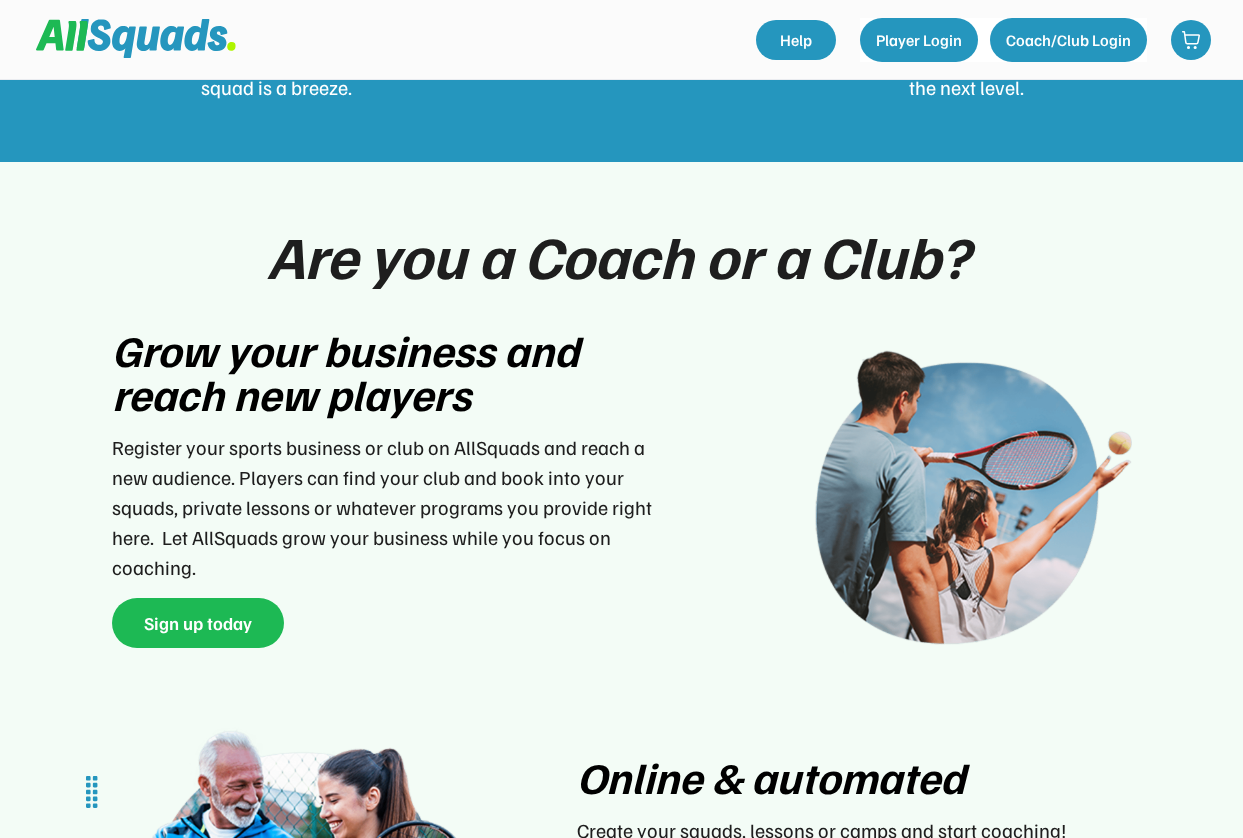 scroll, scrollTop: 2426, scrollLeft: 0, axis: vertical 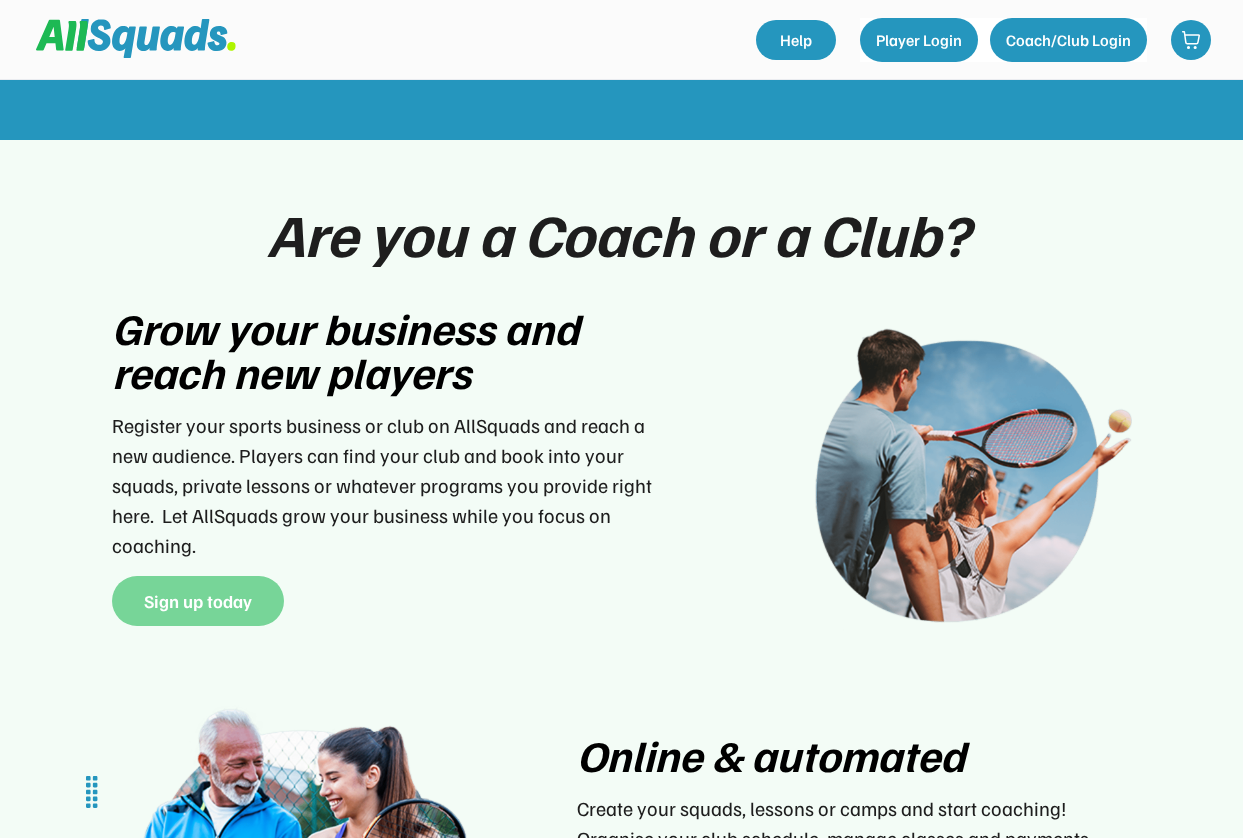 click on "Sign up today" at bounding box center [198, 601] 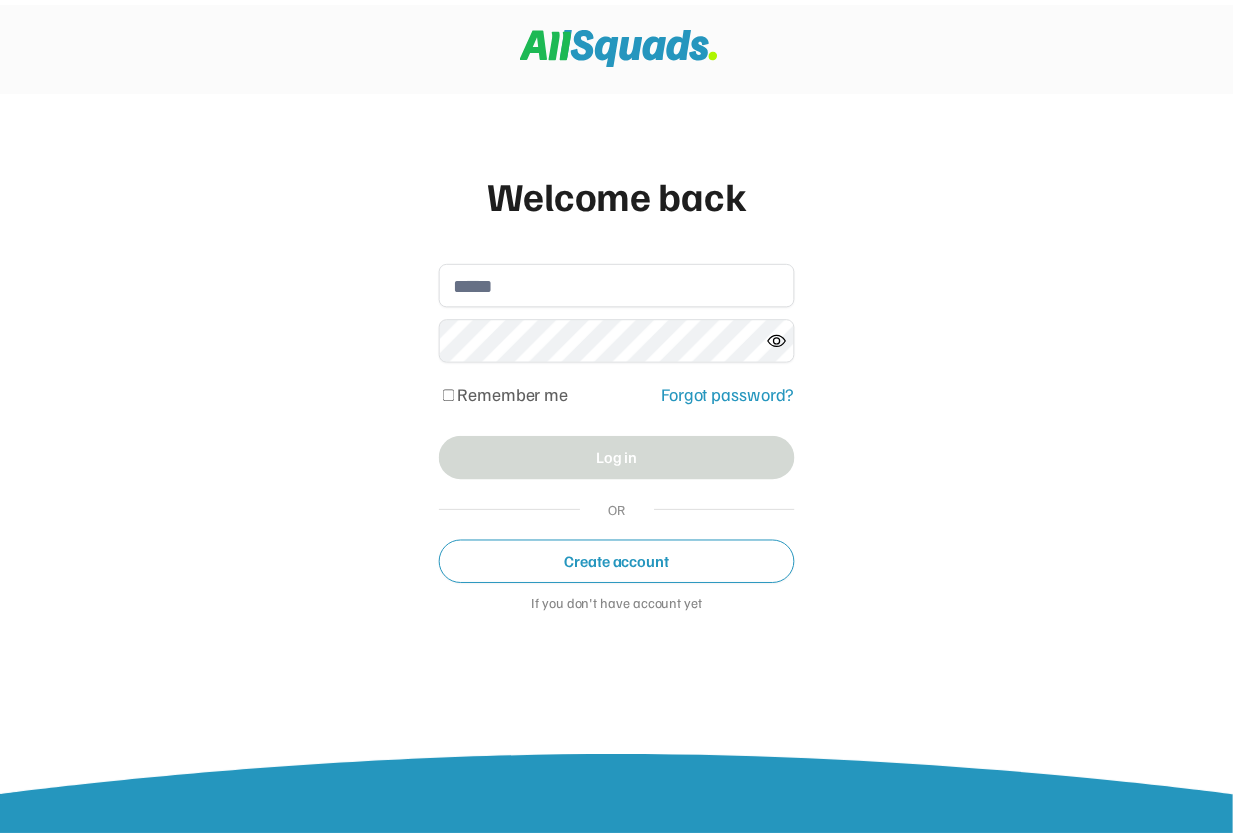 scroll, scrollTop: 0, scrollLeft: 0, axis: both 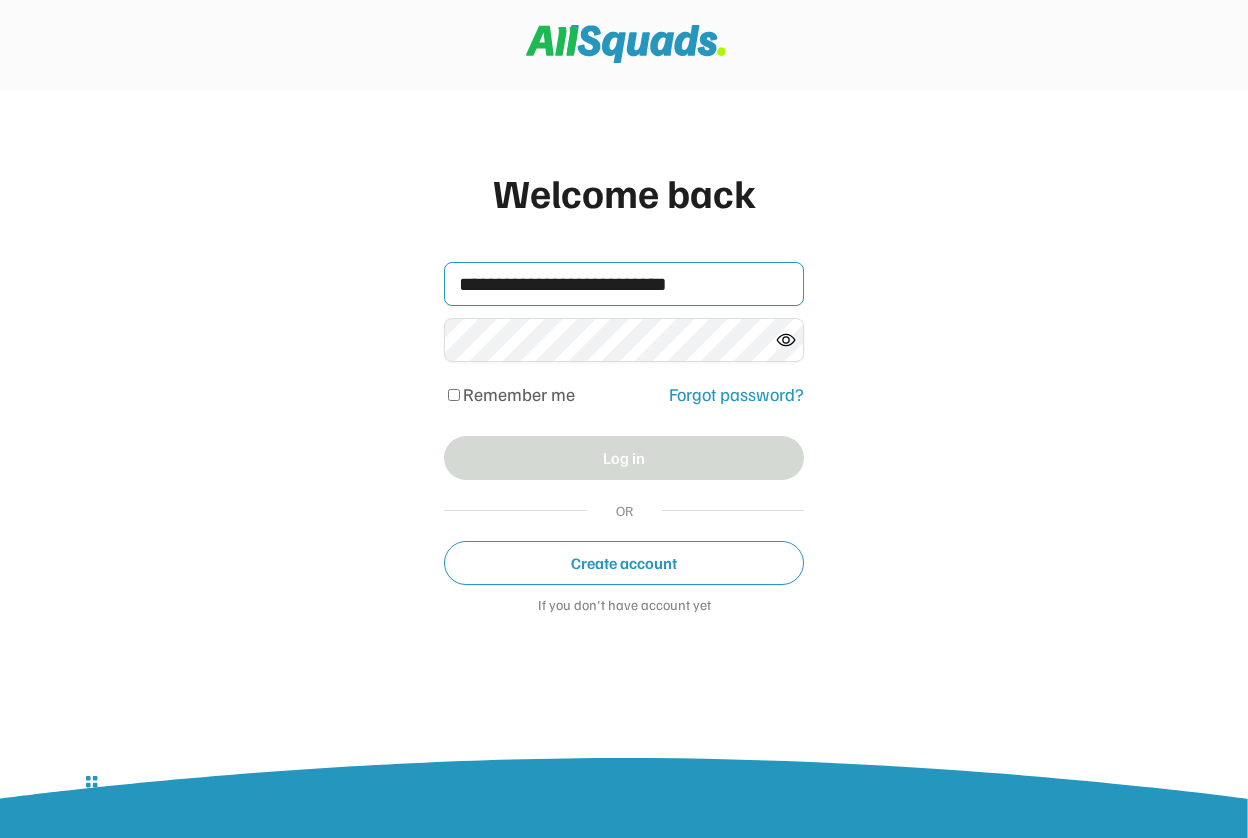 type on "**********" 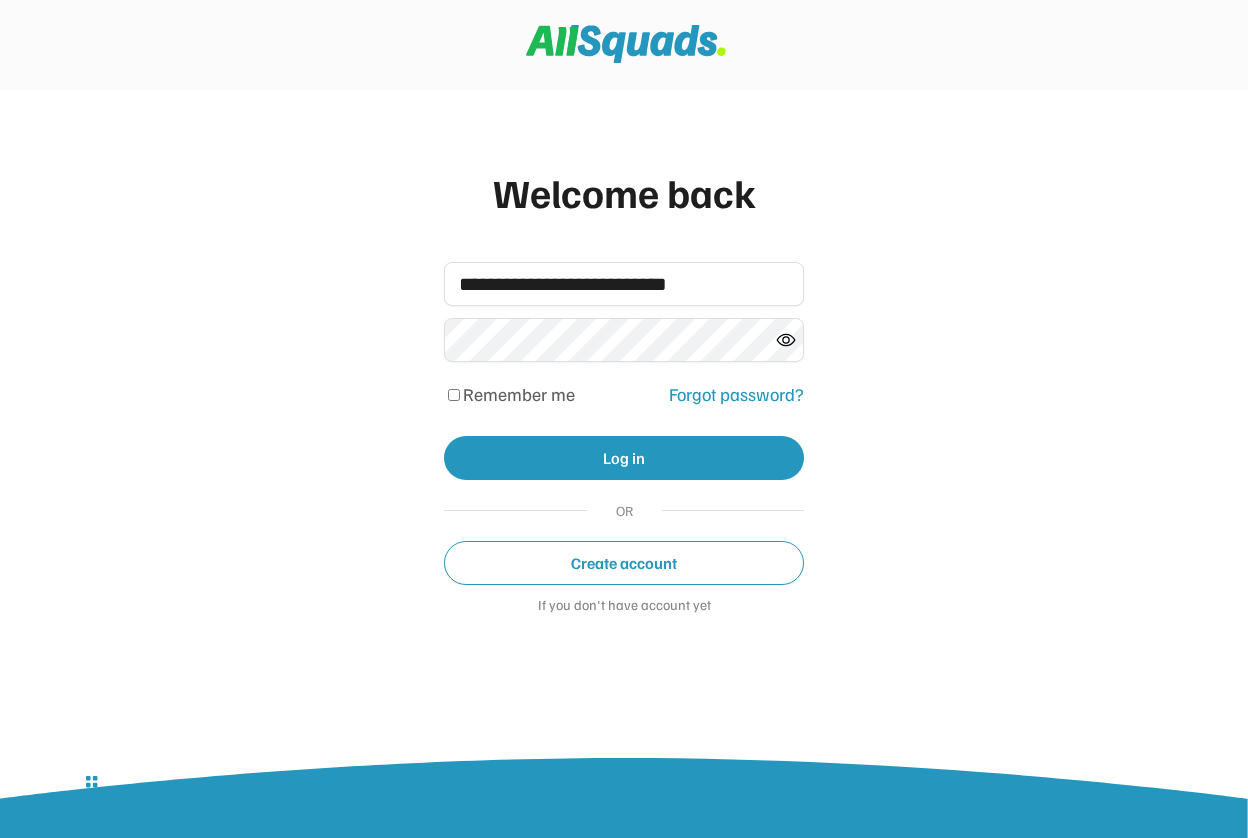 click 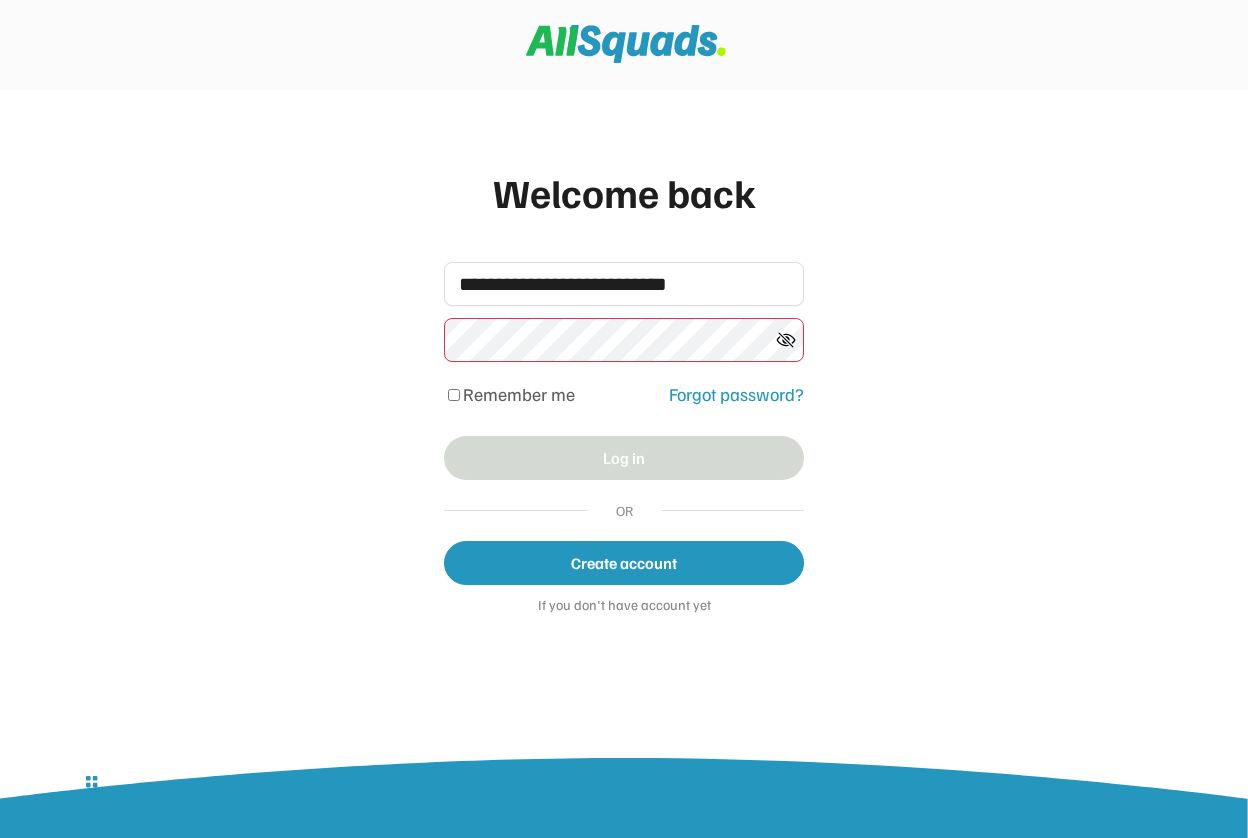 click on "Create account" at bounding box center [624, 563] 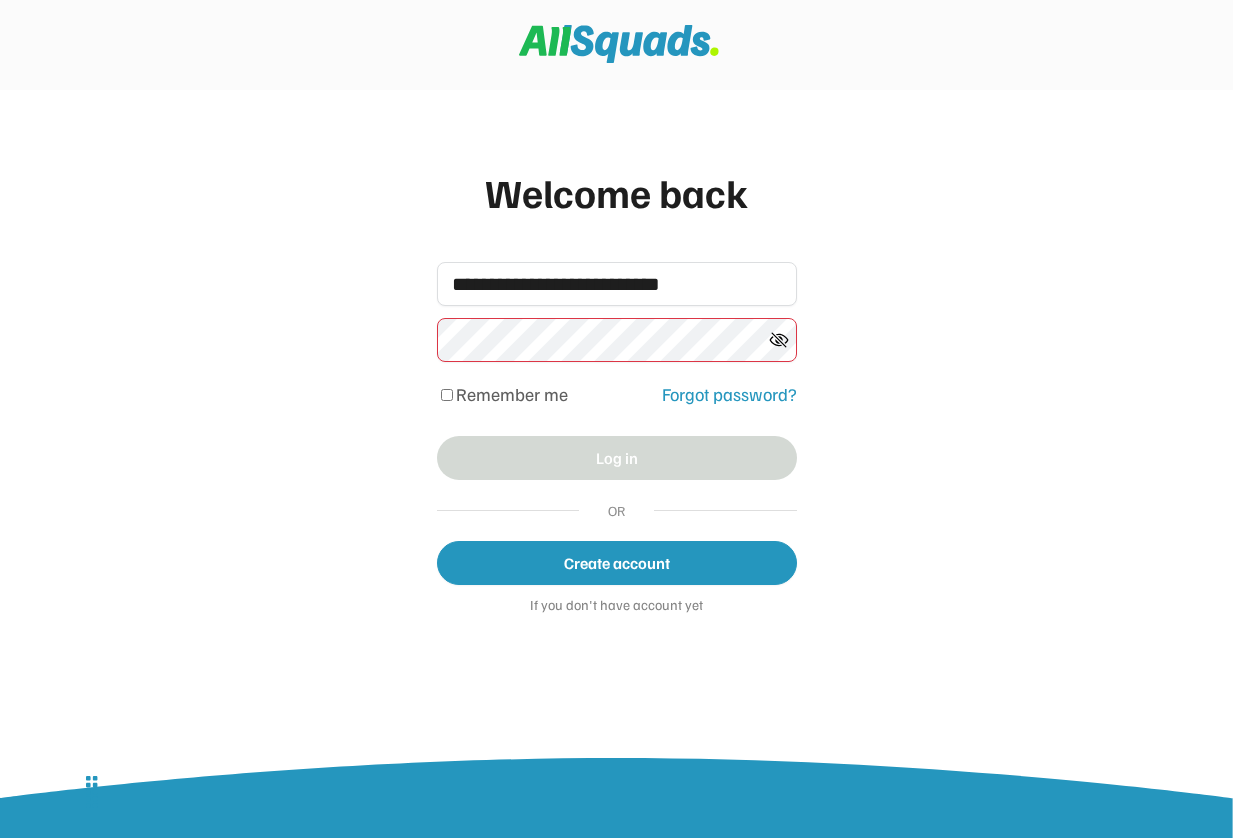 select on "******" 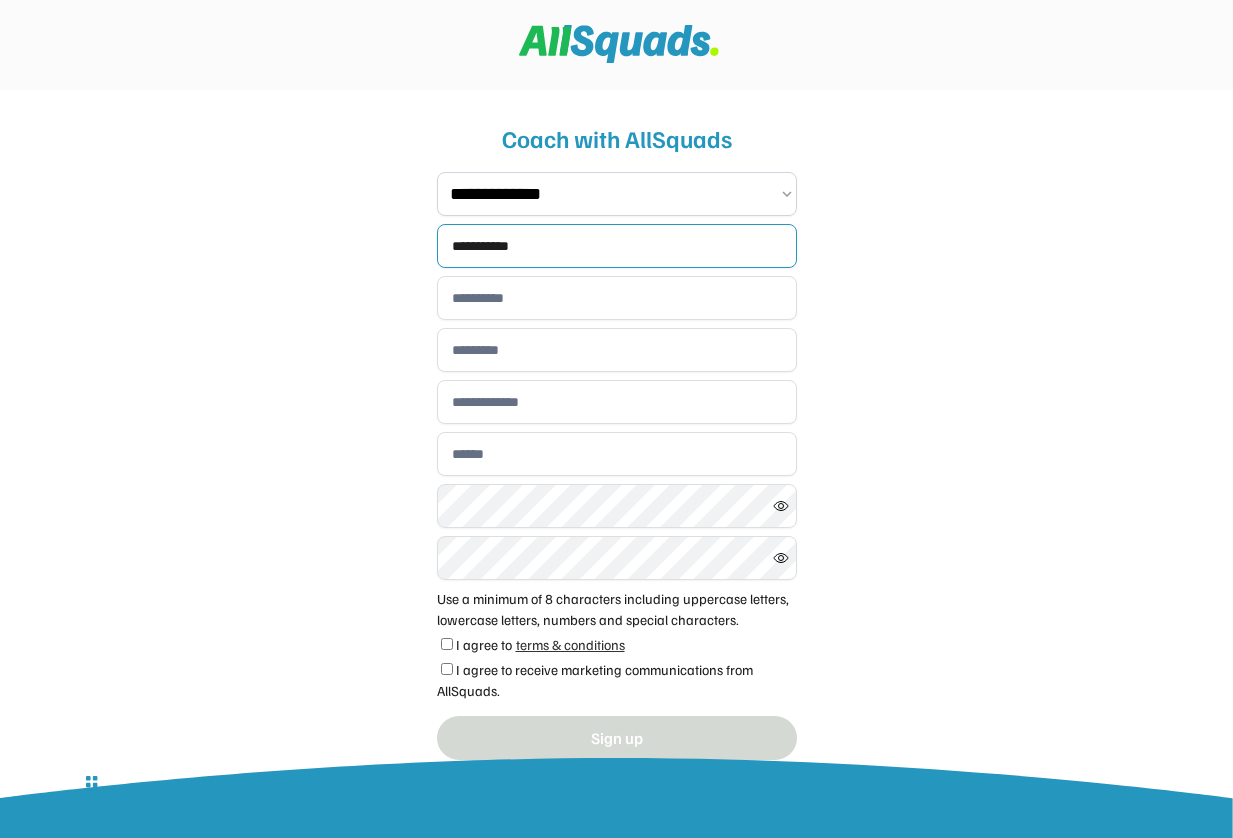 type on "**********" 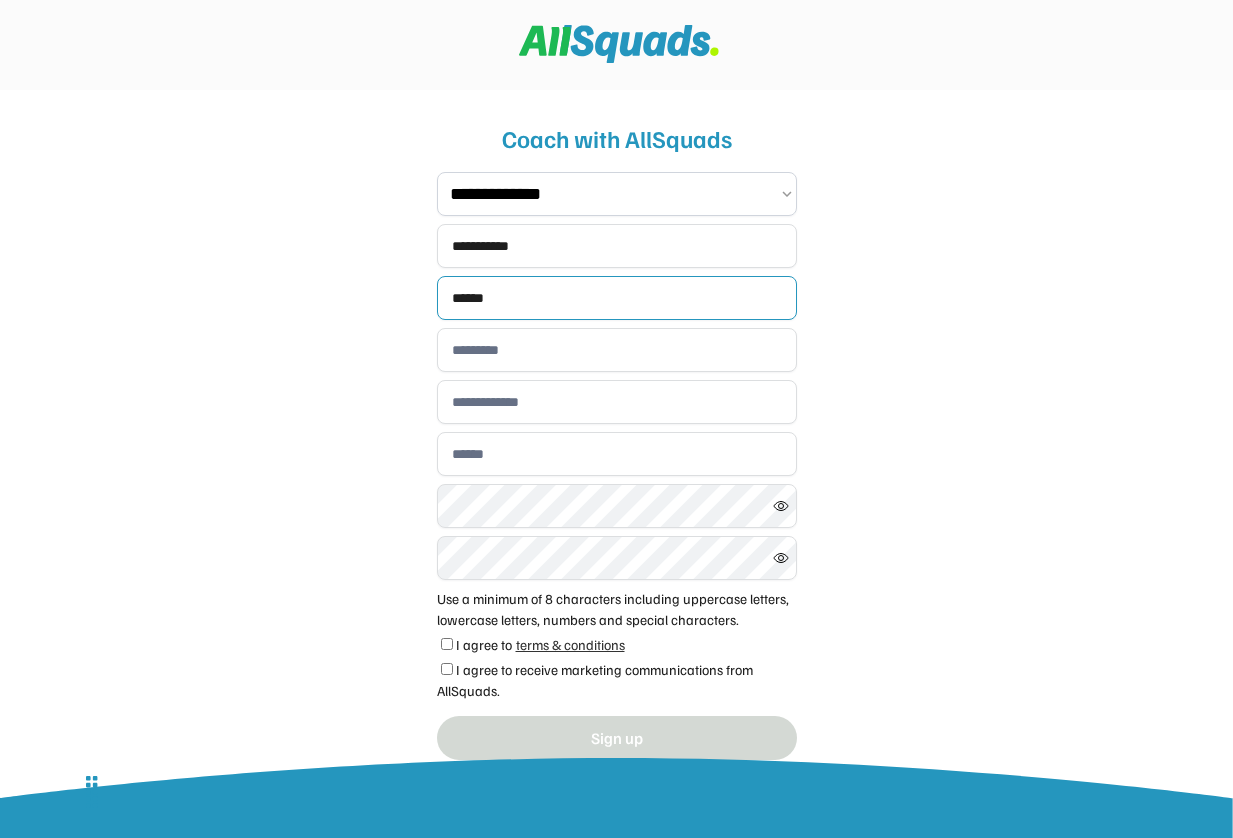type on "******" 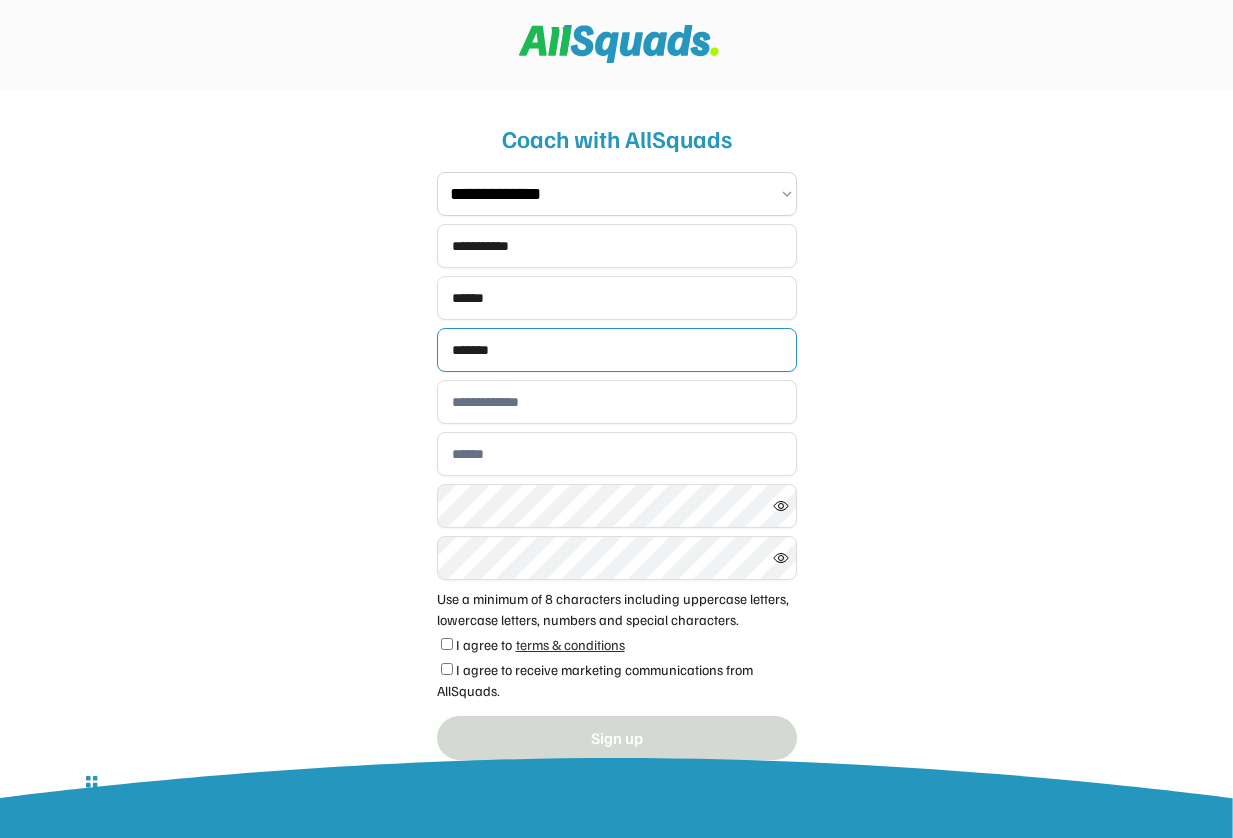 type on "*******" 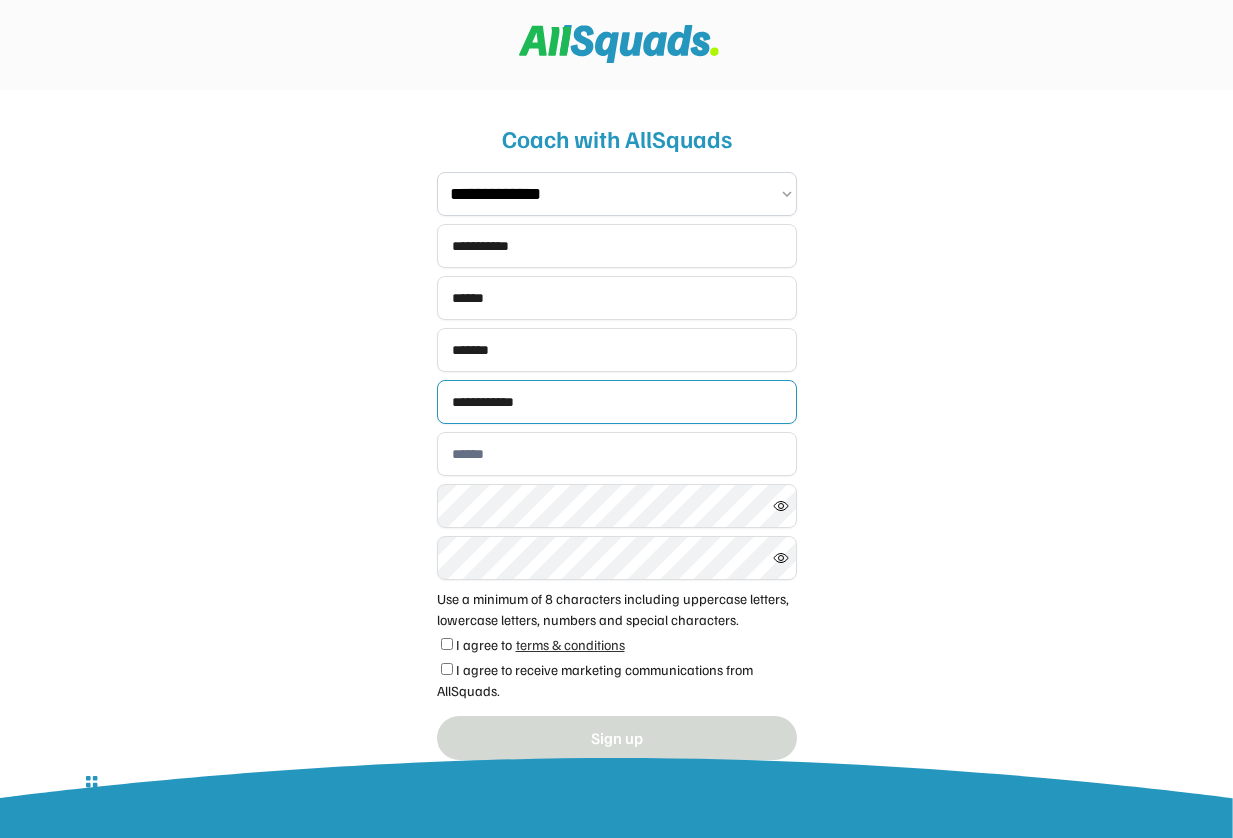 type on "**********" 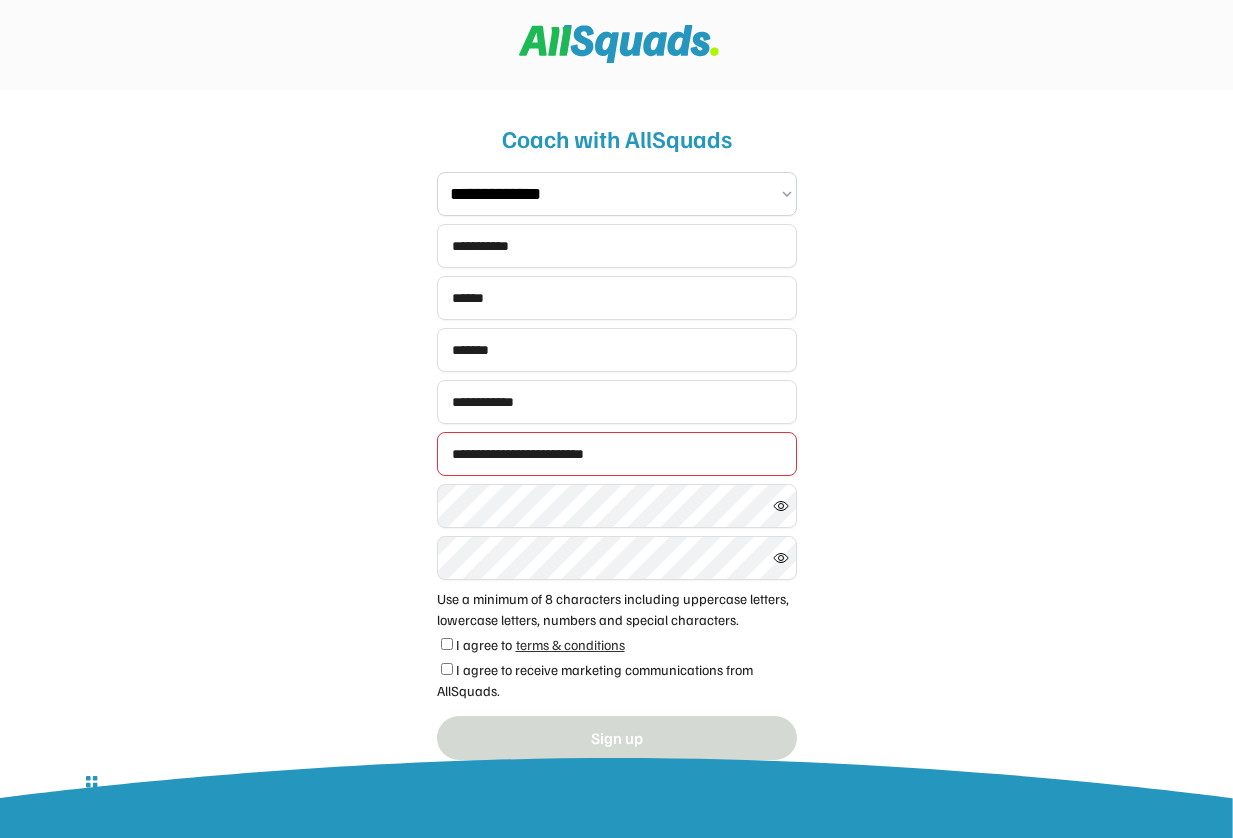 type on "**********" 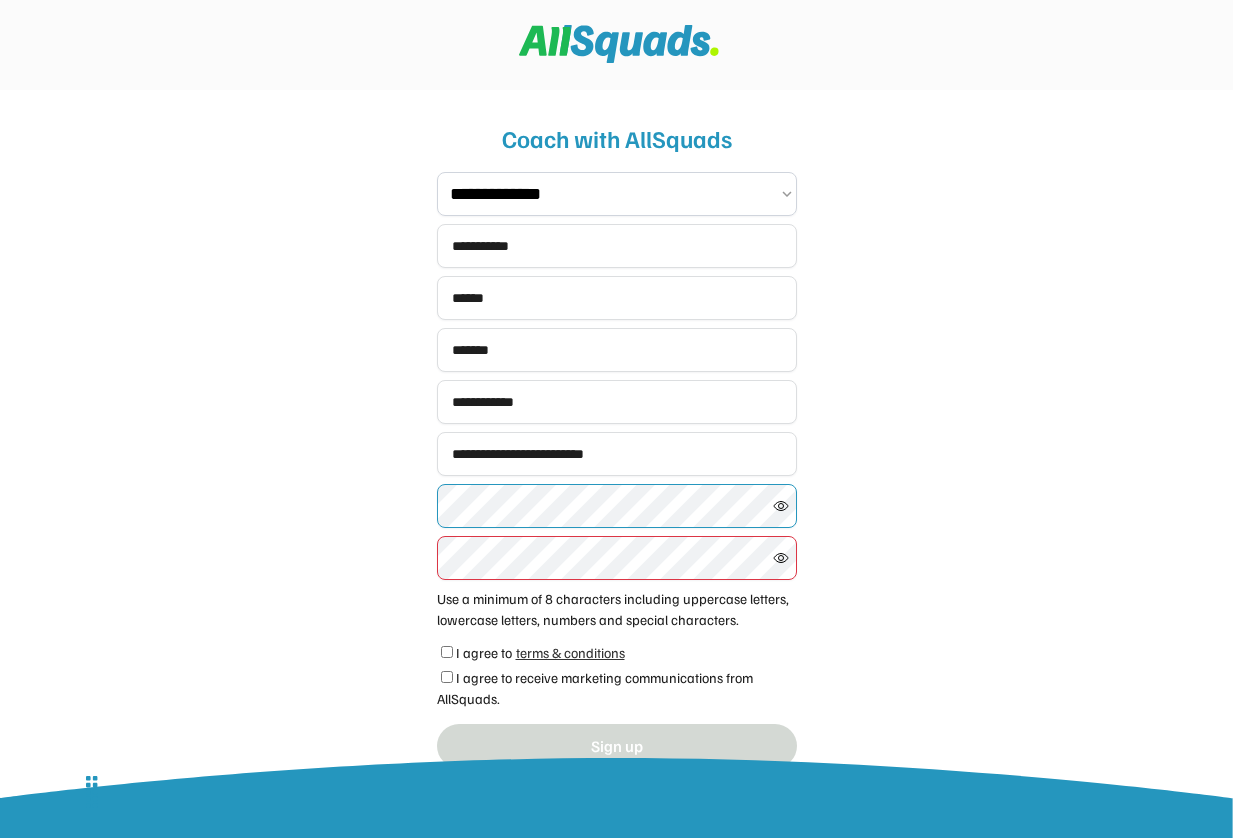 click 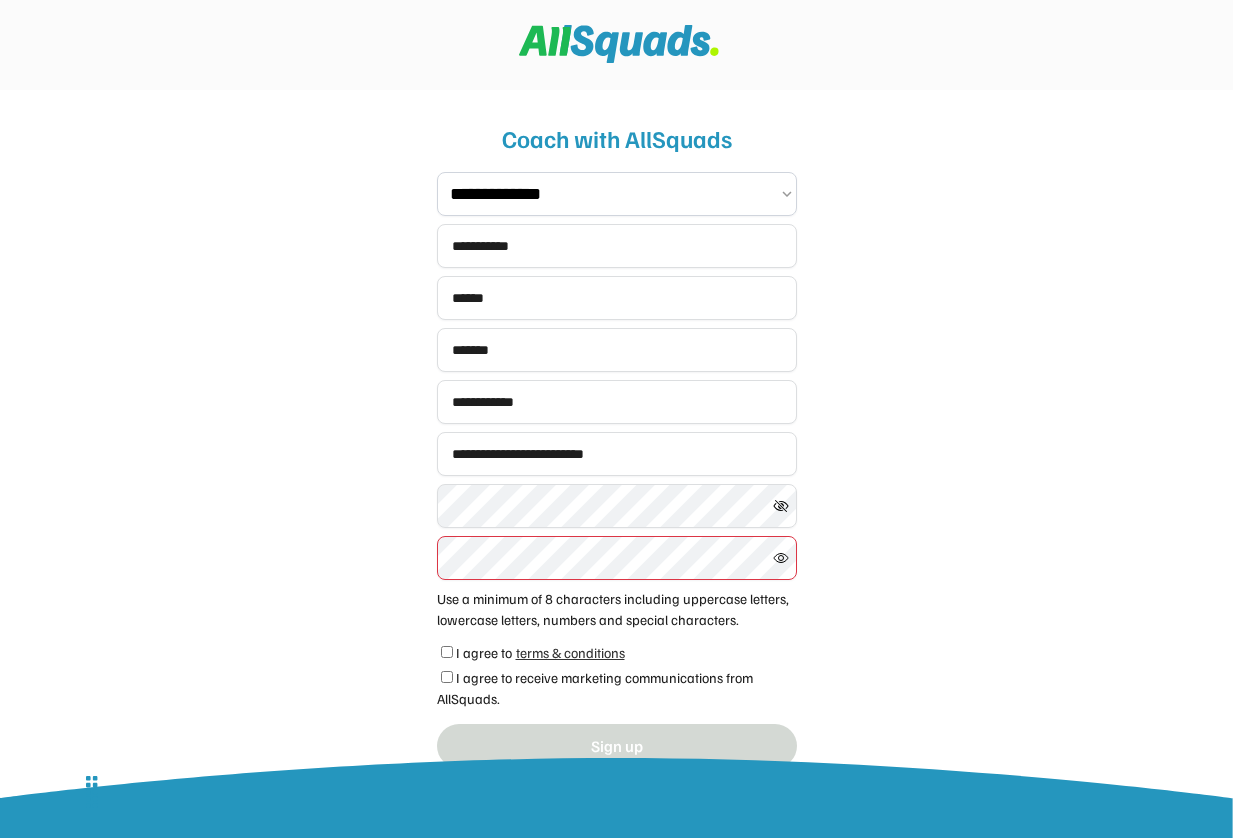 click 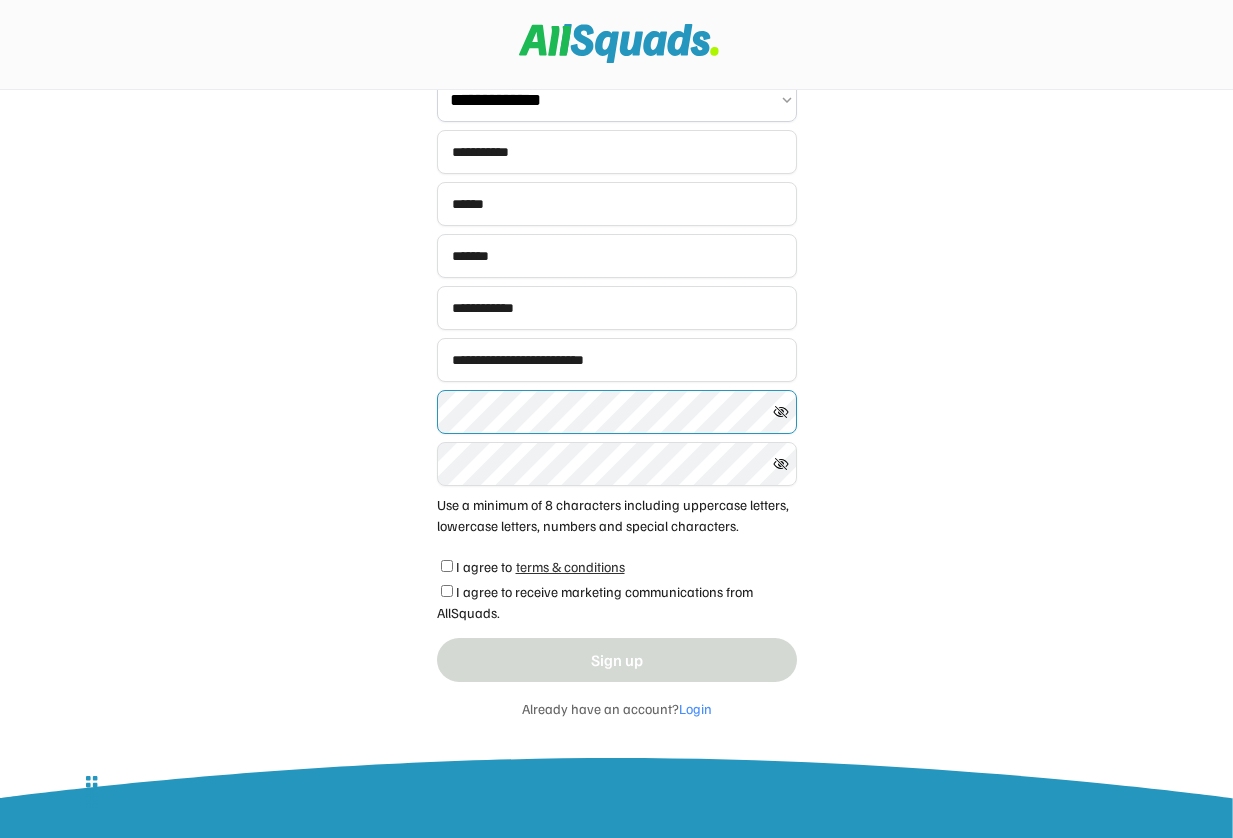 scroll, scrollTop: 106, scrollLeft: 0, axis: vertical 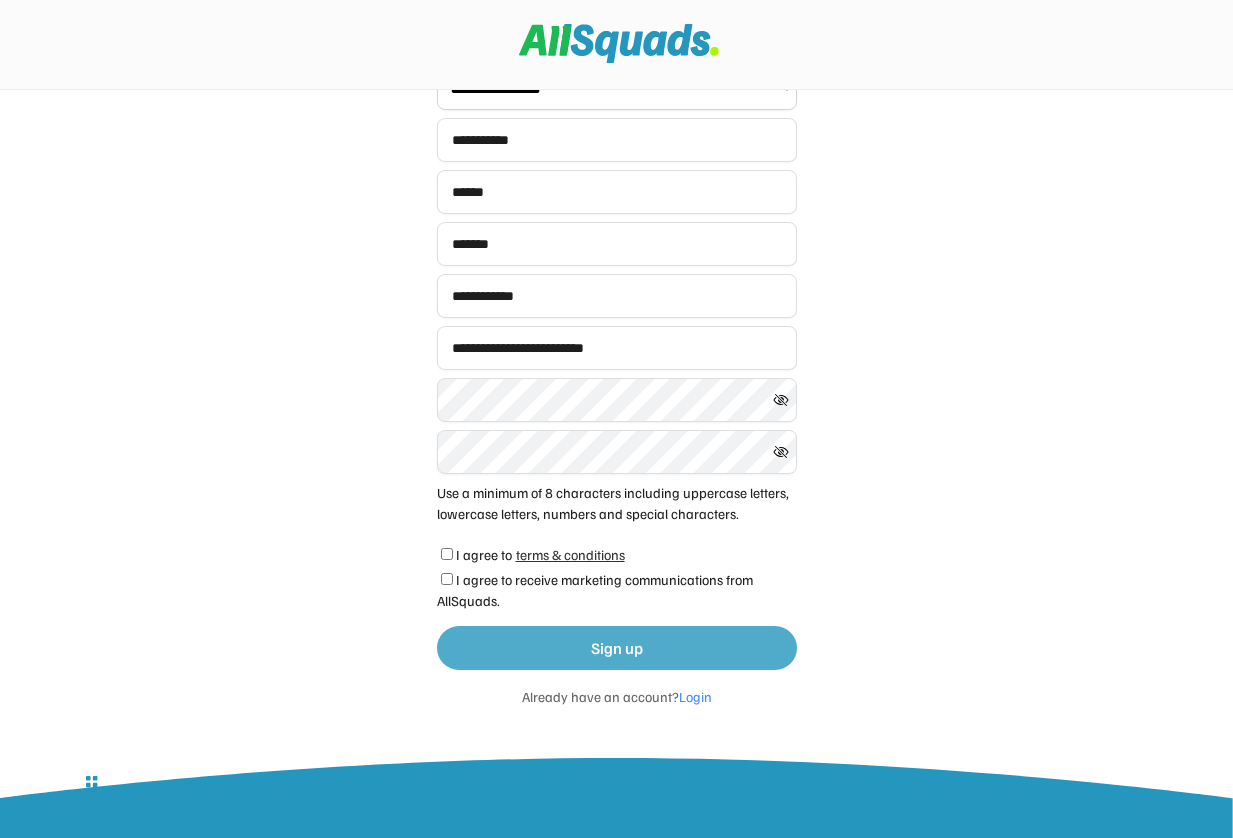 click on "Sign up" at bounding box center (617, 648) 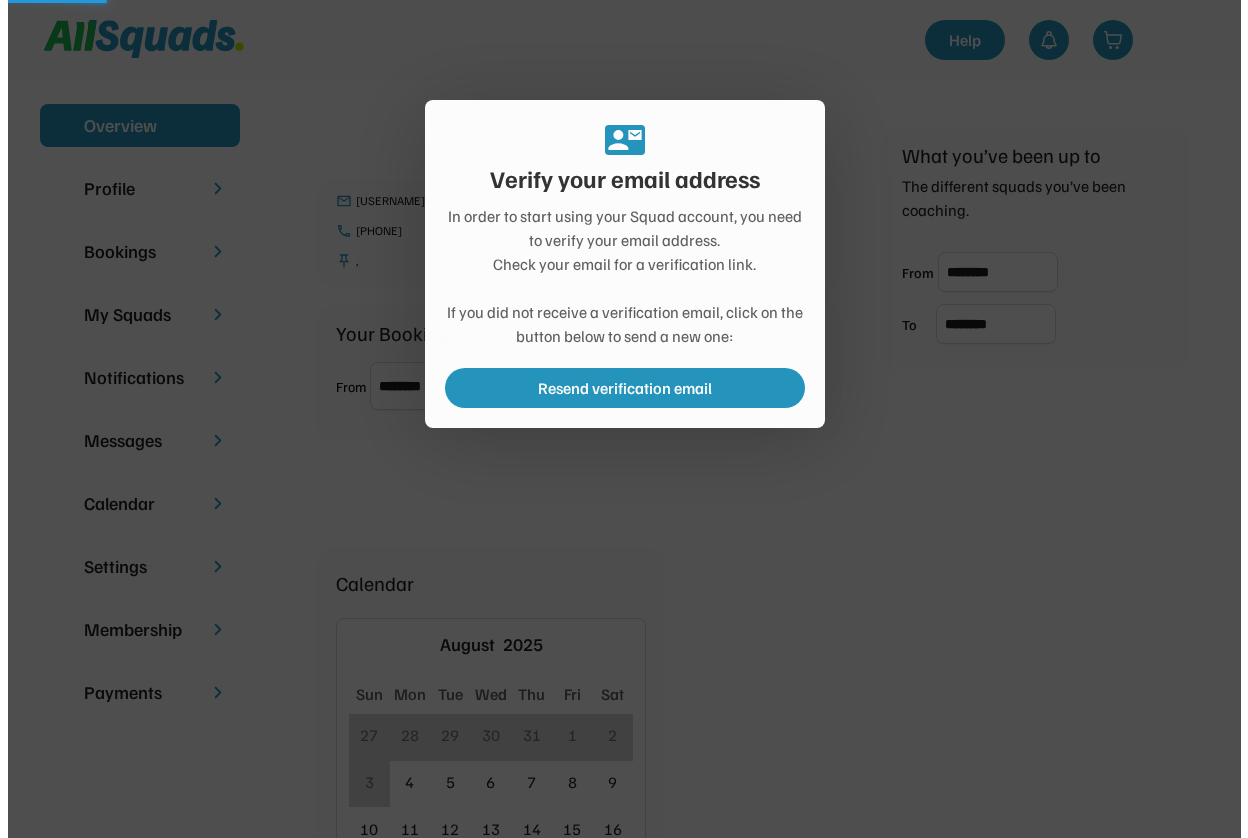 scroll, scrollTop: 0, scrollLeft: 0, axis: both 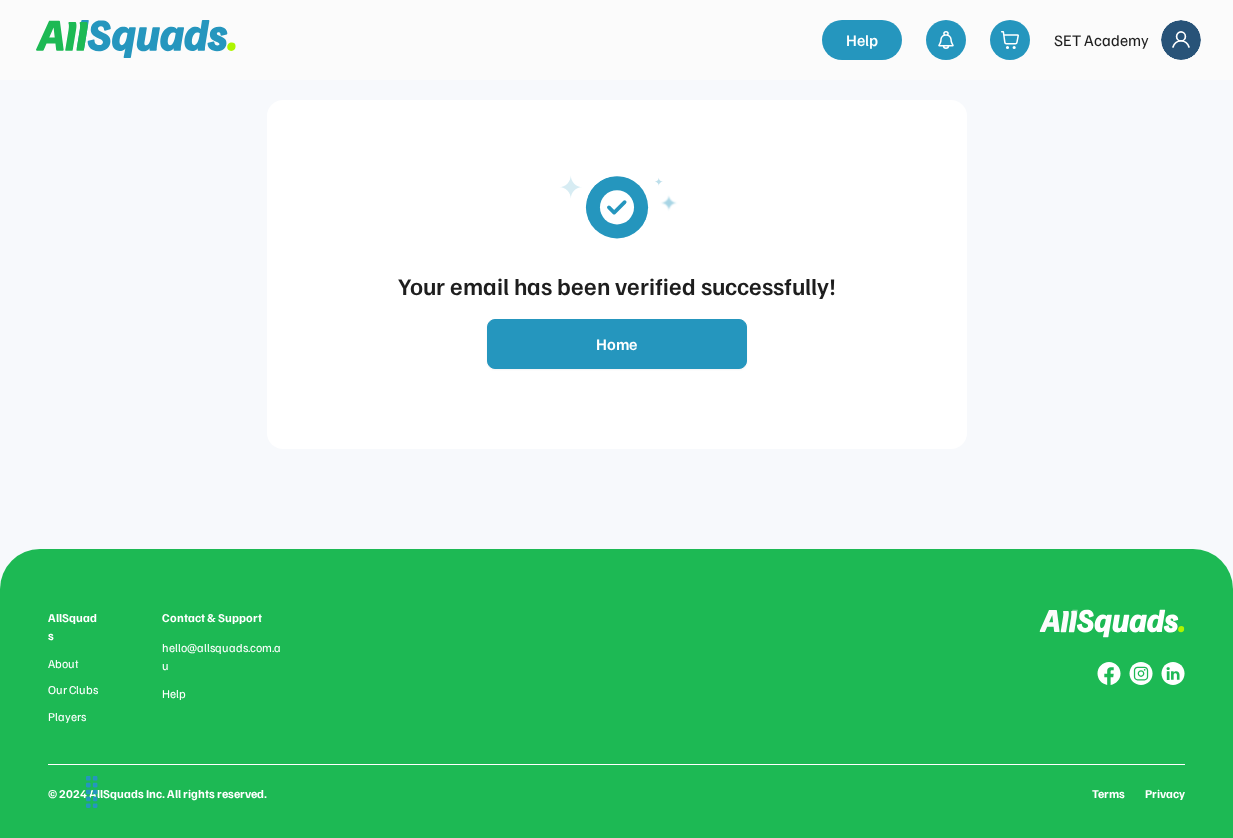 click on "Home" at bounding box center [617, 344] 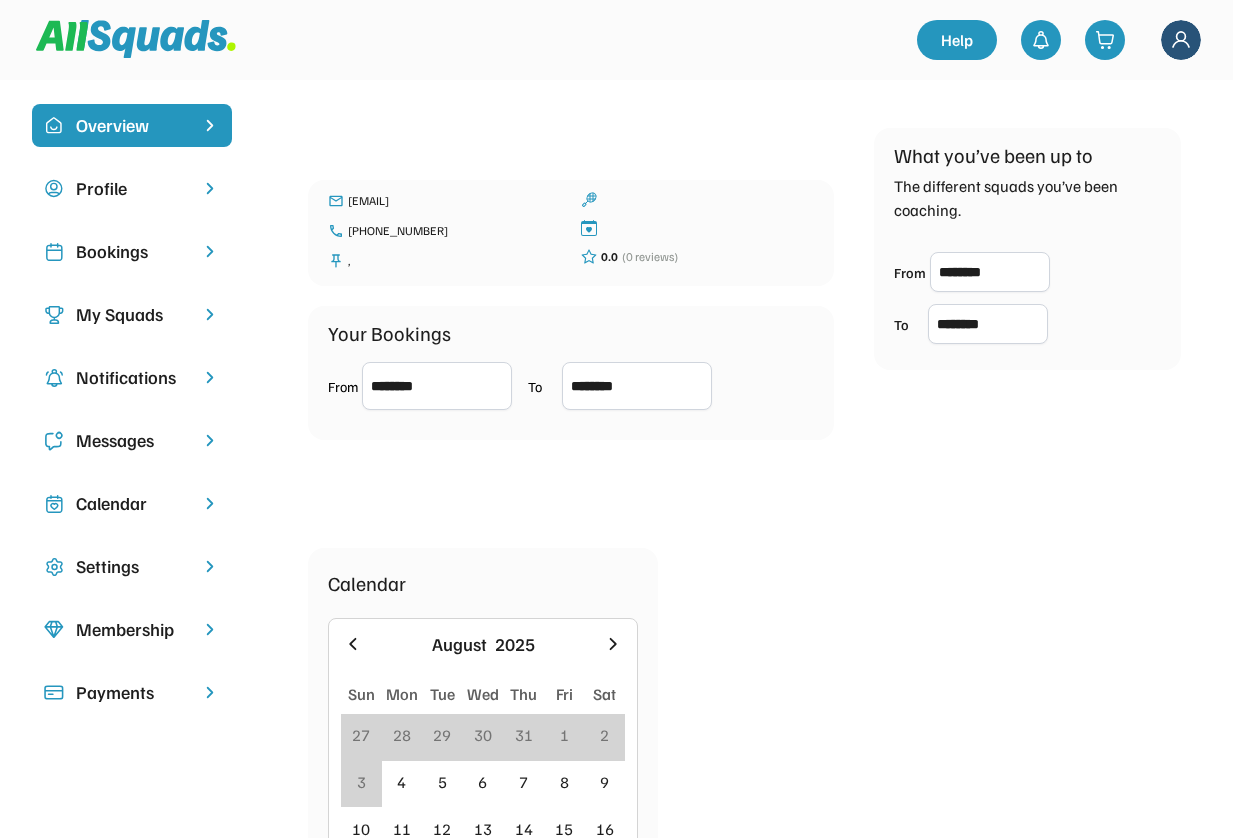 scroll, scrollTop: 0, scrollLeft: 0, axis: both 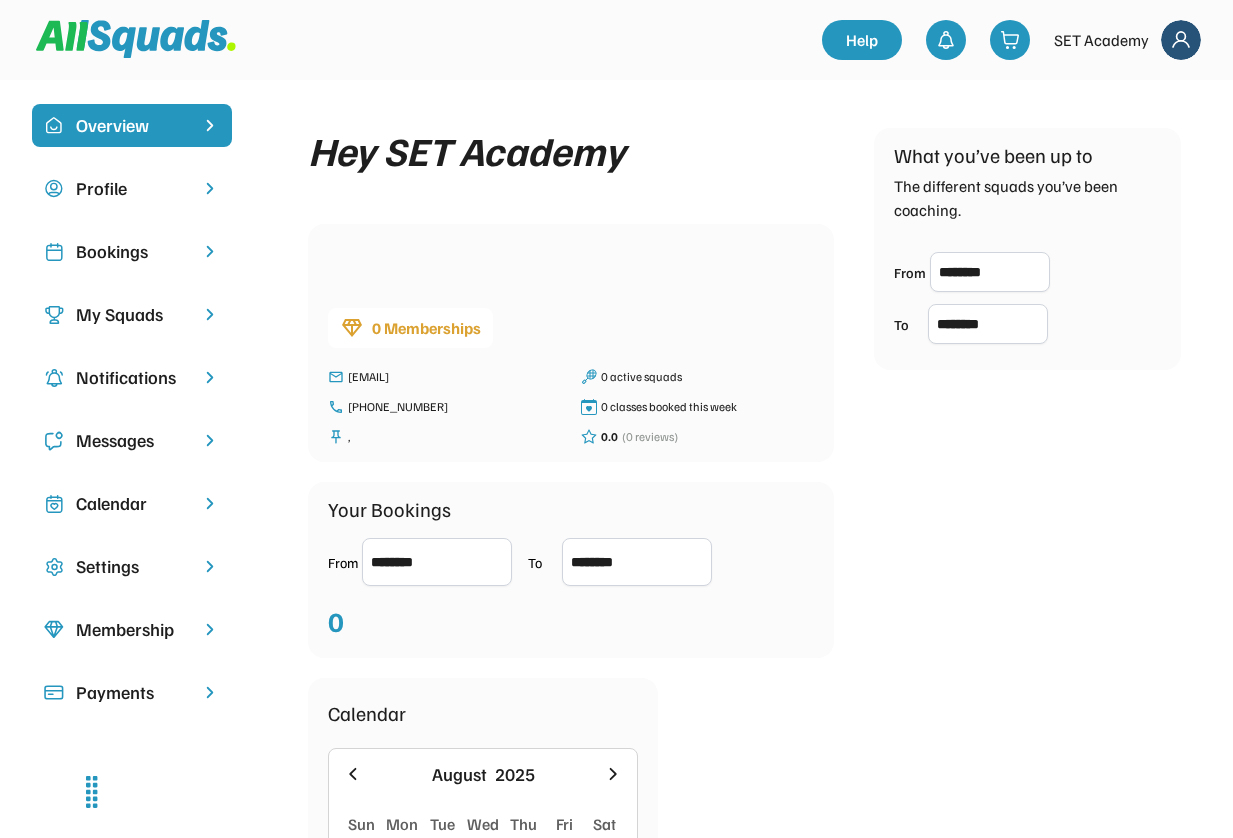 click on "Profile" at bounding box center [132, 188] 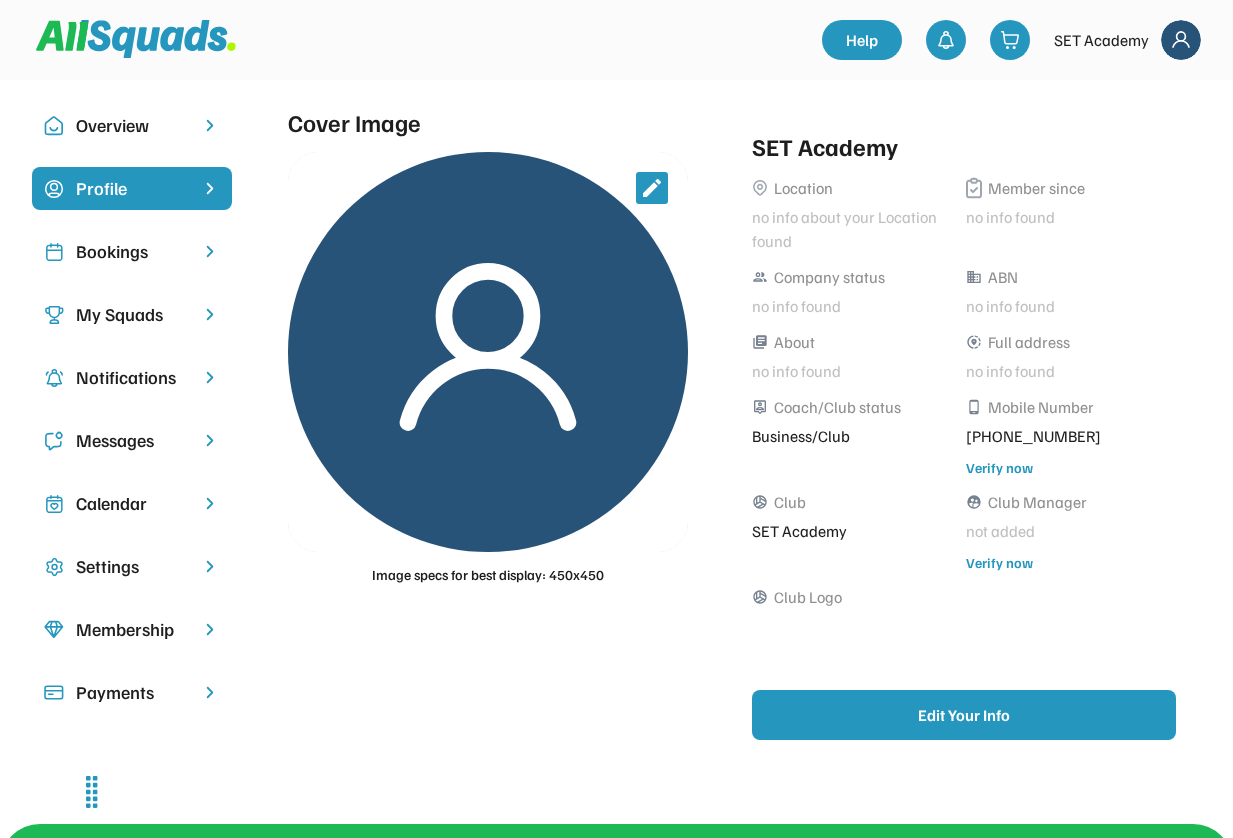 click at bounding box center (652, 188) 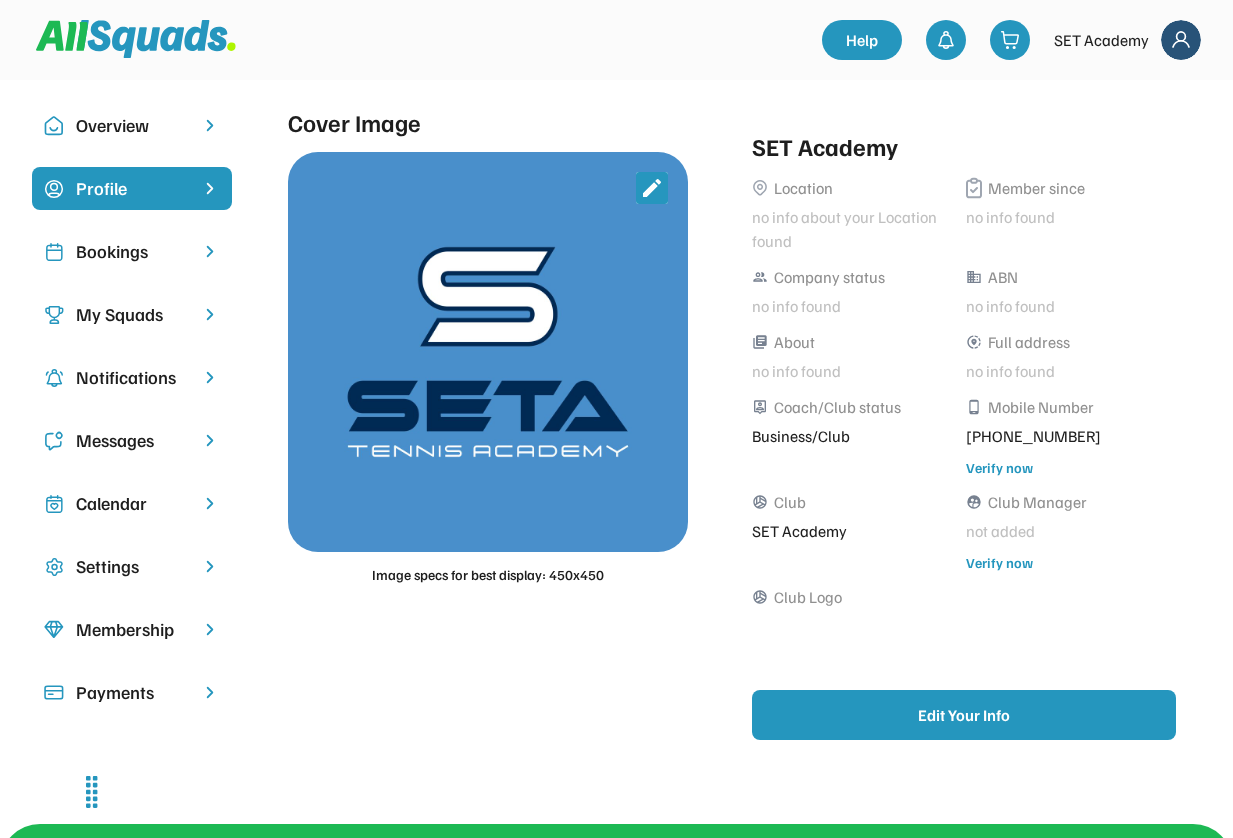 click on "Location" at bounding box center (803, 188) 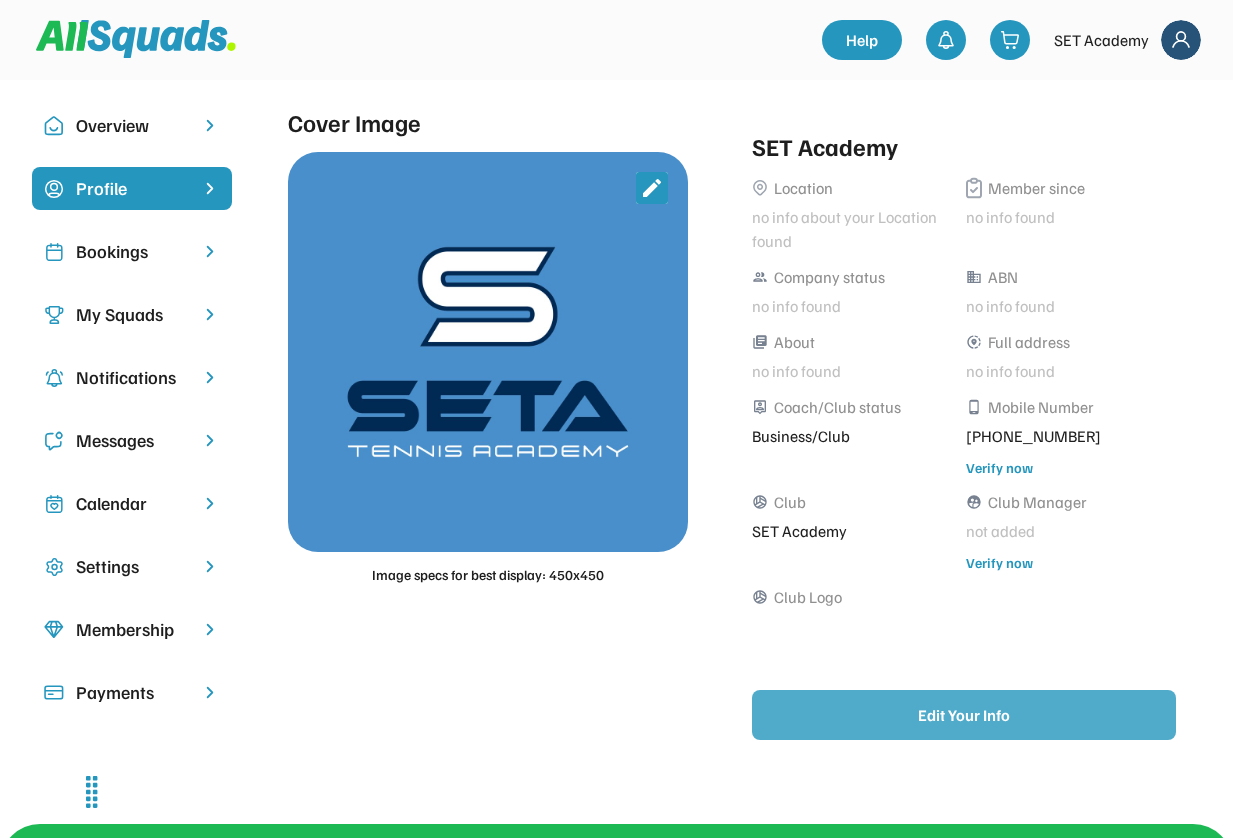 click on "Edit Your Info" at bounding box center (964, 715) 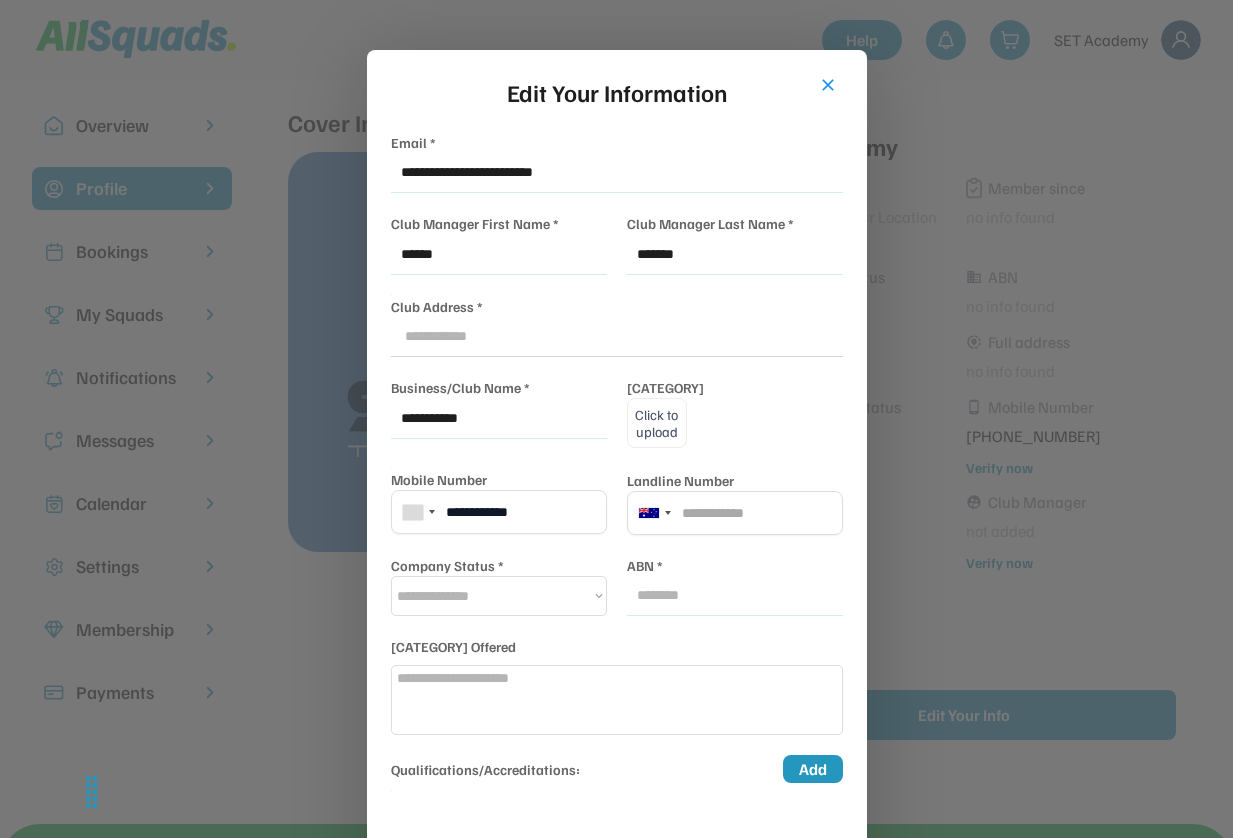 select 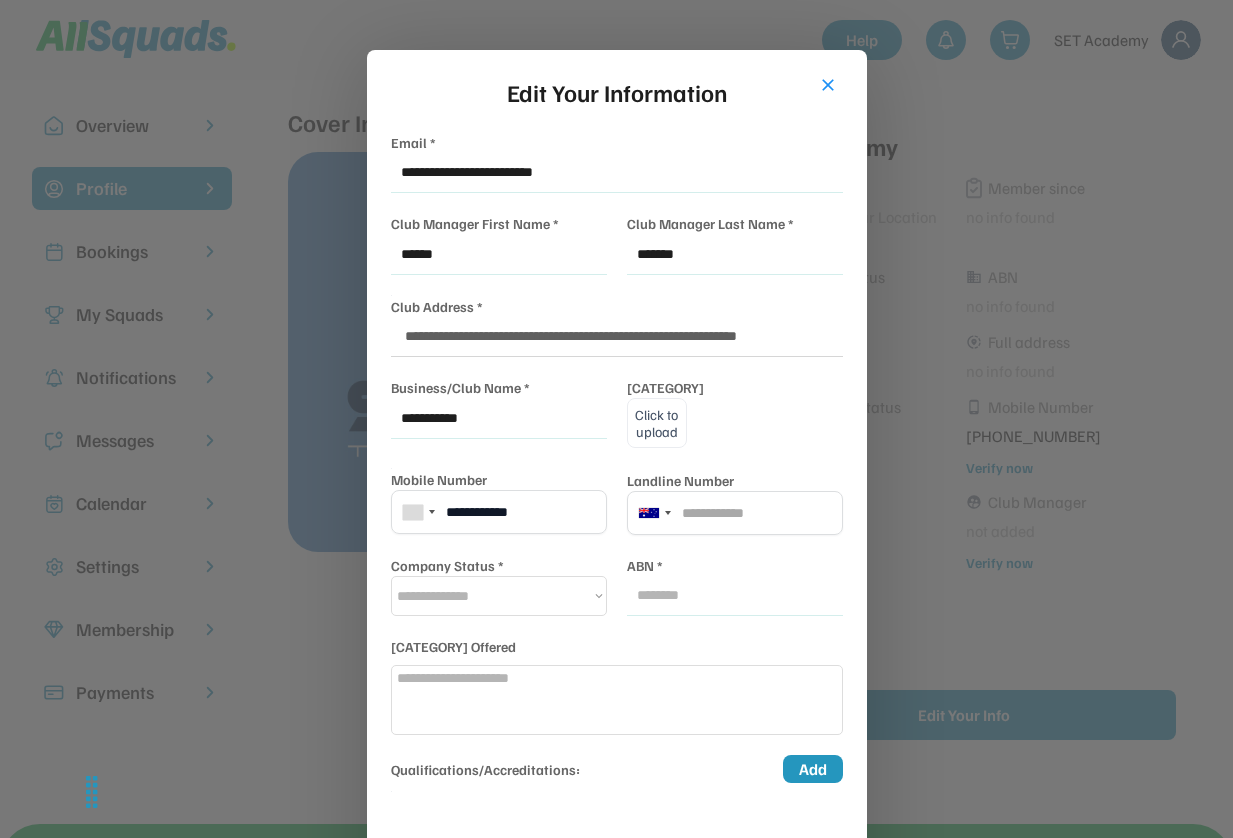 type on "**********" 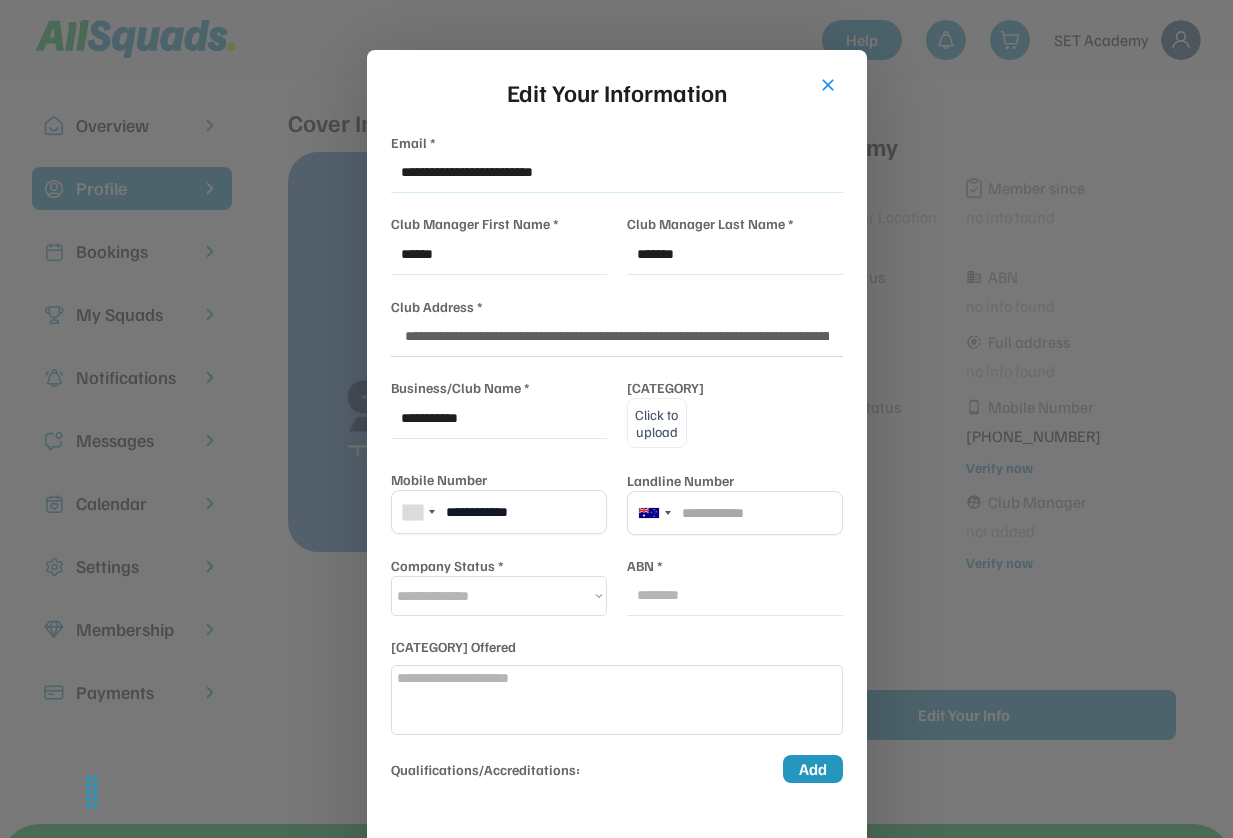 click at bounding box center (657, 423) 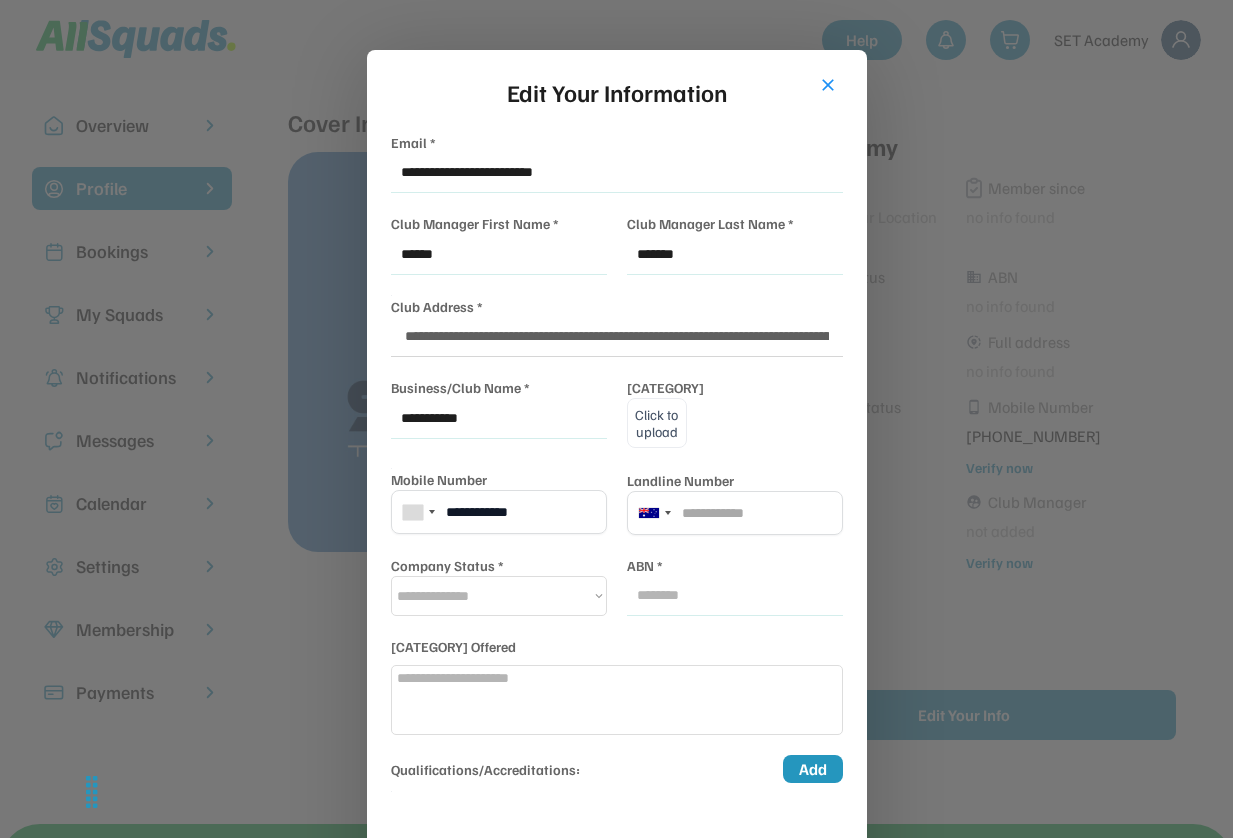 type on "**********" 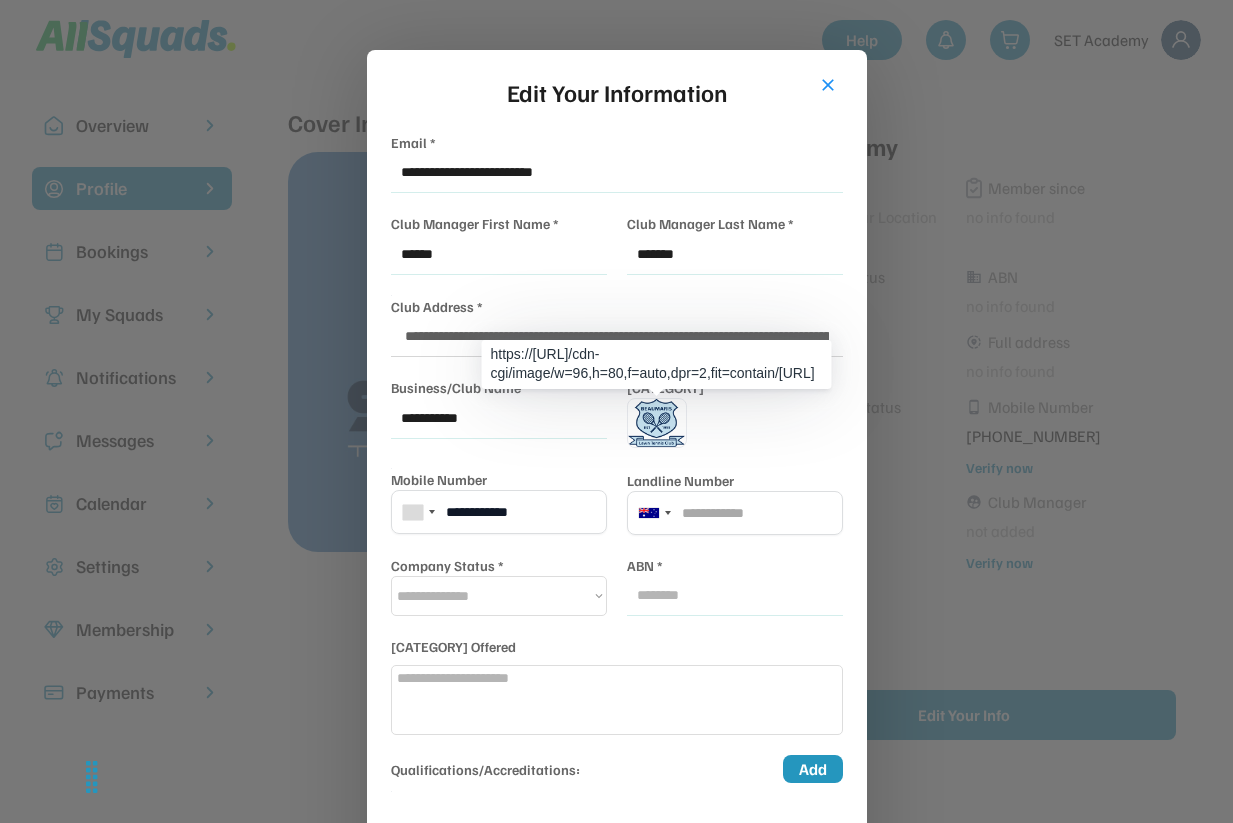 click at bounding box center (657, 423) 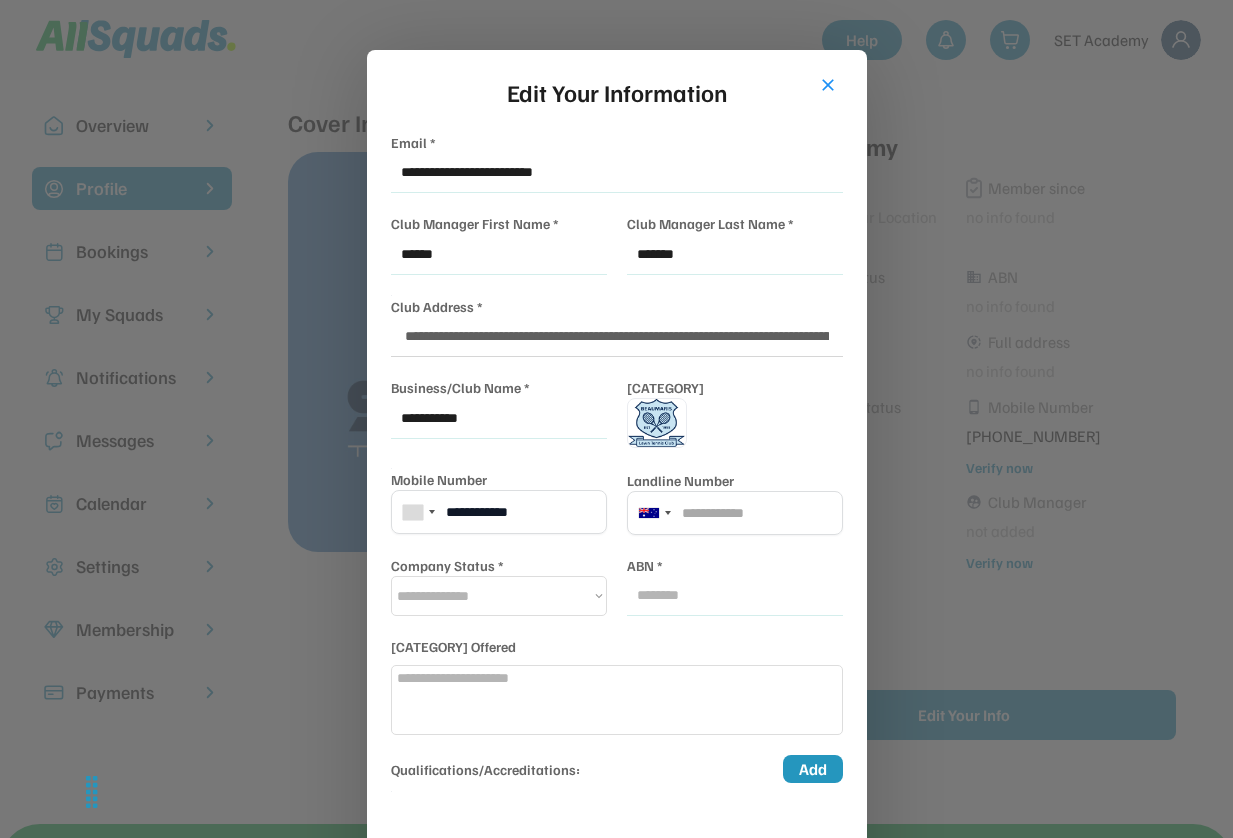 type on "**********" 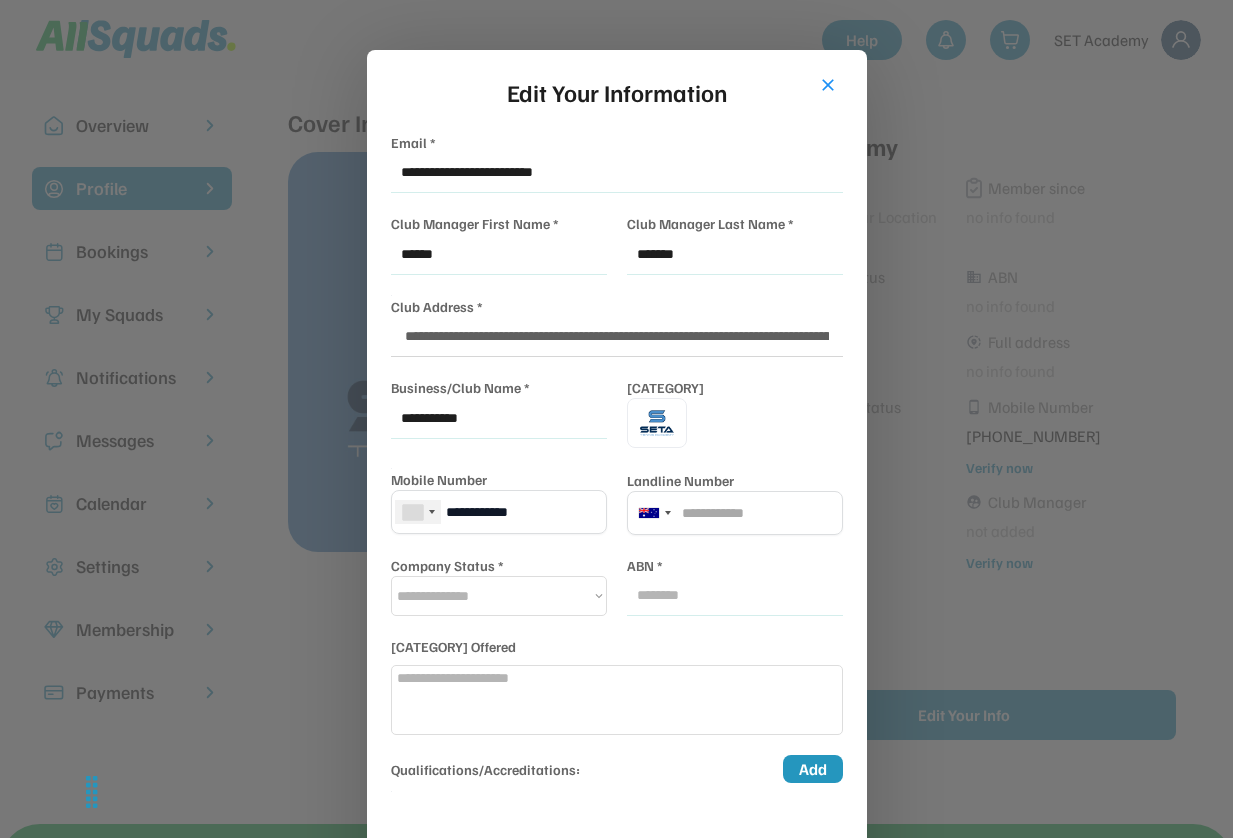 click at bounding box center (418, 512) 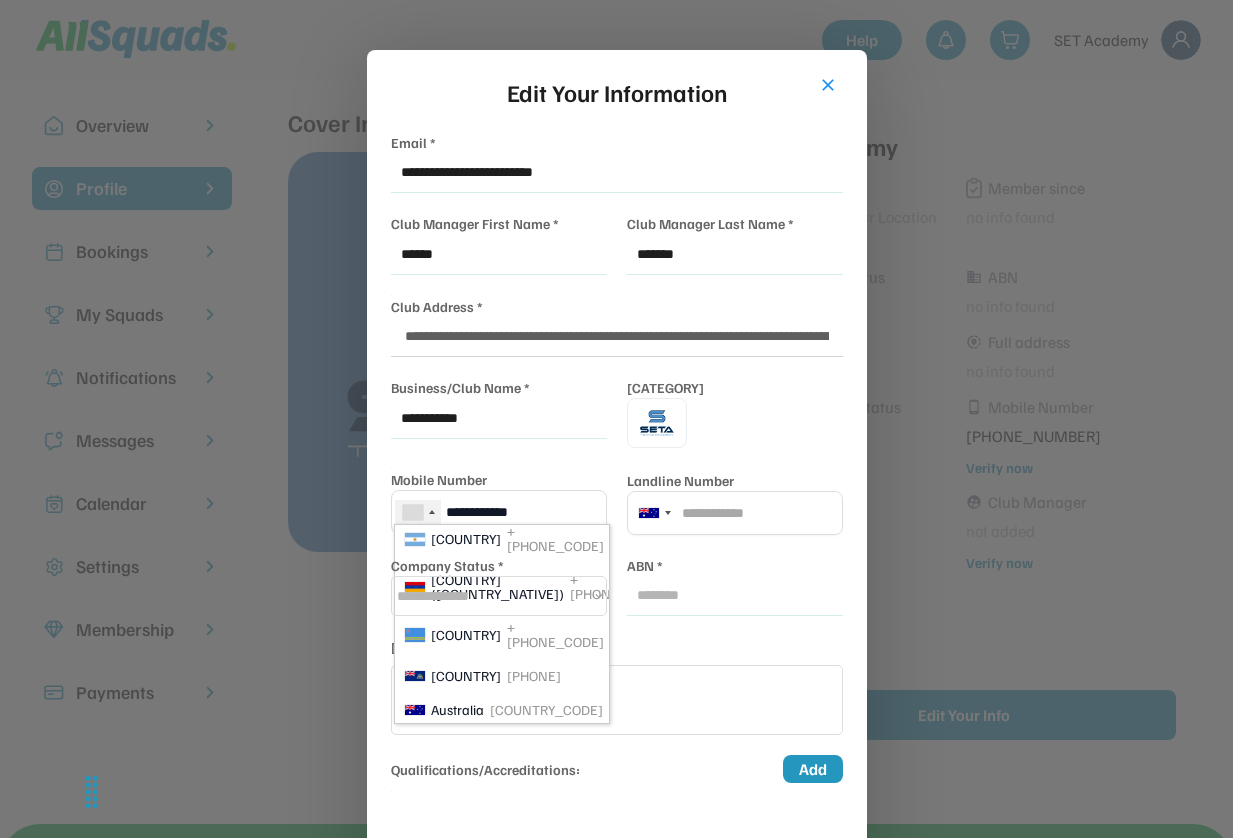 scroll, scrollTop: 428, scrollLeft: 0, axis: vertical 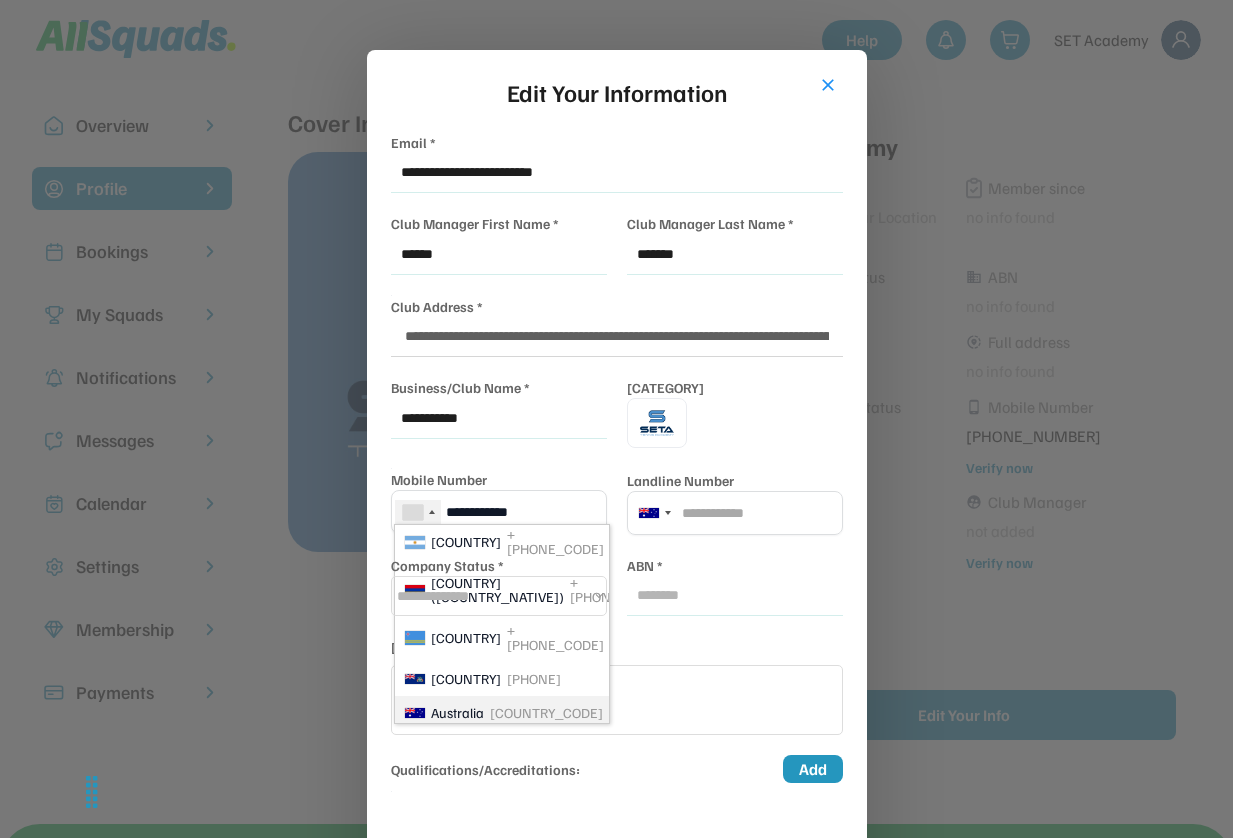 click on "[COUNTRY] +[PHONE_CODE]" at bounding box center [502, 713] 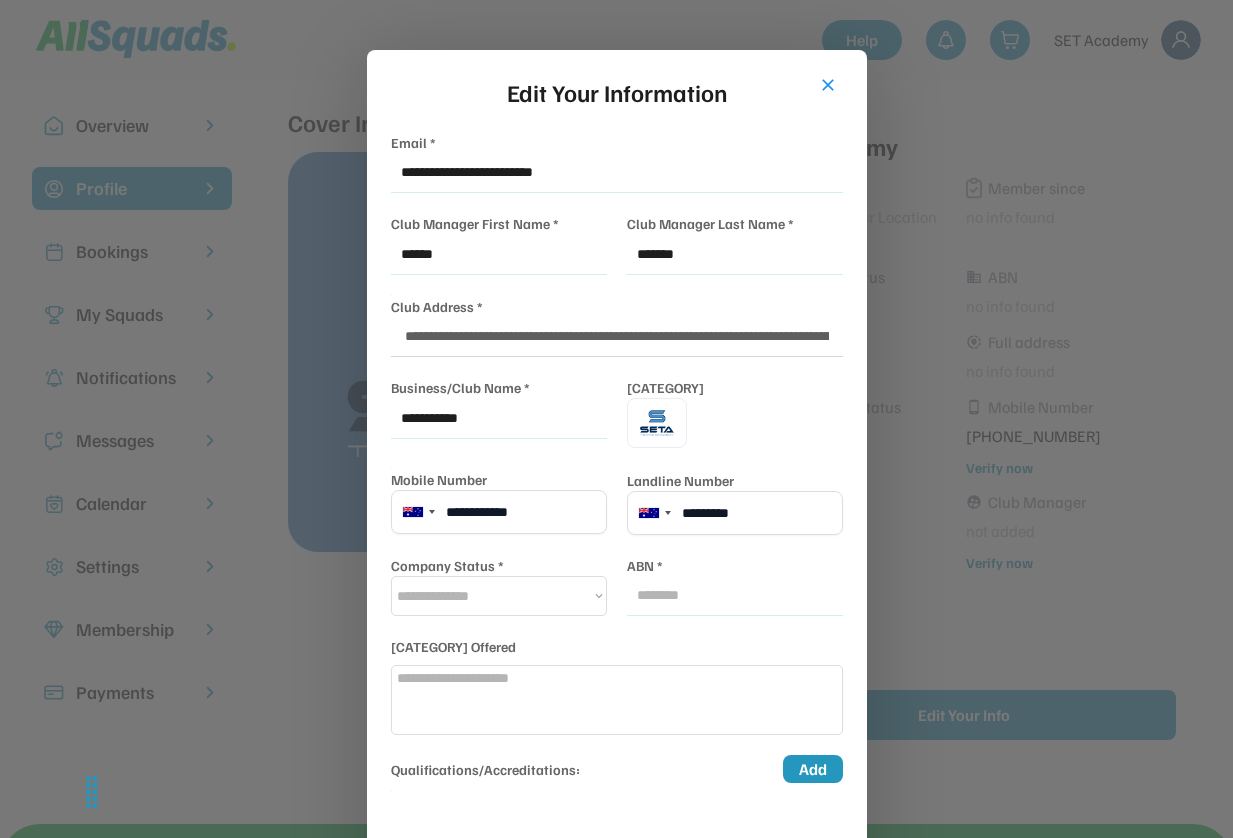 type on "**********" 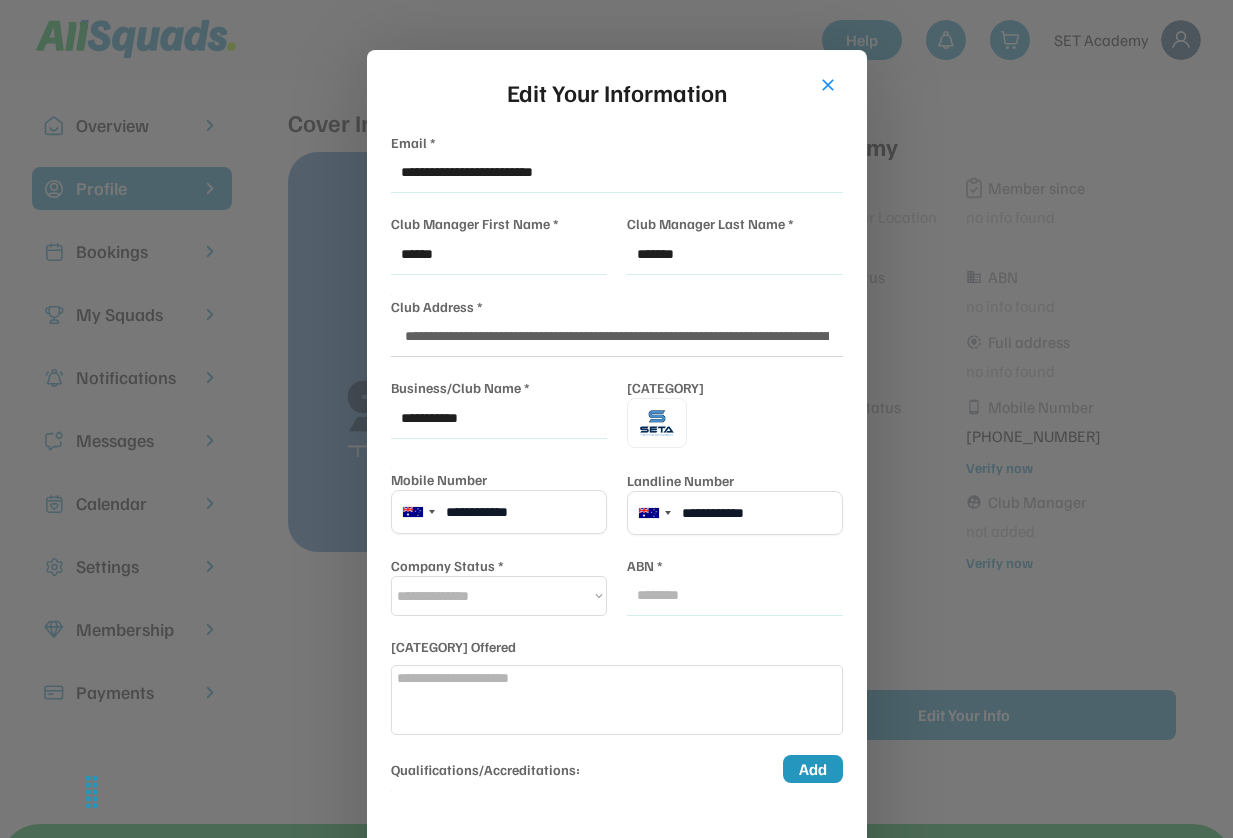 select on "*********" 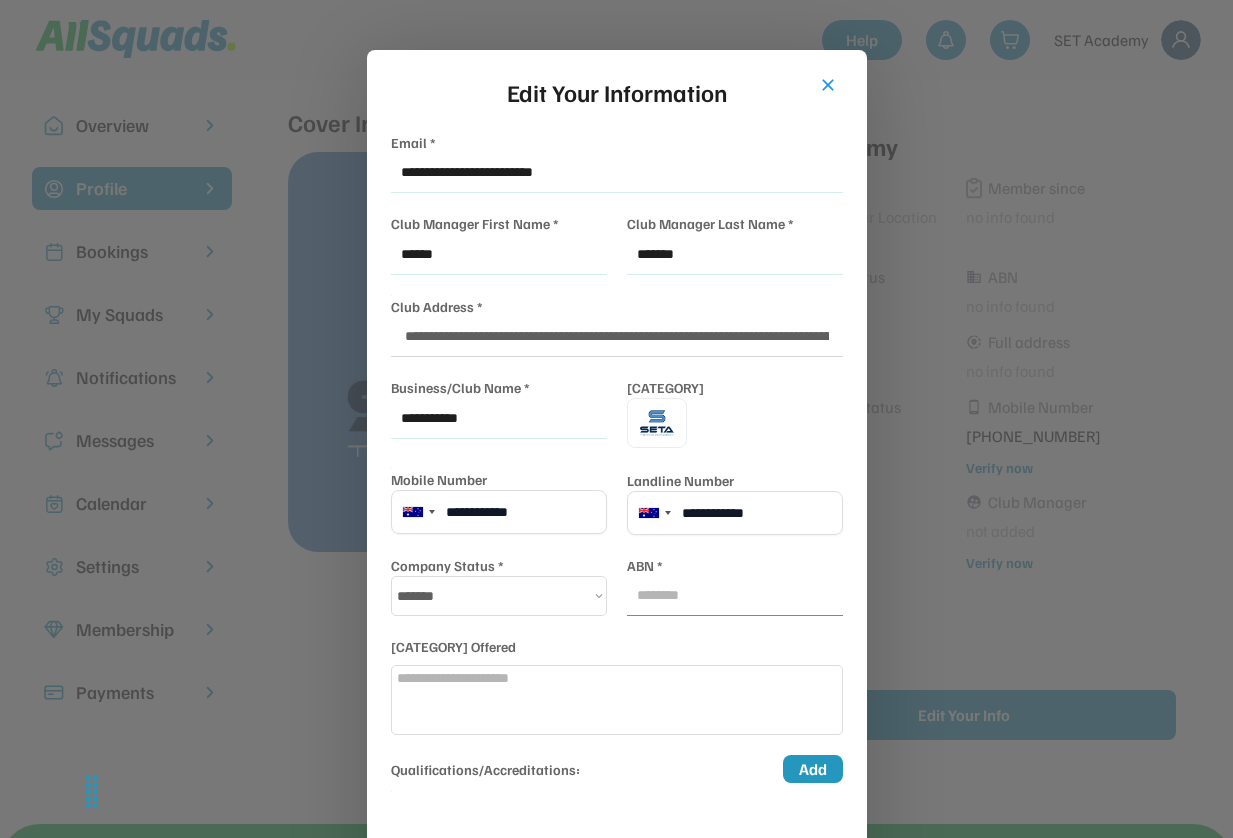 click at bounding box center [735, 596] 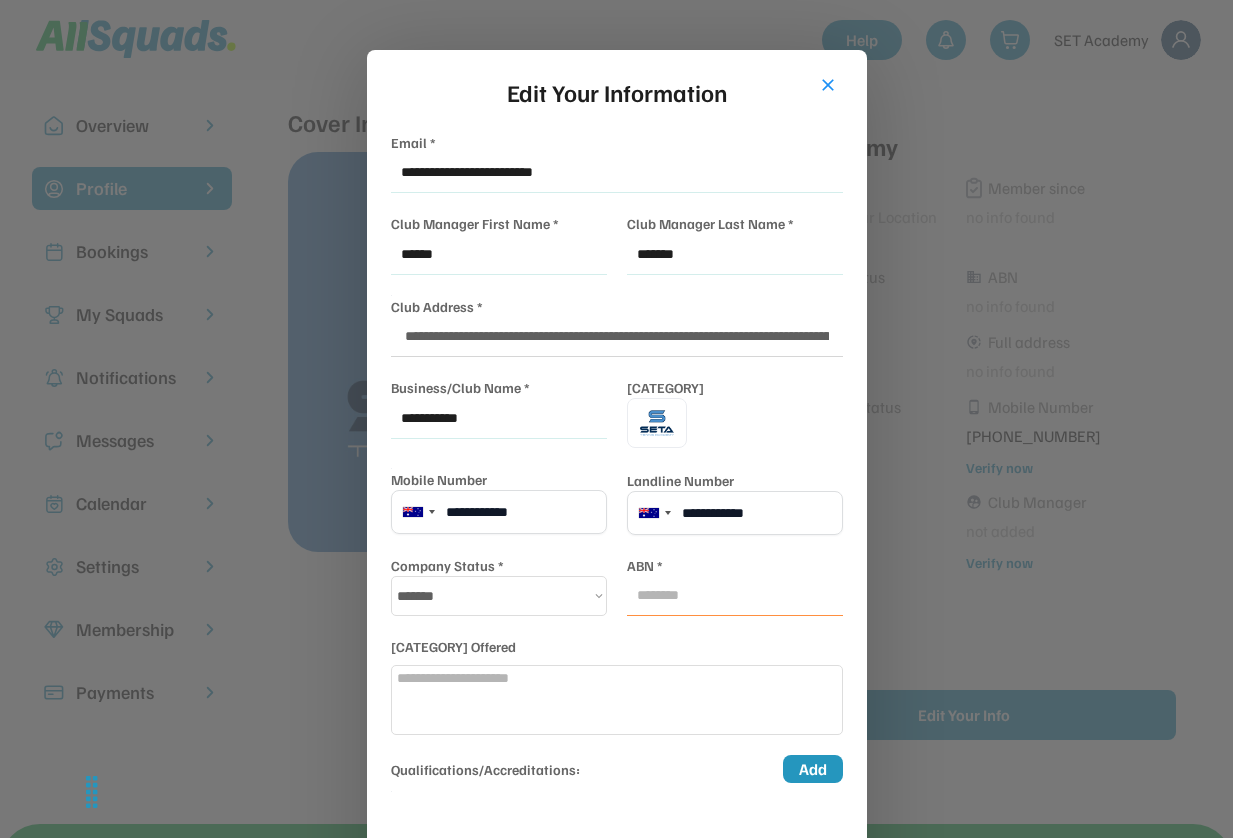 paste on "**********" 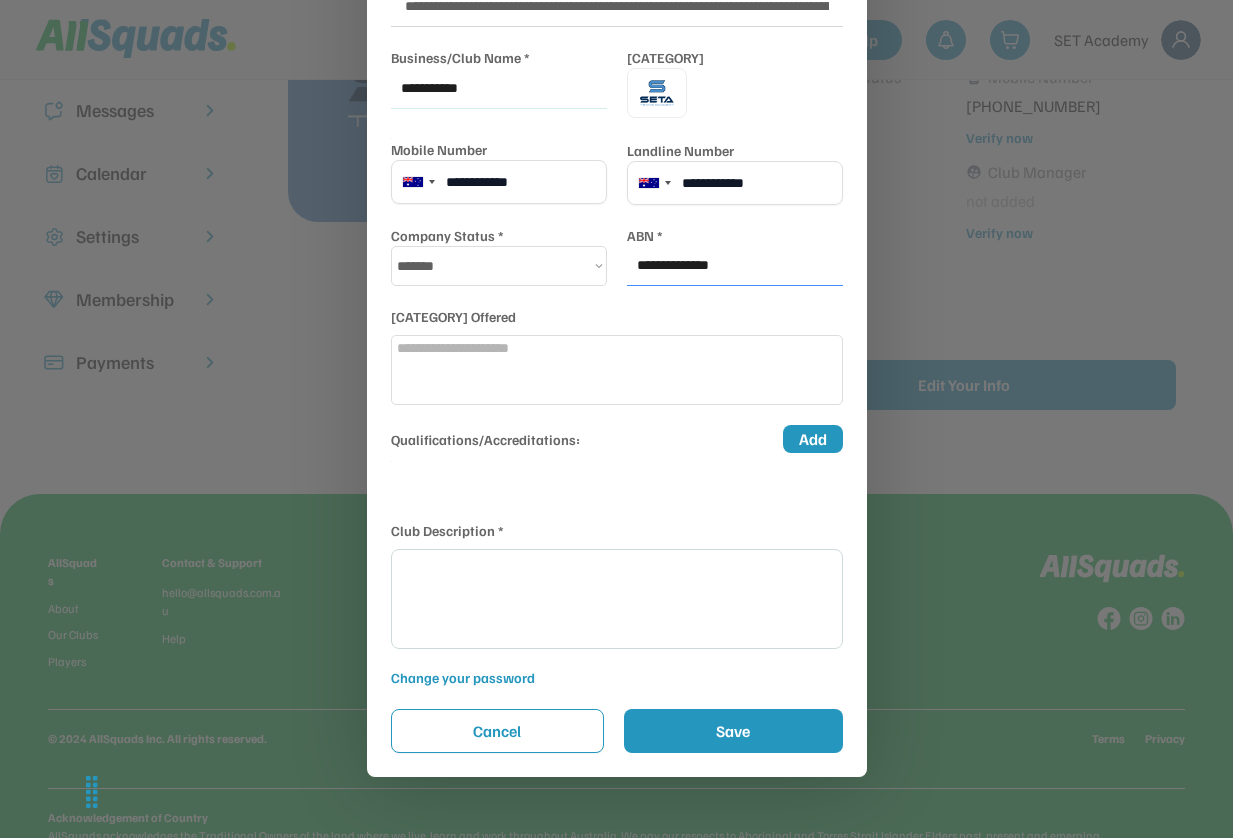 scroll, scrollTop: 336, scrollLeft: 0, axis: vertical 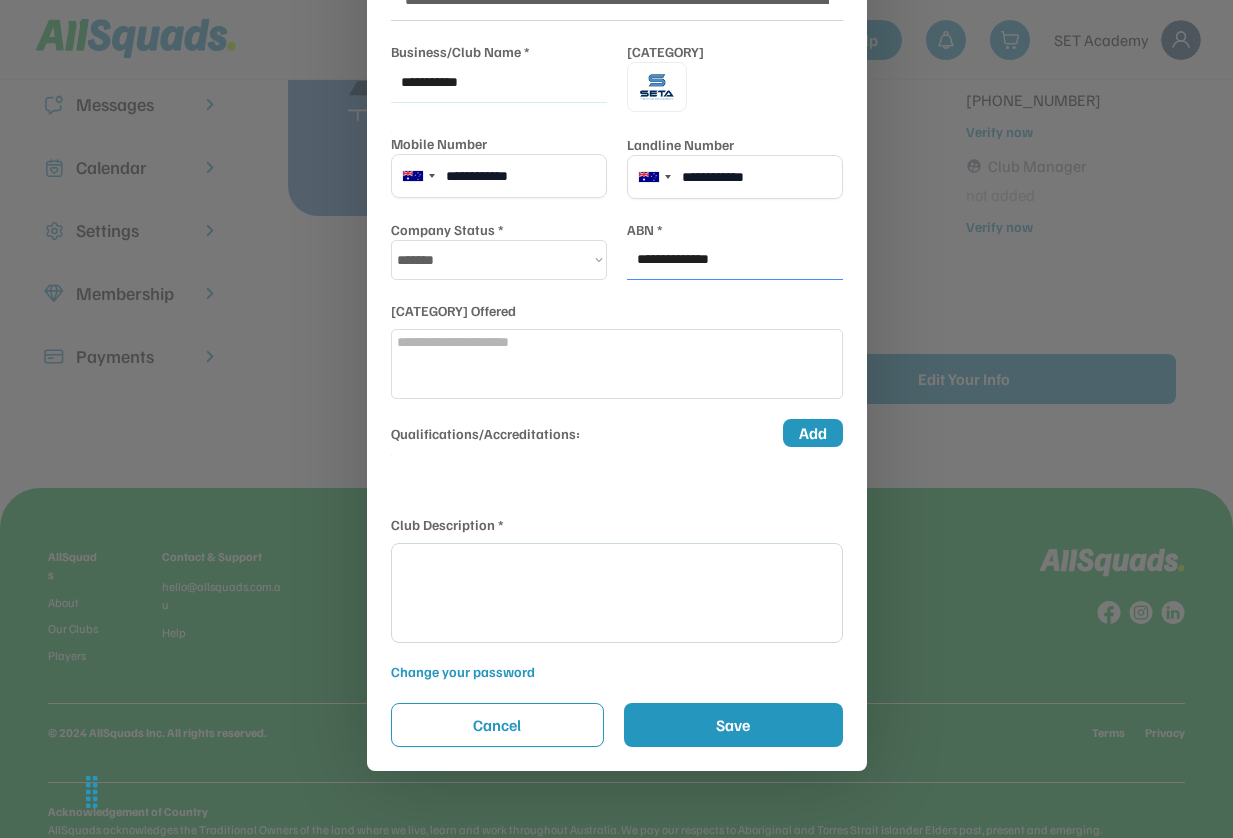 type on "**********" 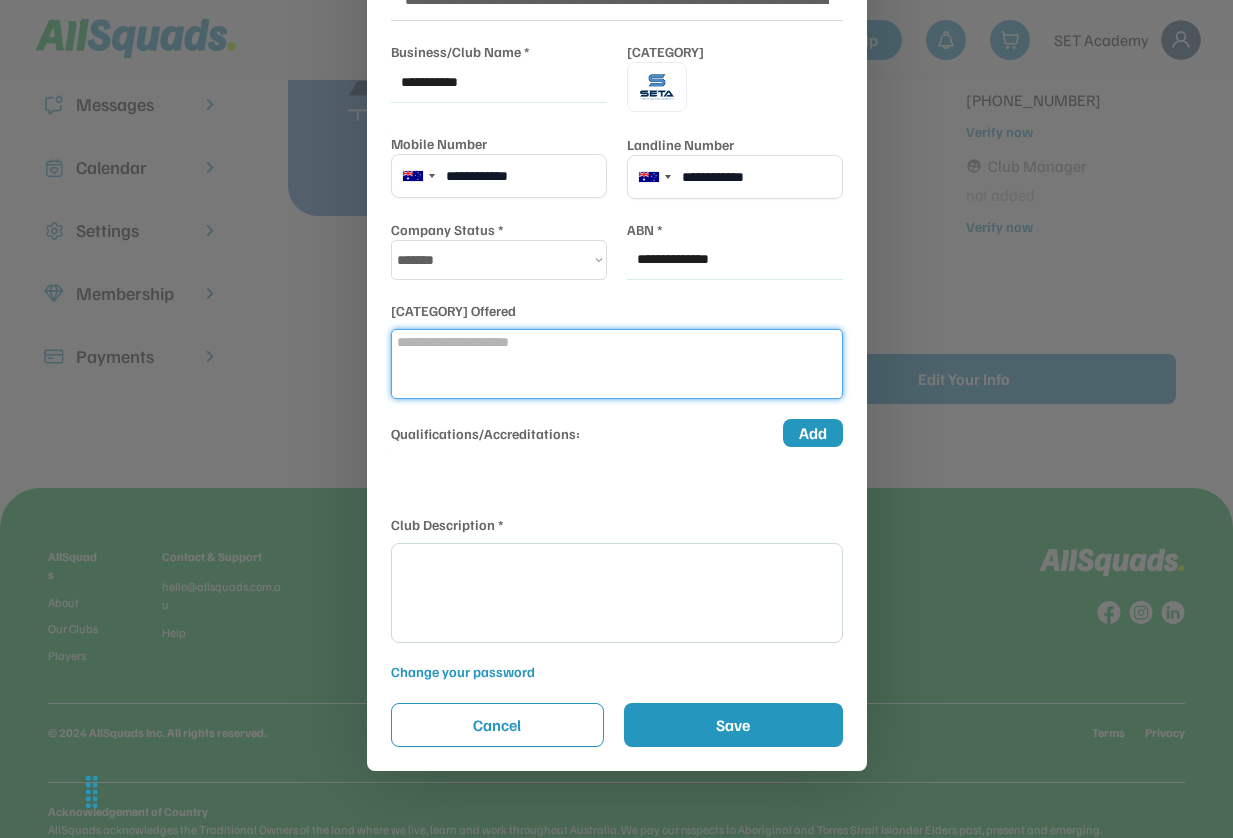 click at bounding box center [617, 341] 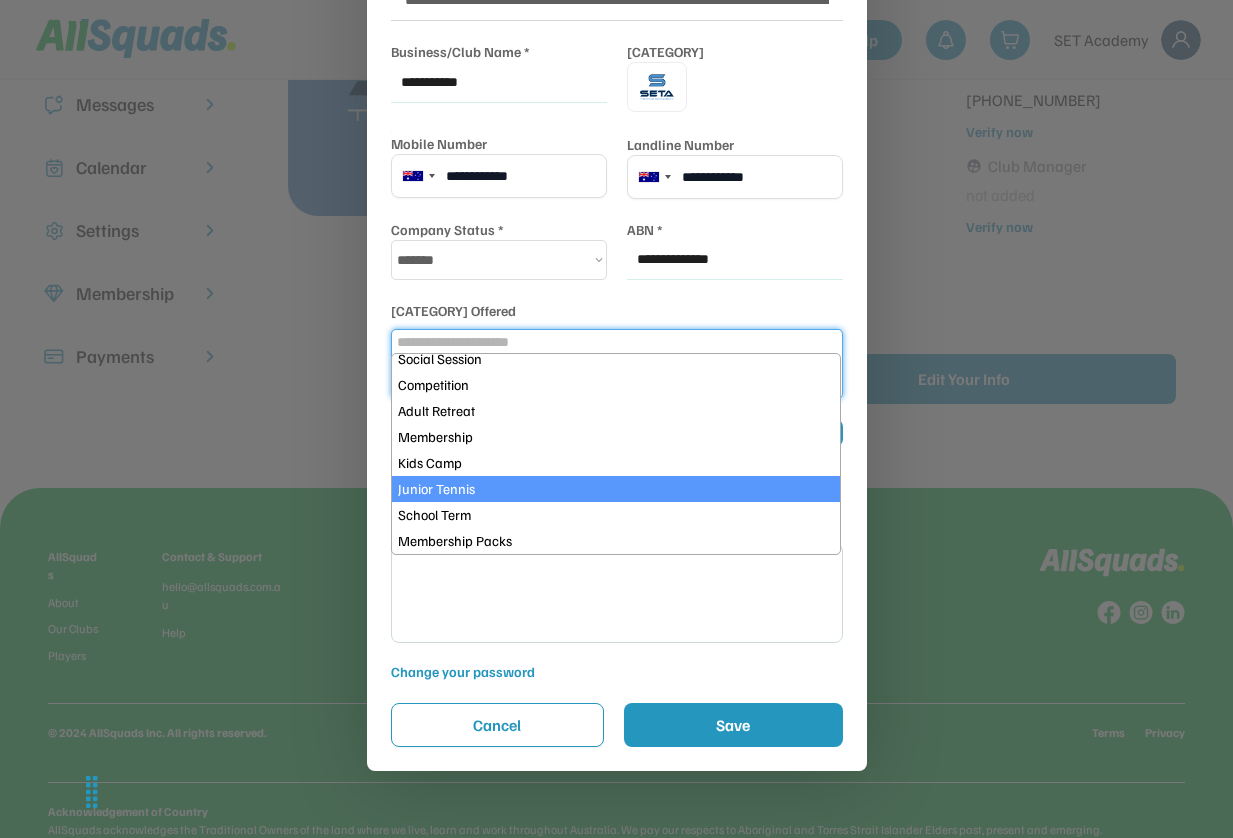 scroll, scrollTop: 60, scrollLeft: 0, axis: vertical 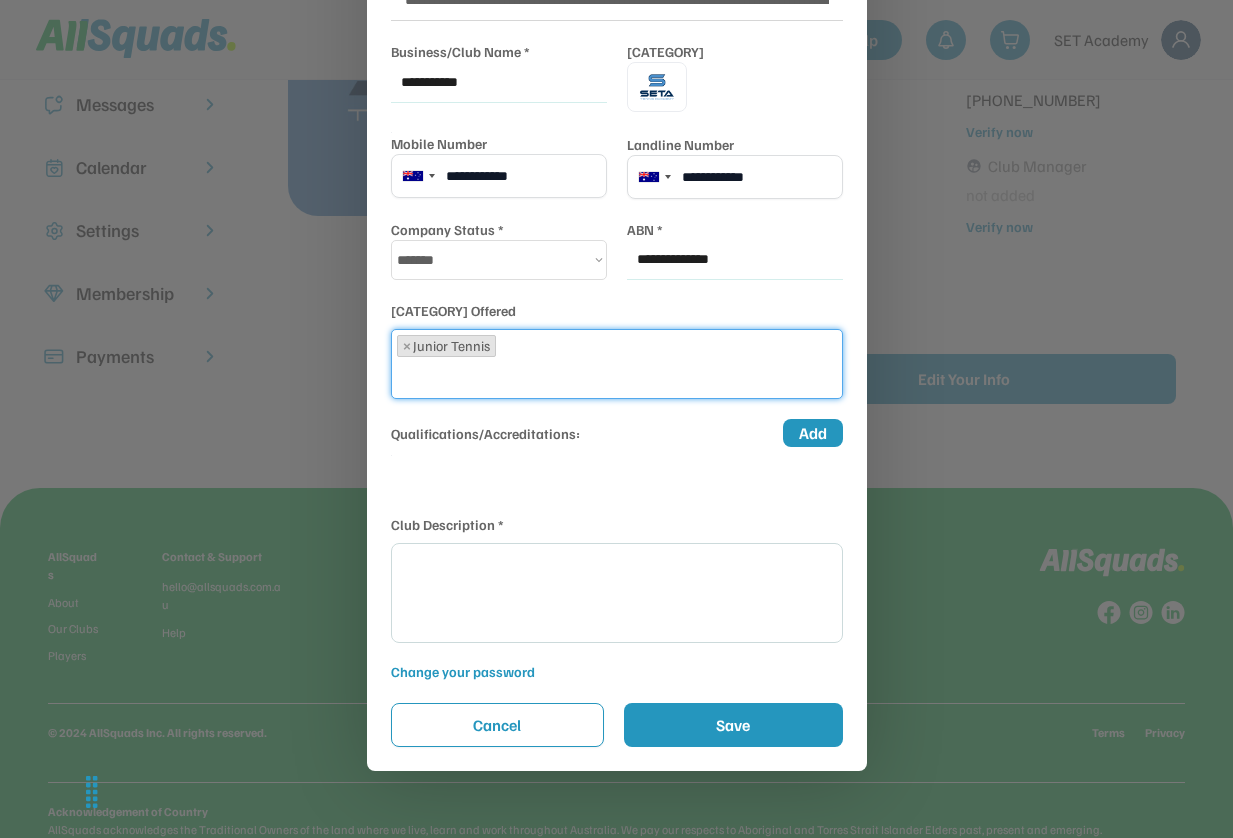 click on "× Junior Tennis" at bounding box center (617, 343) 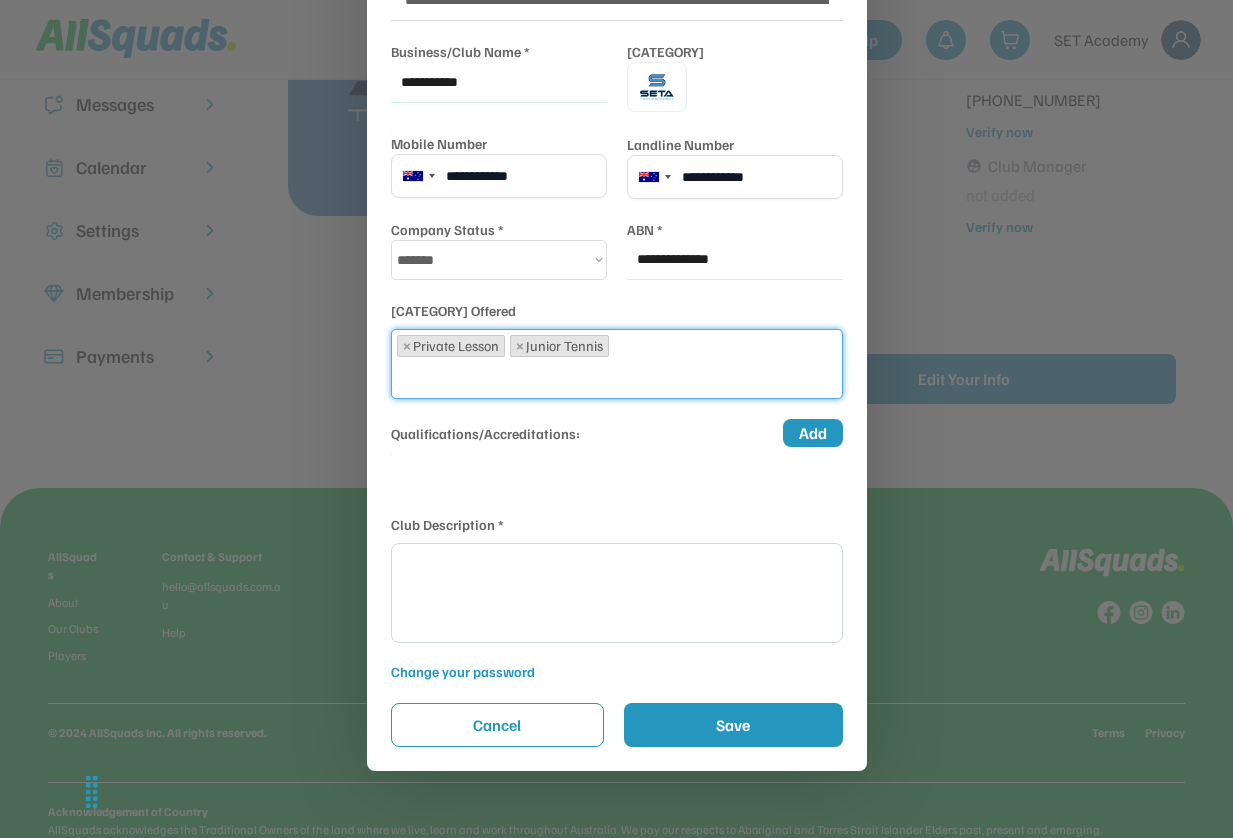 click on "× Private Lesson × Junior Tennis" at bounding box center [617, 343] 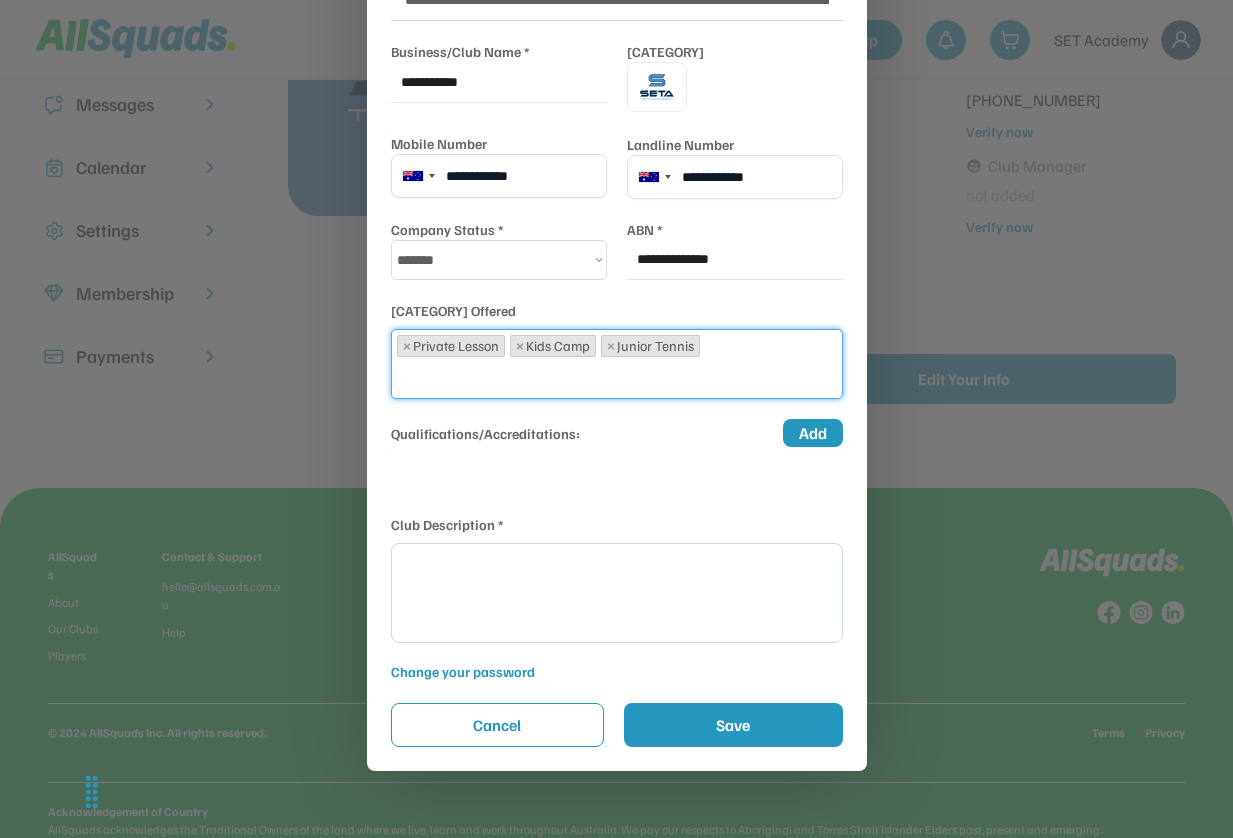 click at bounding box center [710, 342] 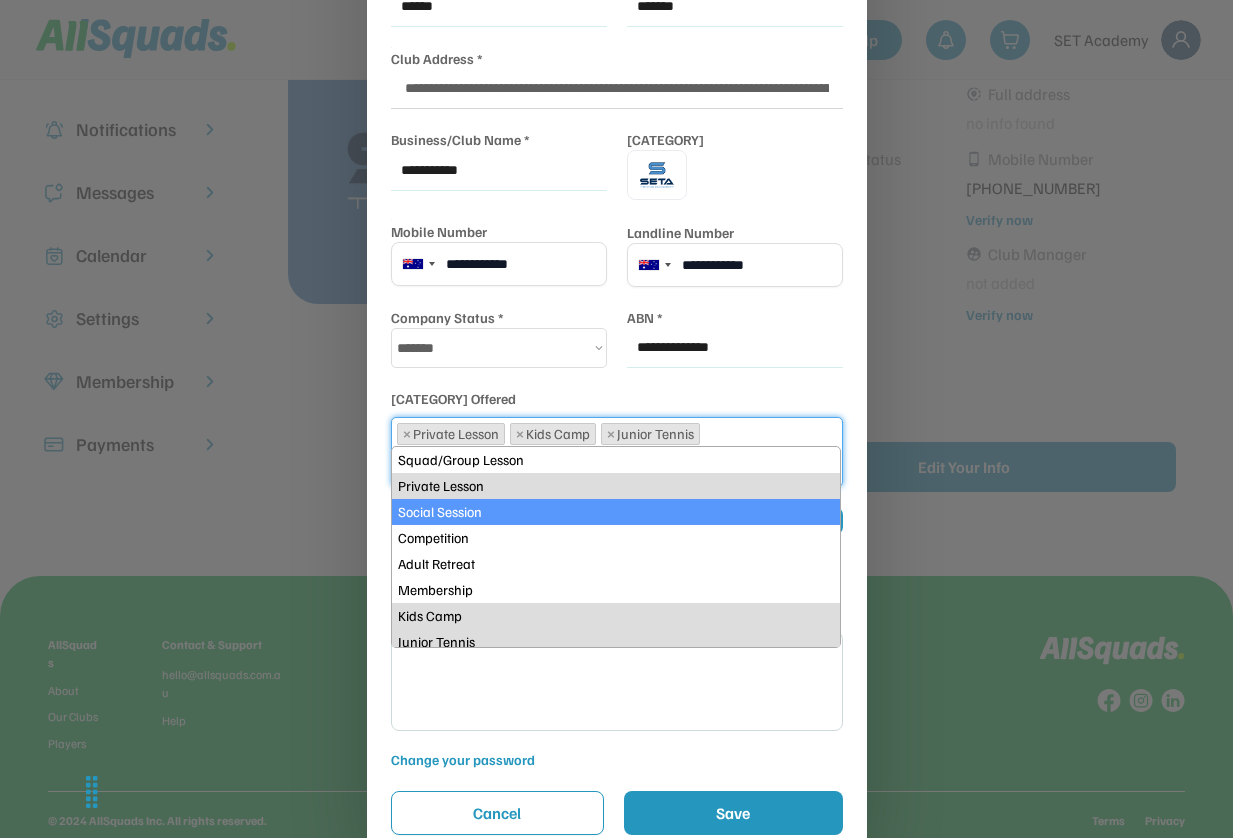 scroll, scrollTop: 246, scrollLeft: 0, axis: vertical 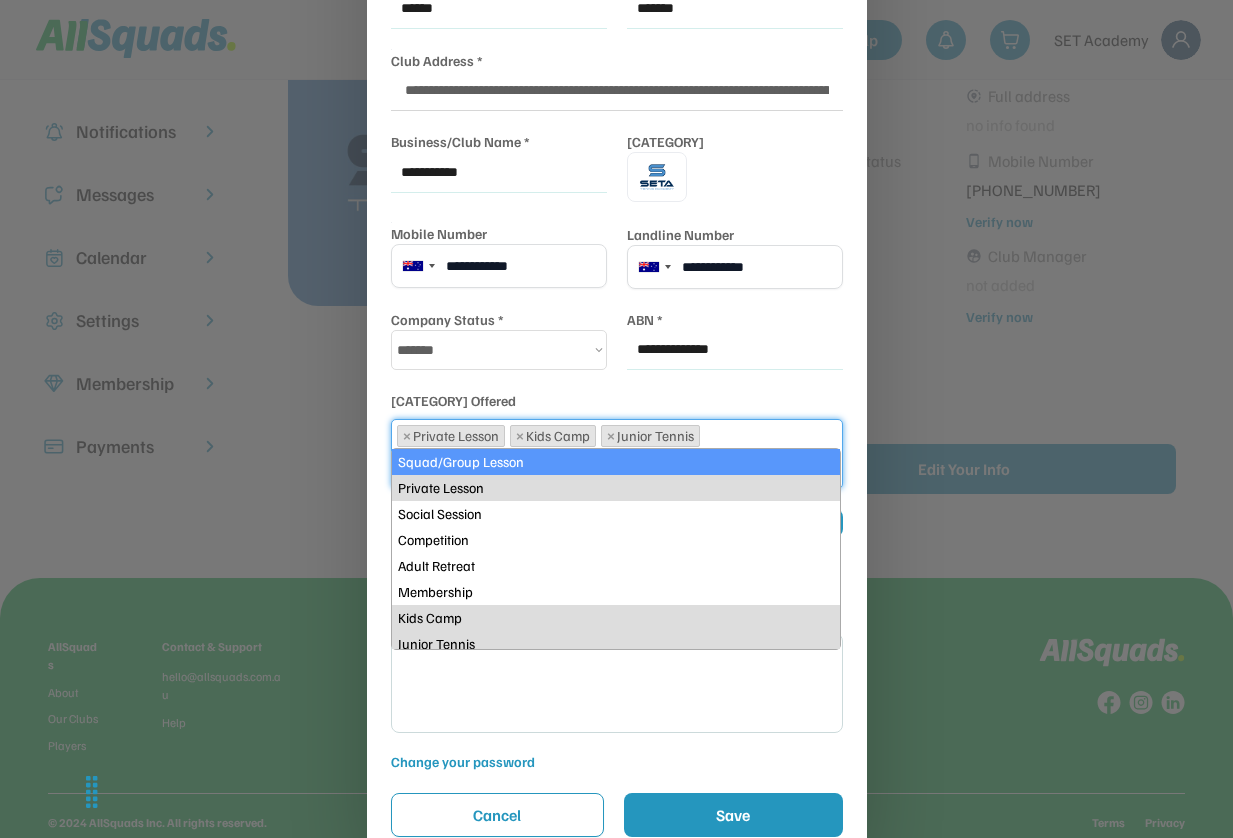 select on "**********" 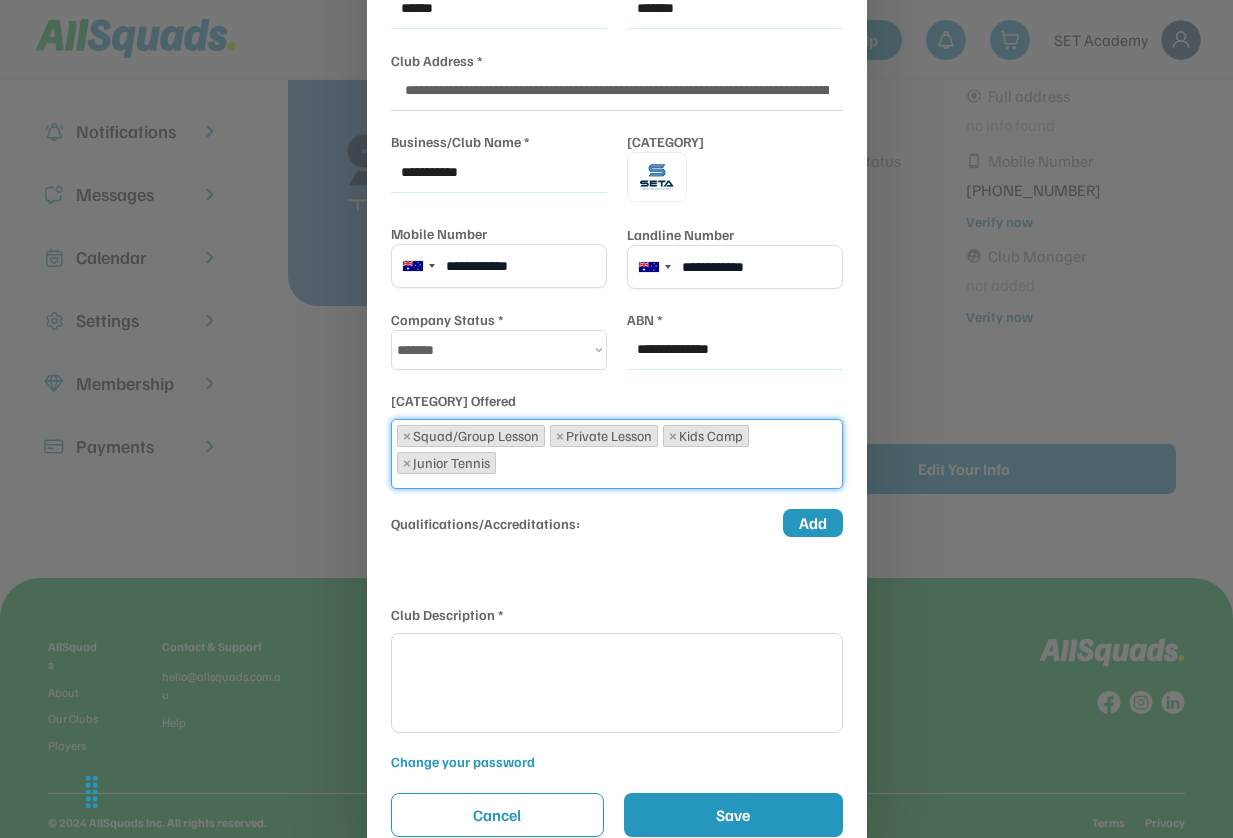 click on "[CATEGORY] × [CATEGORY] × [CATEGORY] × [CATEGORY]" at bounding box center (617, 447) 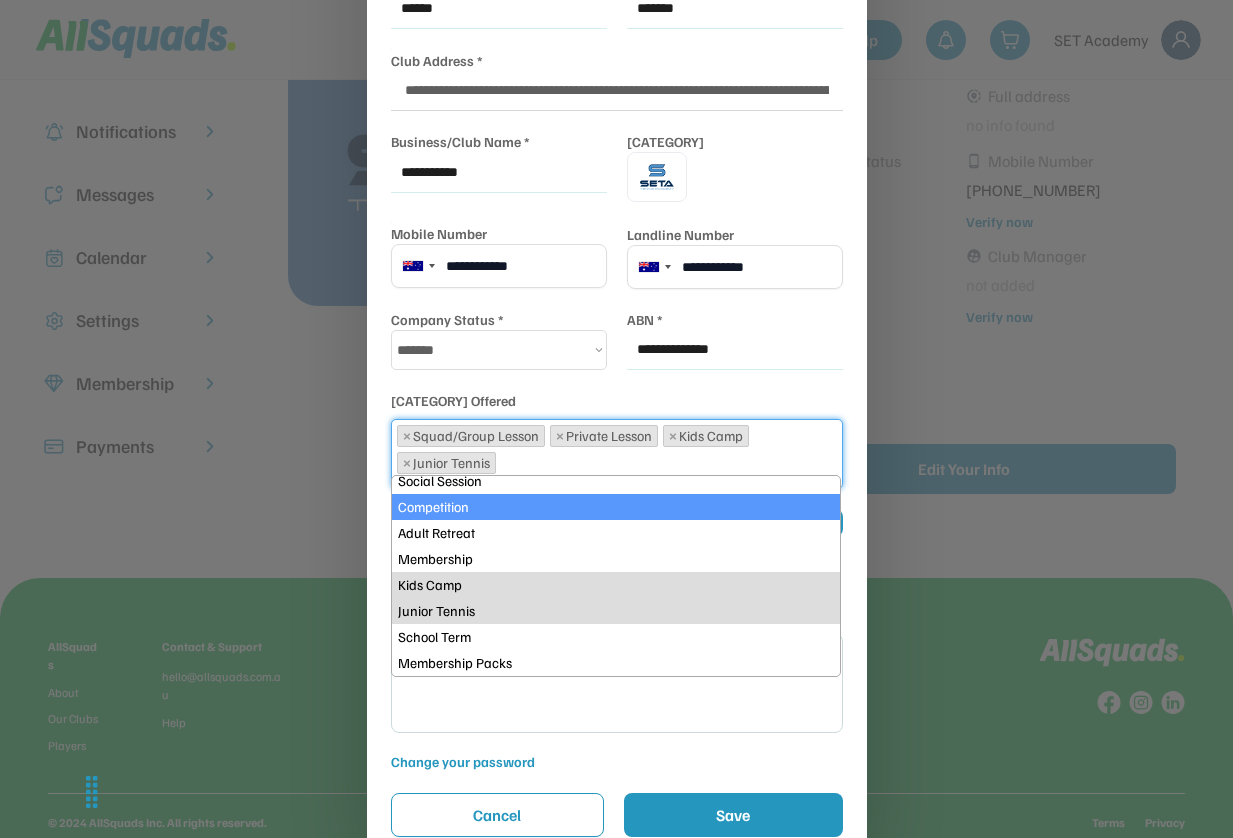 scroll, scrollTop: 63, scrollLeft: 0, axis: vertical 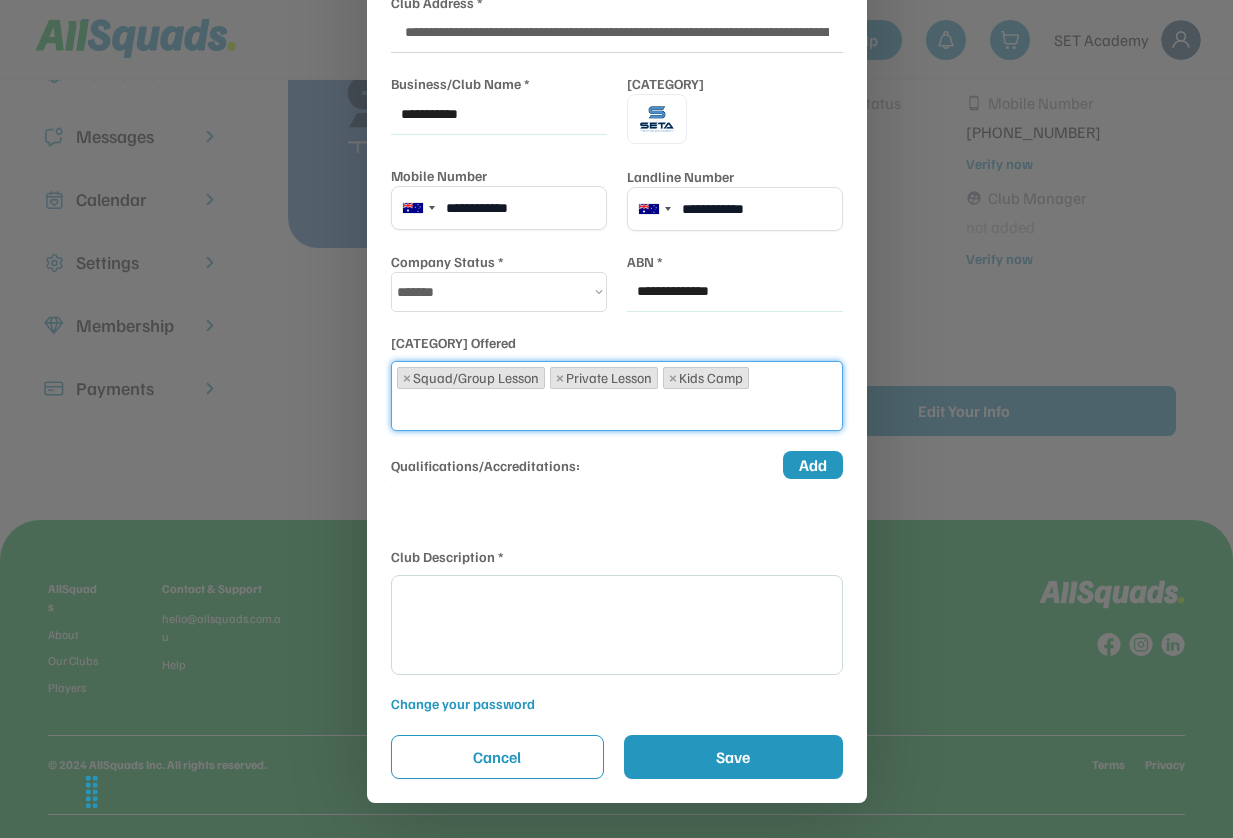 click at bounding box center [759, 374] 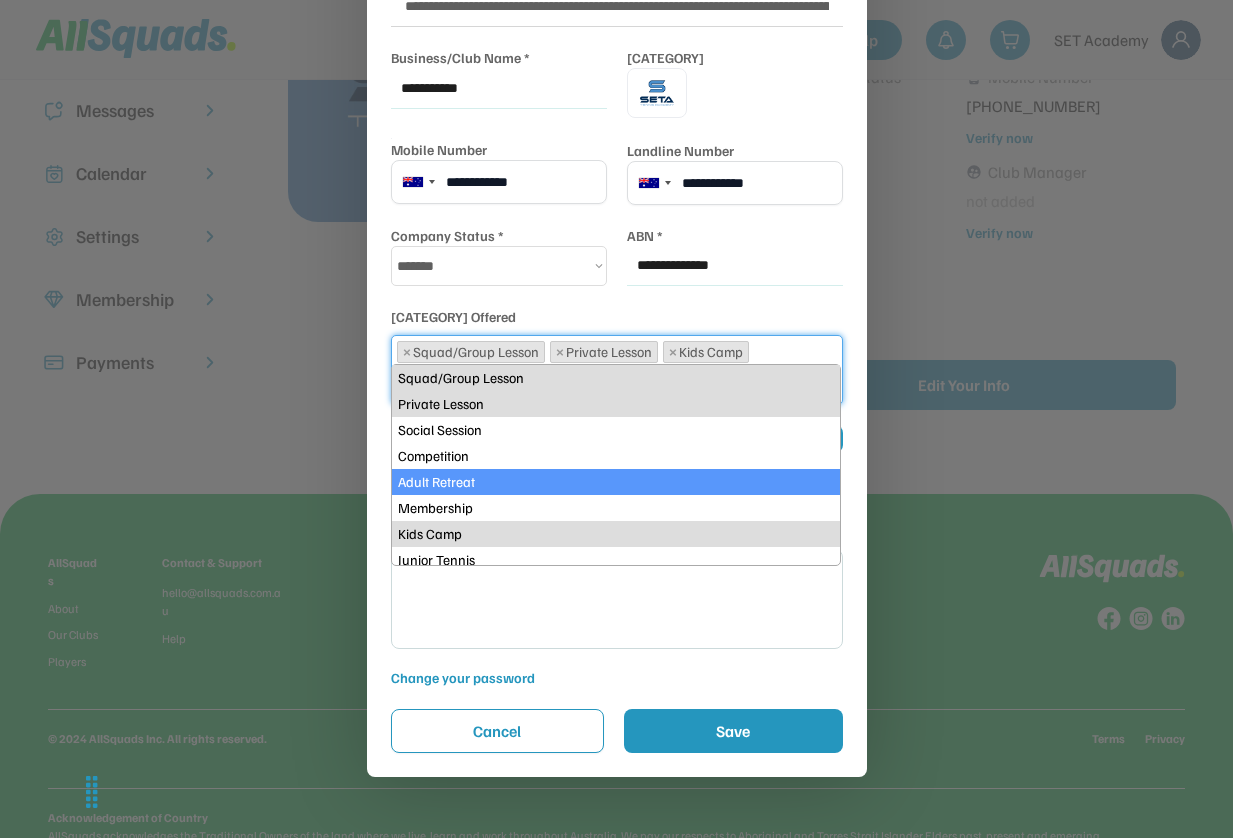 scroll, scrollTop: 339, scrollLeft: 0, axis: vertical 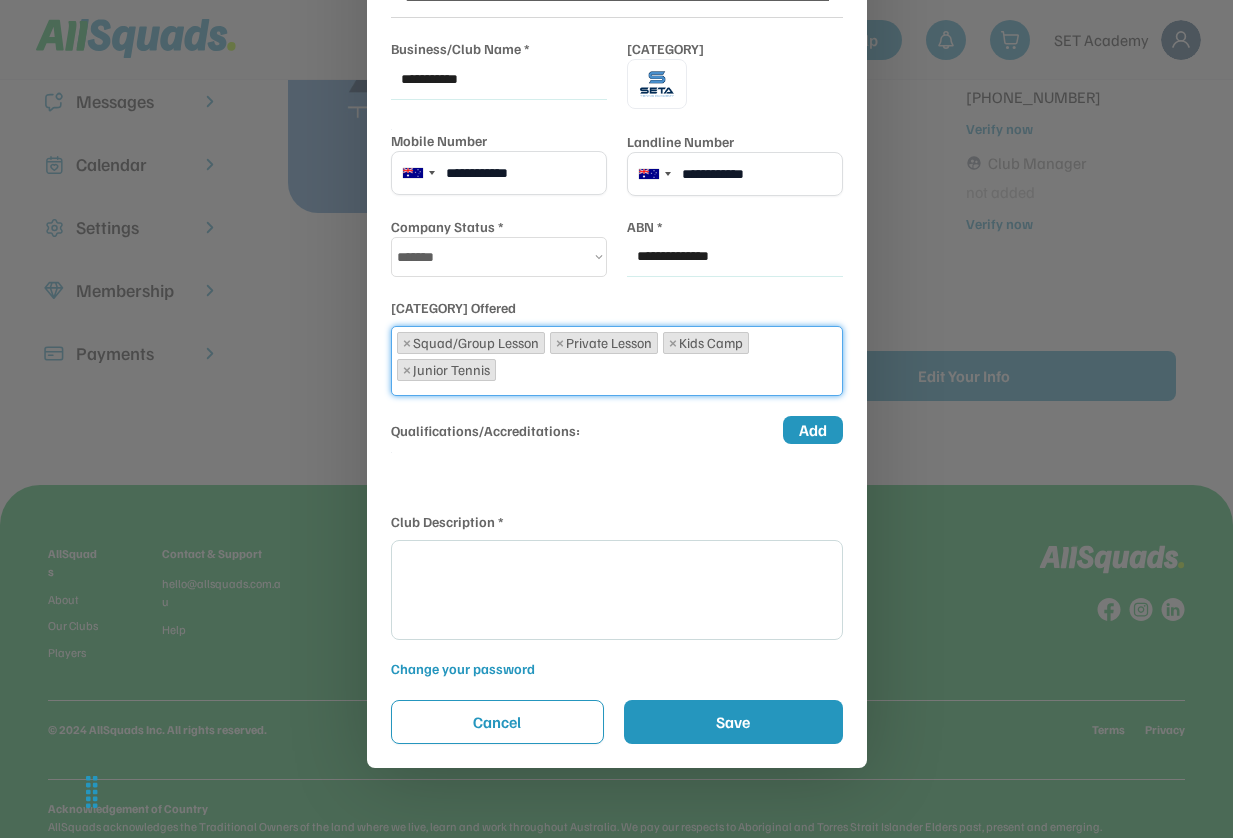 click at bounding box center (617, 590) 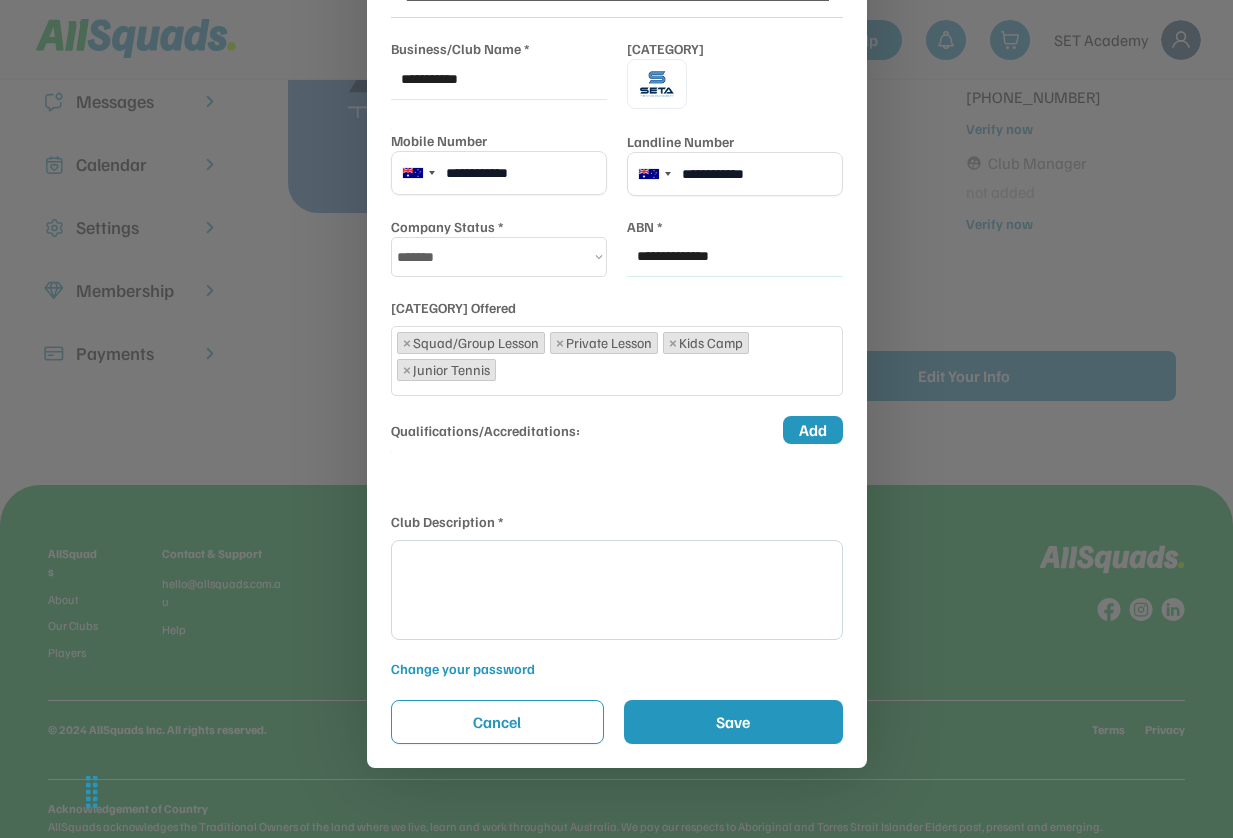 click at bounding box center [617, 590] 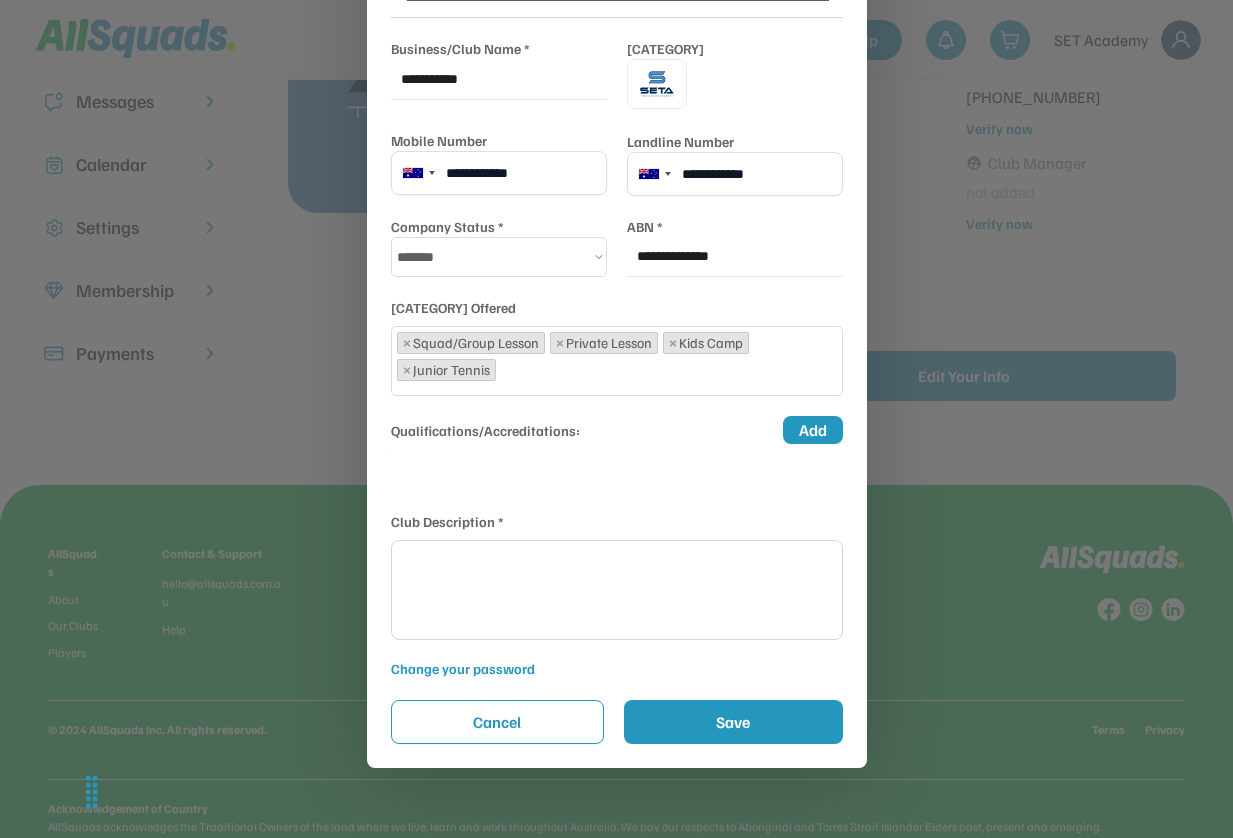 paste on "**********" 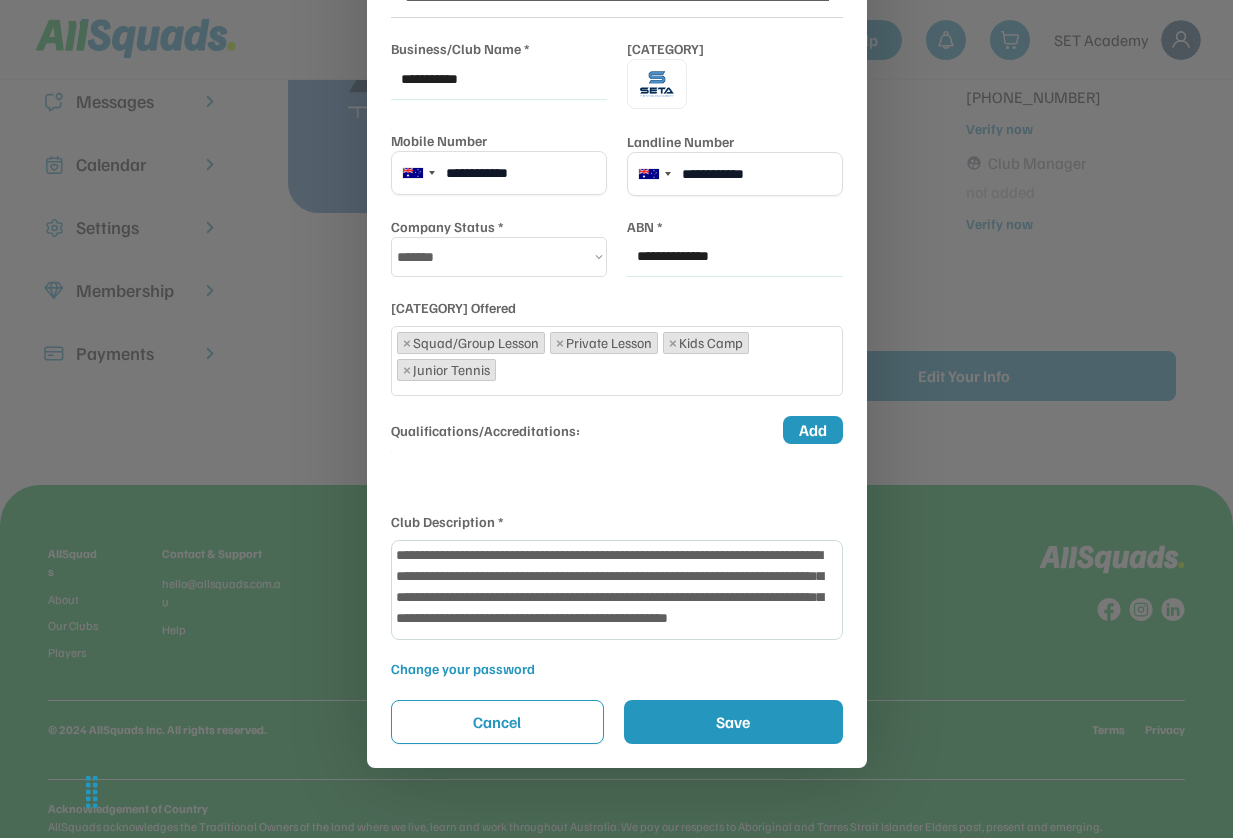 scroll, scrollTop: 36, scrollLeft: 0, axis: vertical 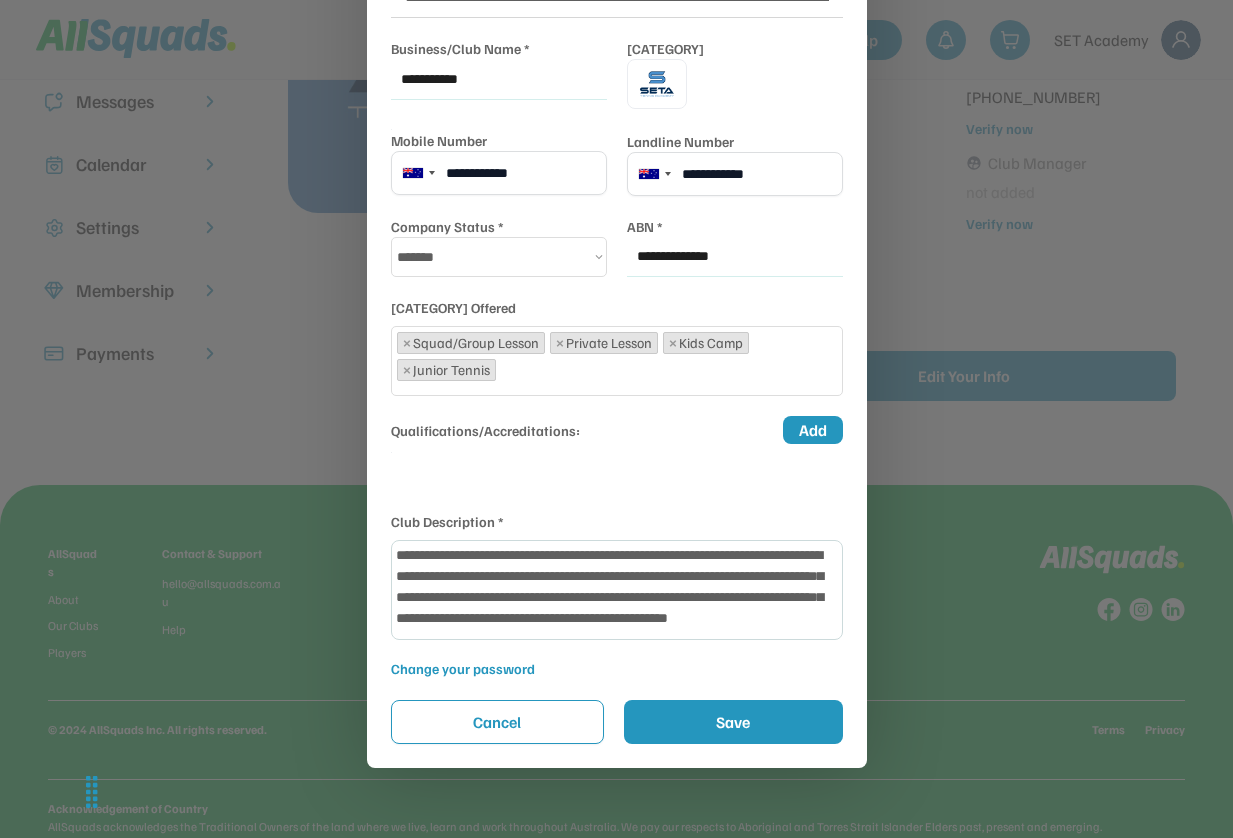 click on "**********" at bounding box center (617, 590) 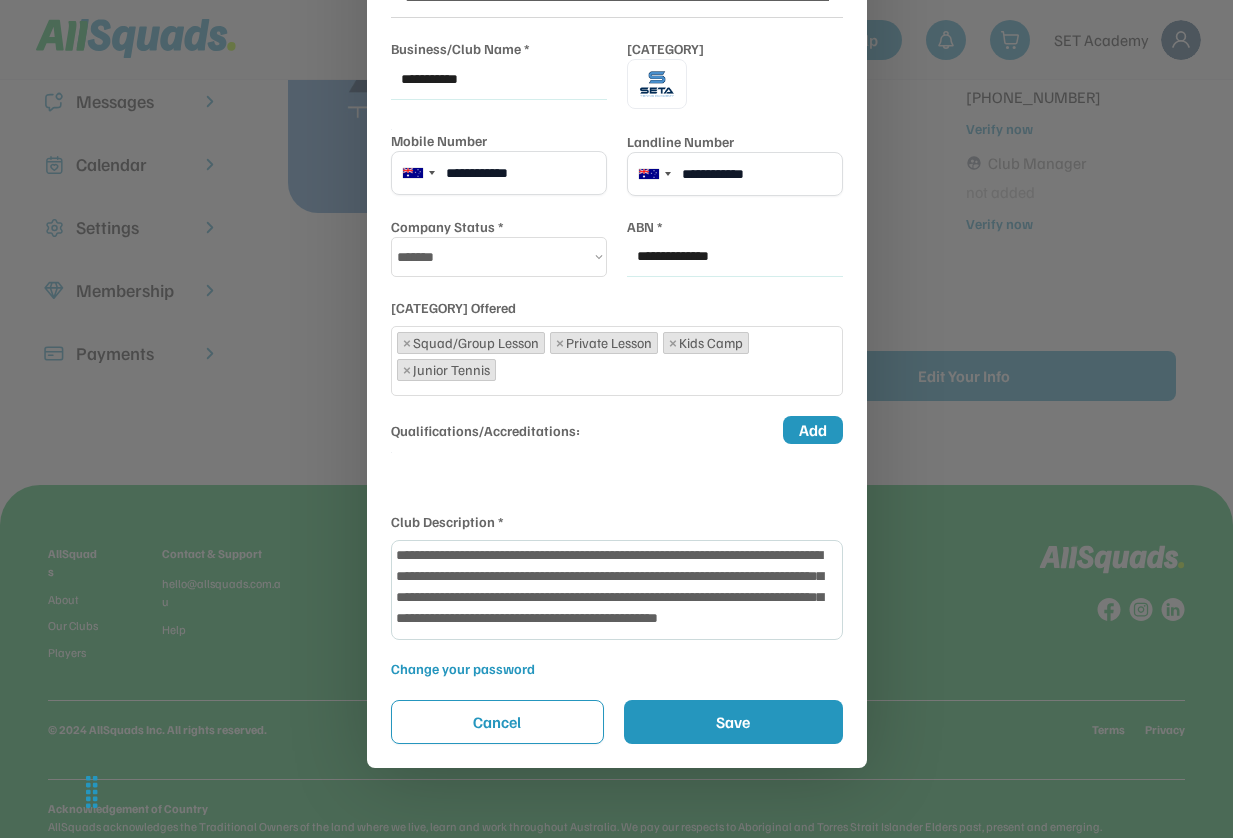 scroll, scrollTop: 36, scrollLeft: 0, axis: vertical 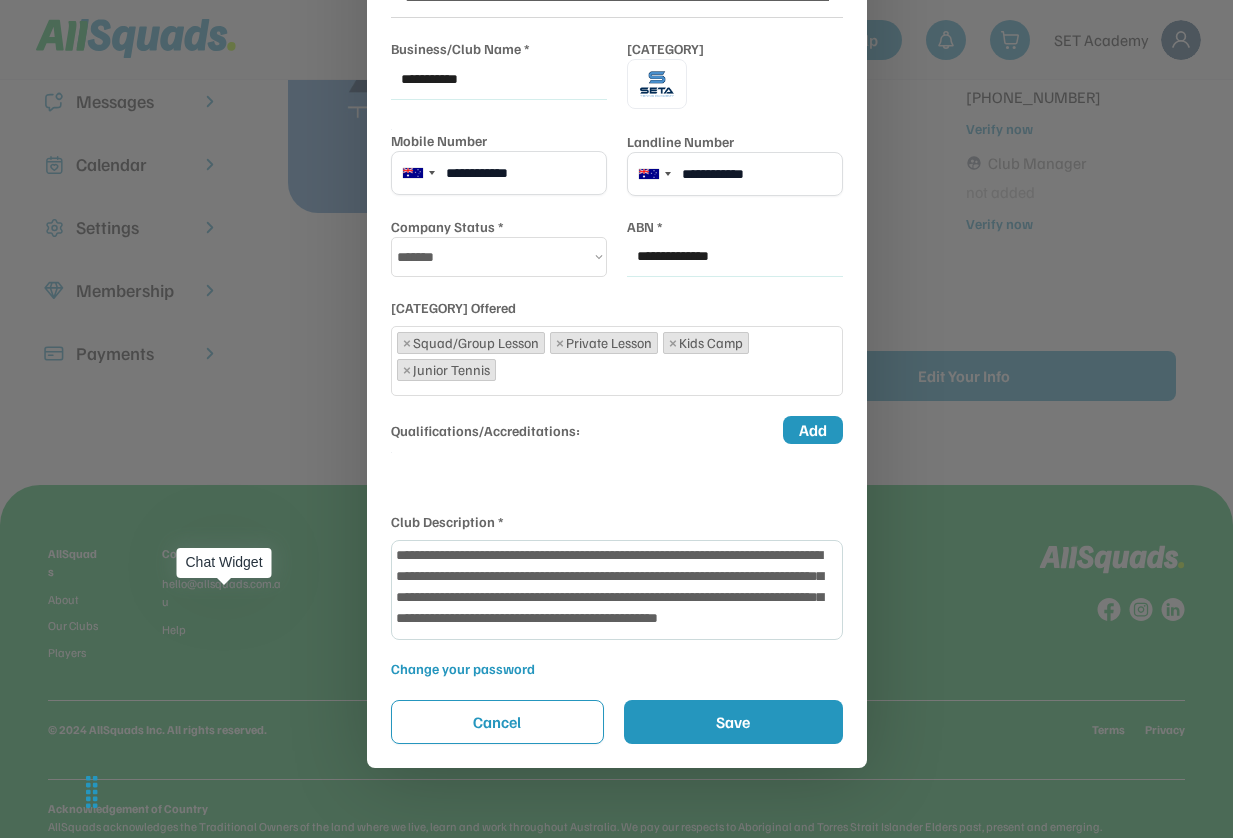 type on "**********" 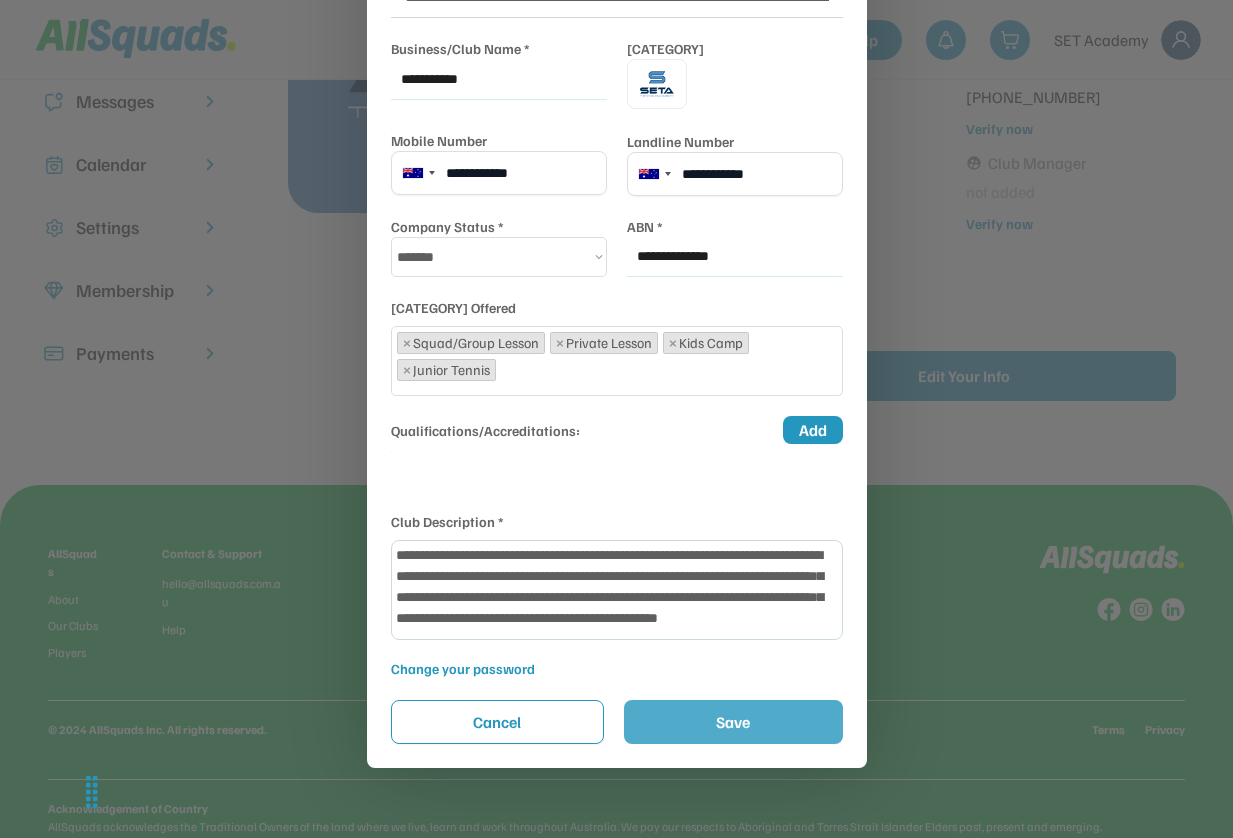 click on "Save" at bounding box center [733, 722] 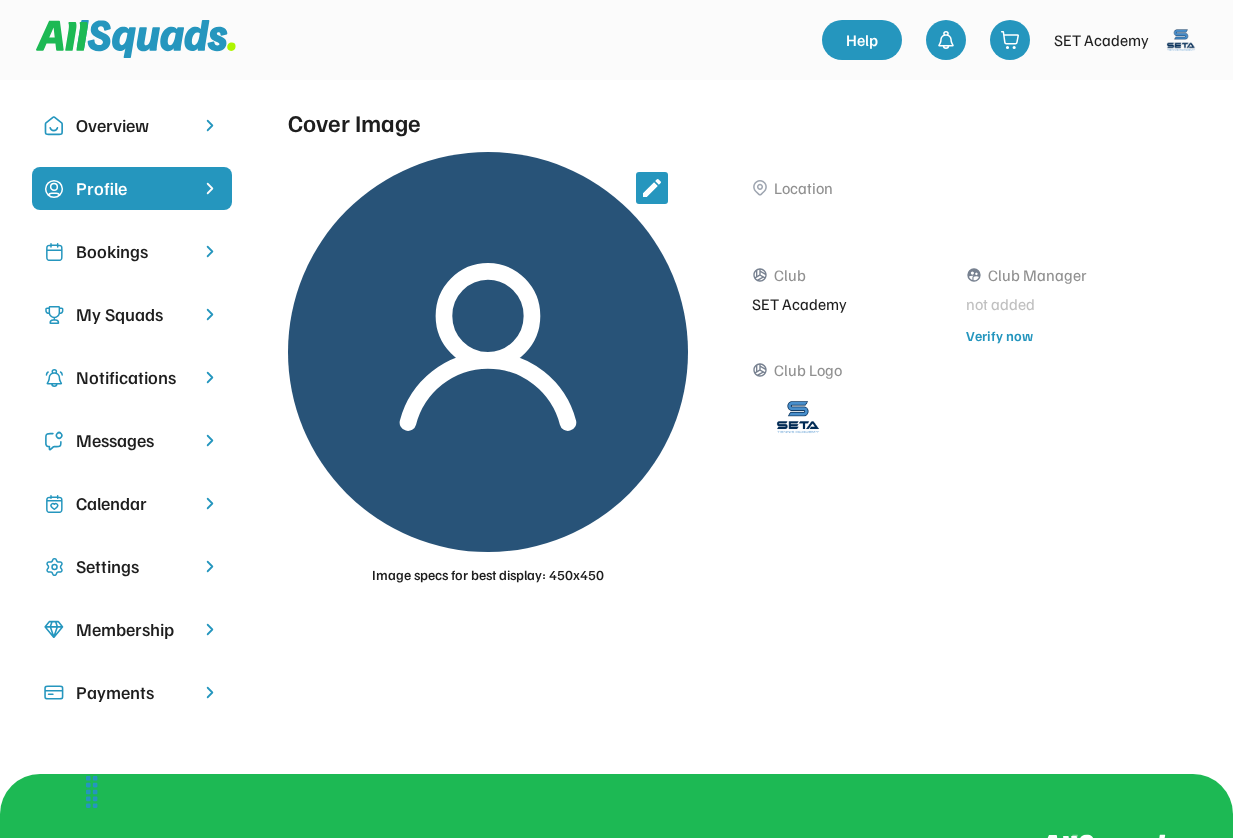 scroll, scrollTop: 0, scrollLeft: 0, axis: both 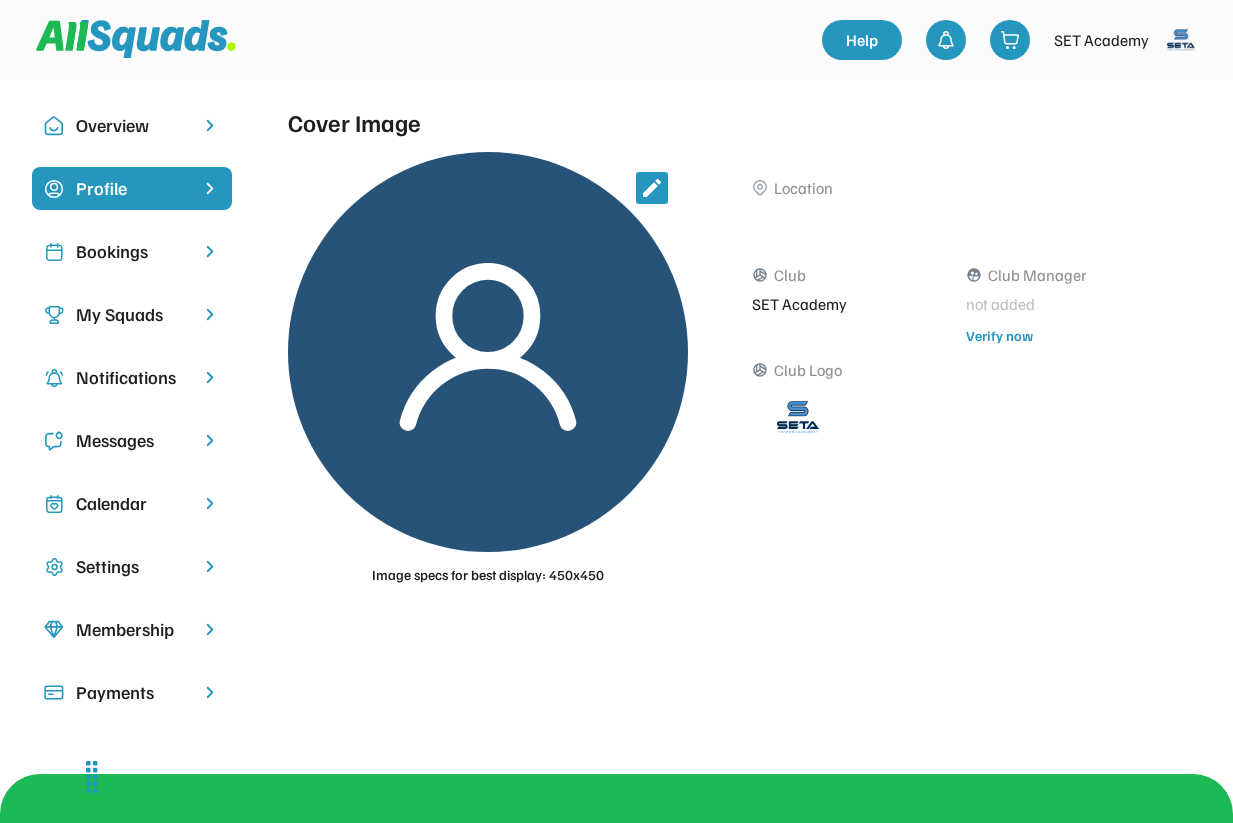 click at bounding box center [652, 188] 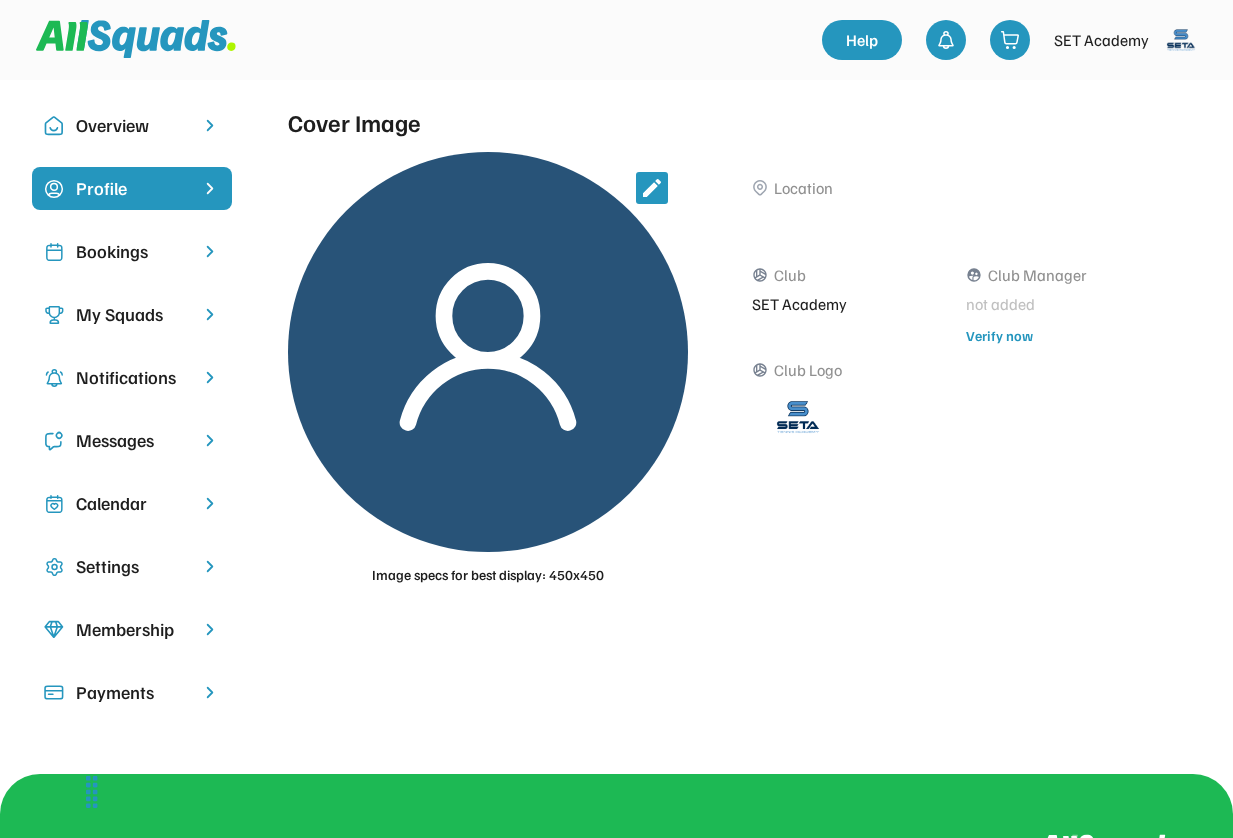type on "**********" 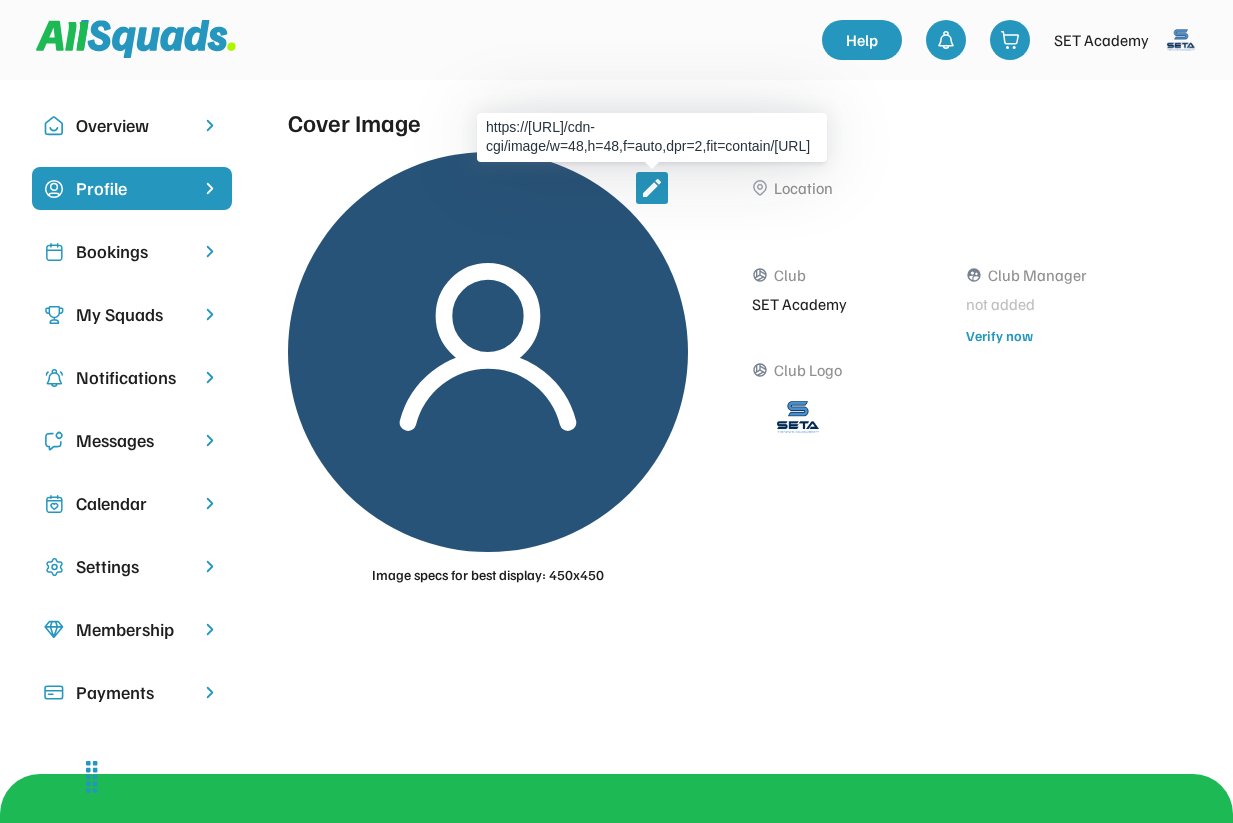 click at bounding box center [652, 188] 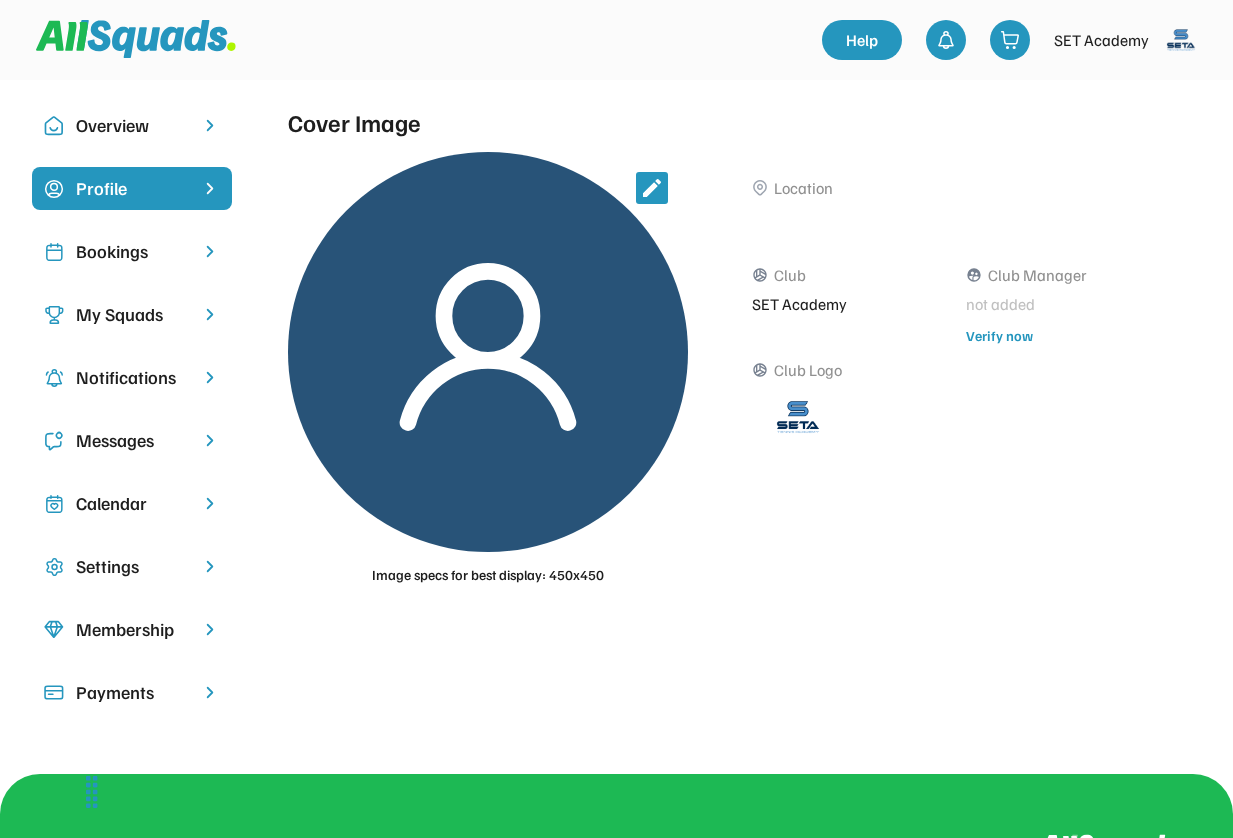 type on "**********" 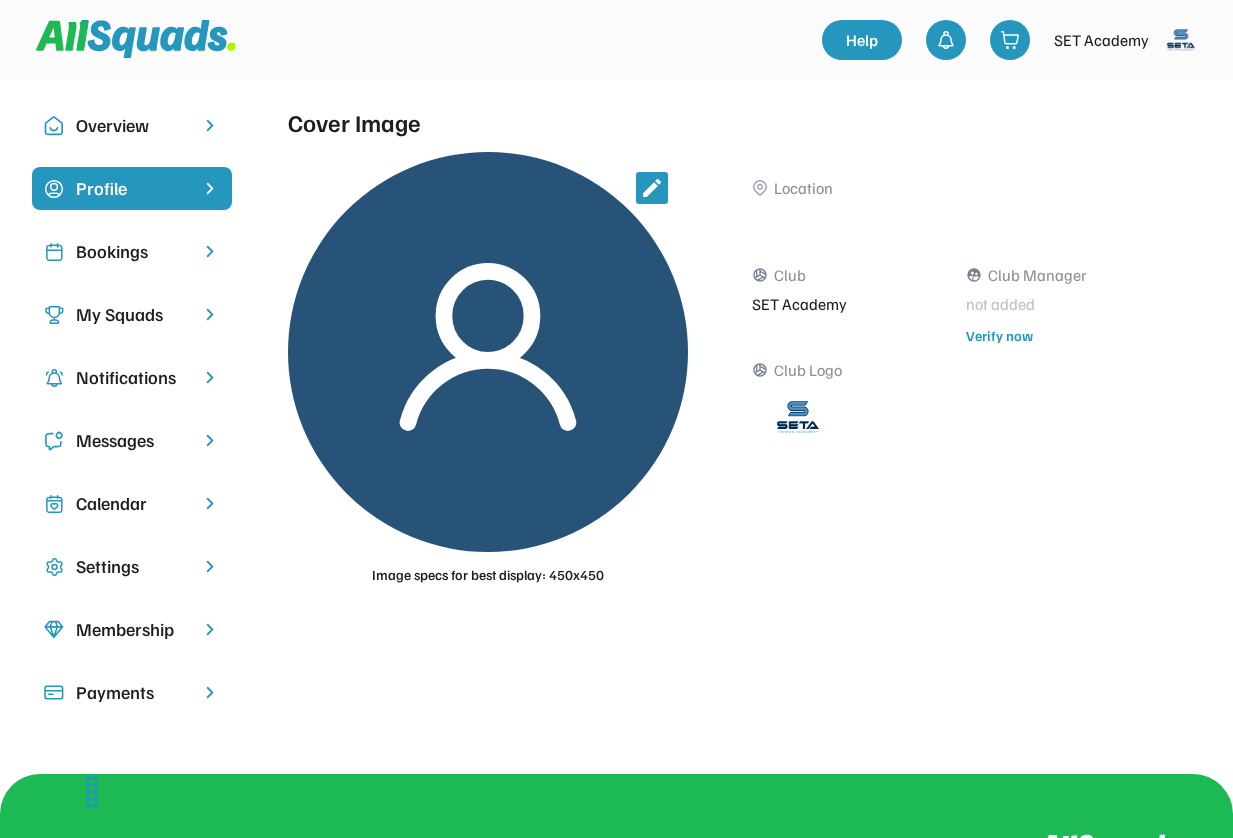 type 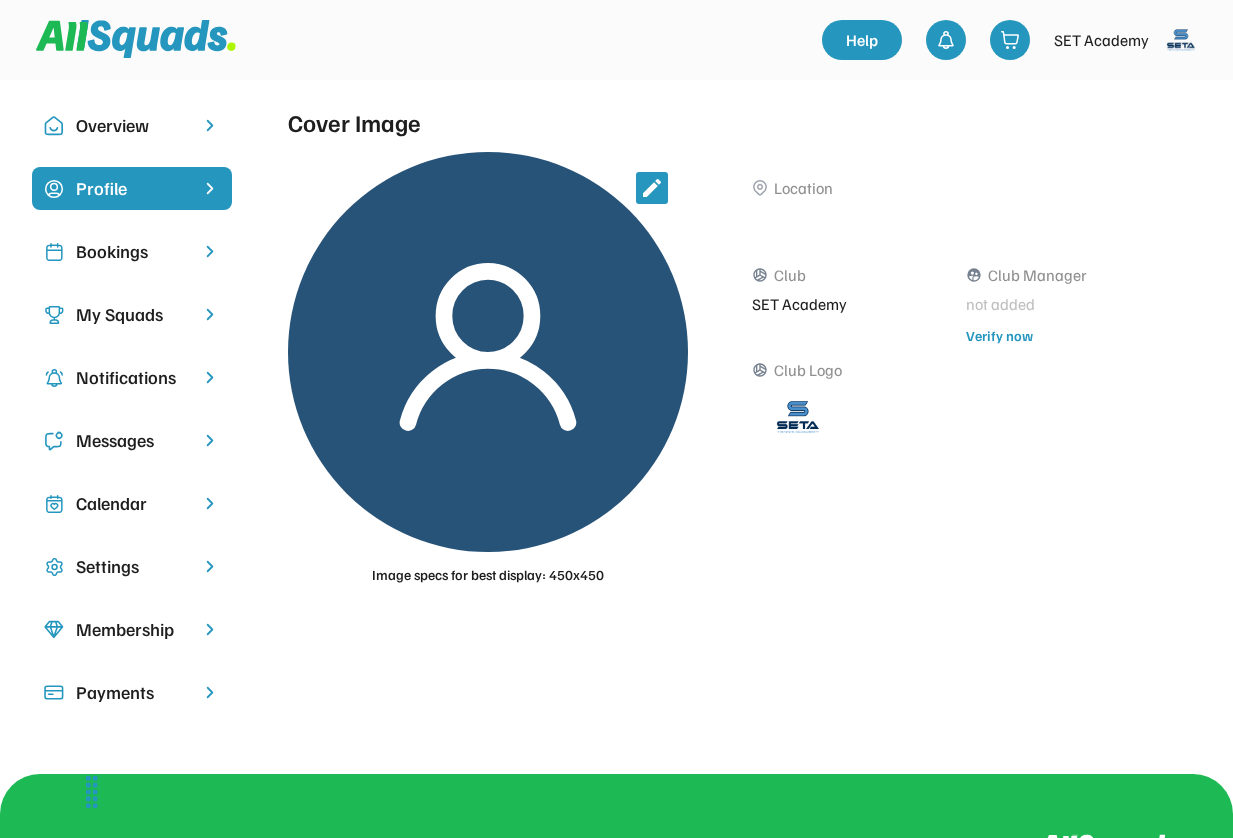 click at bounding box center (488, 352) 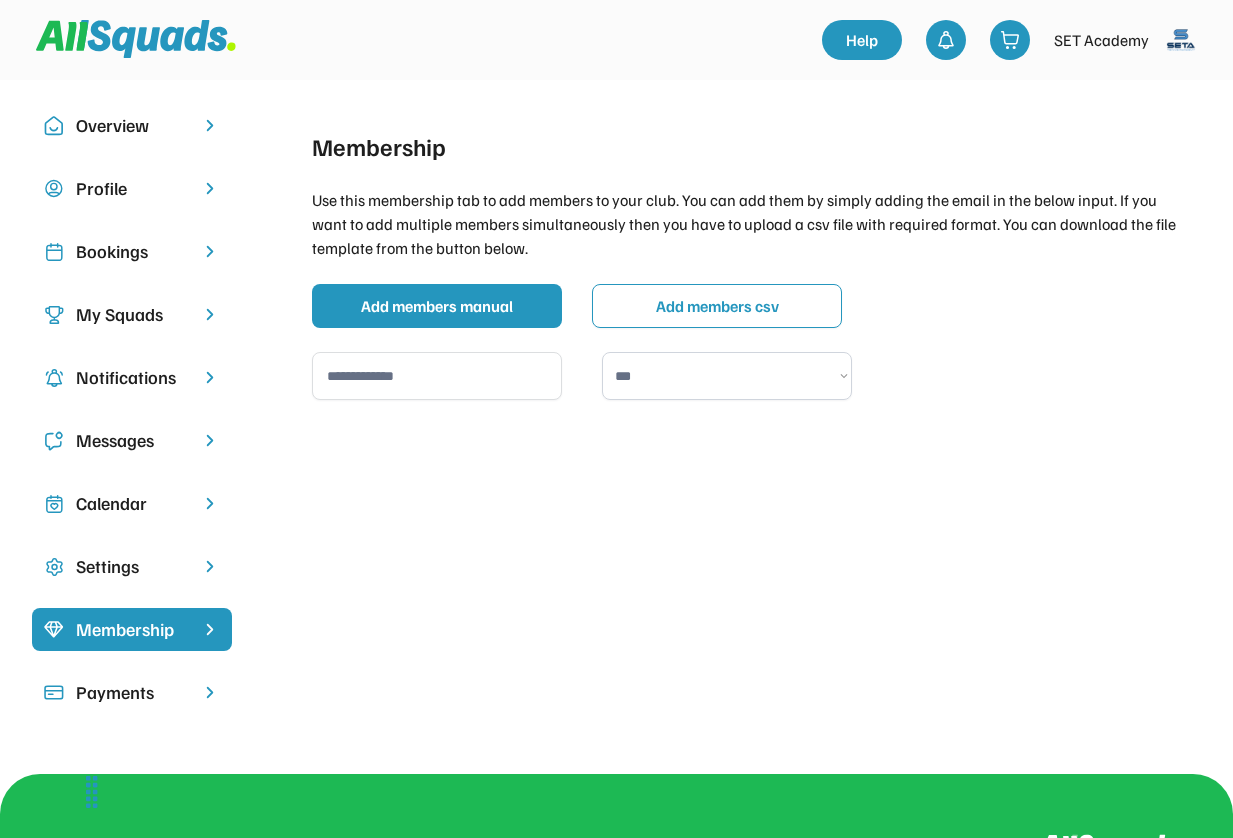 click on "Settings" at bounding box center [132, 566] 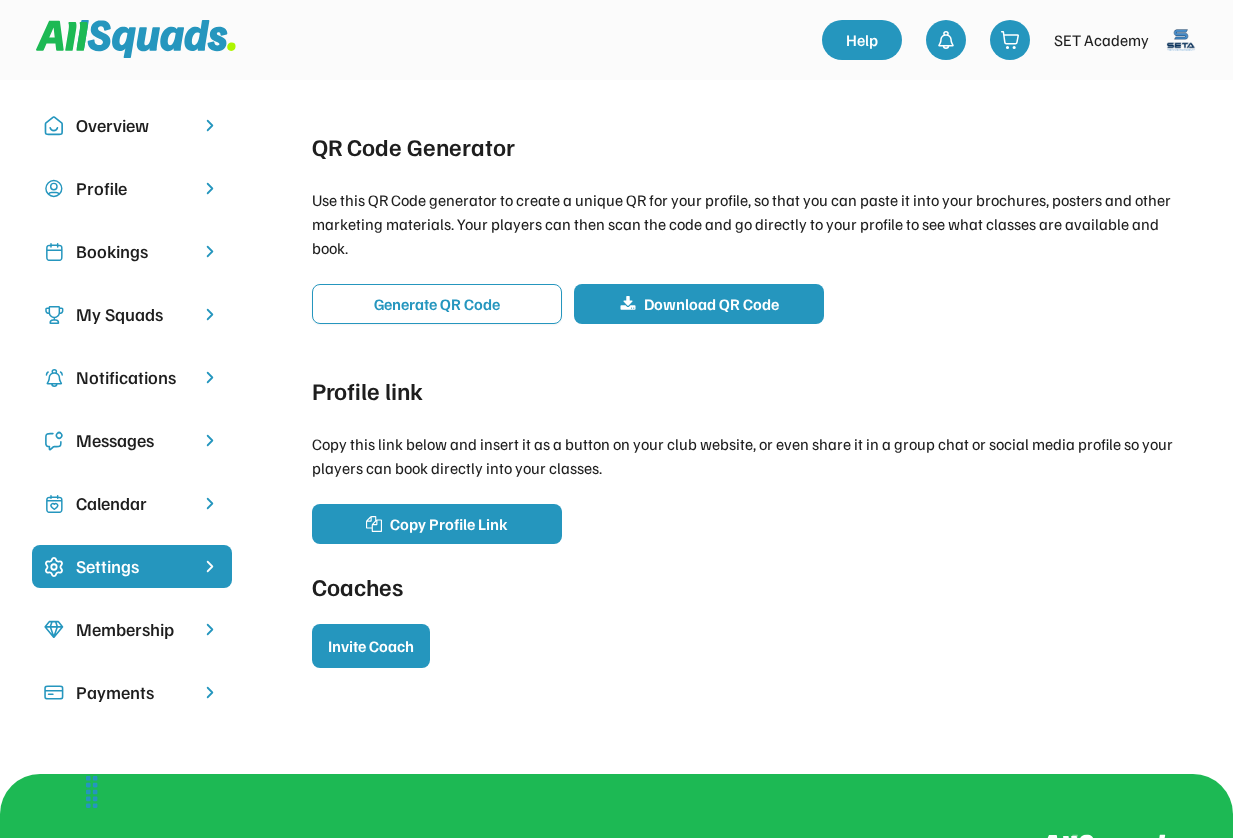 click on "Payments" at bounding box center (132, 692) 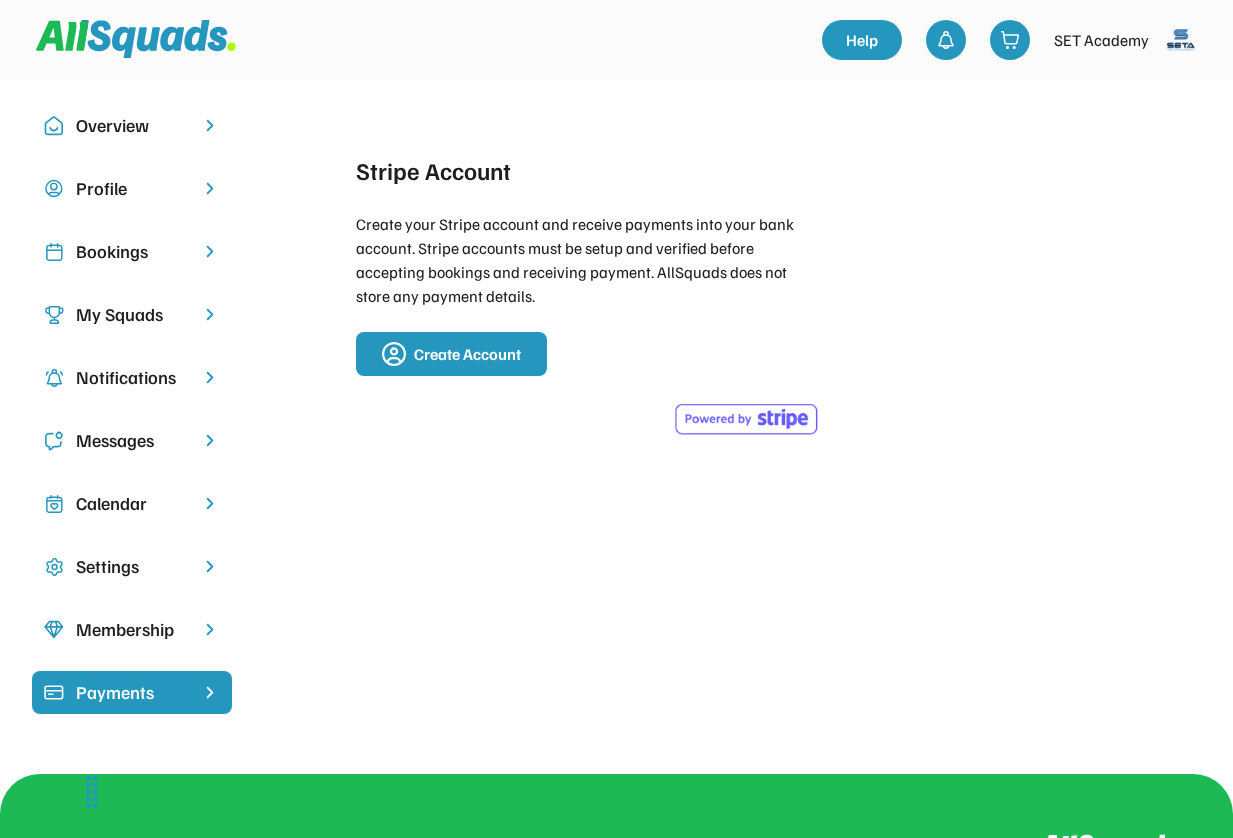 click on "My Squads" at bounding box center [132, 314] 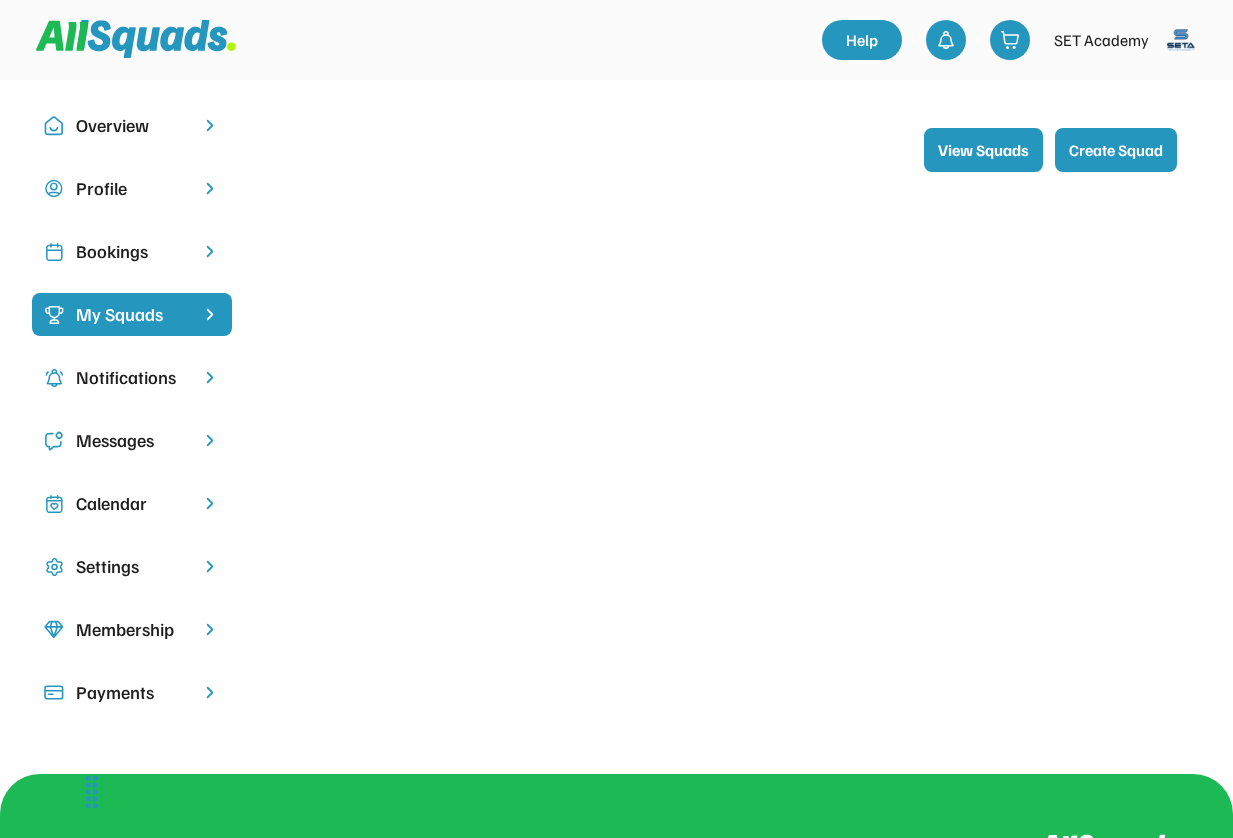 click on "Create Squad" at bounding box center [1116, 150] 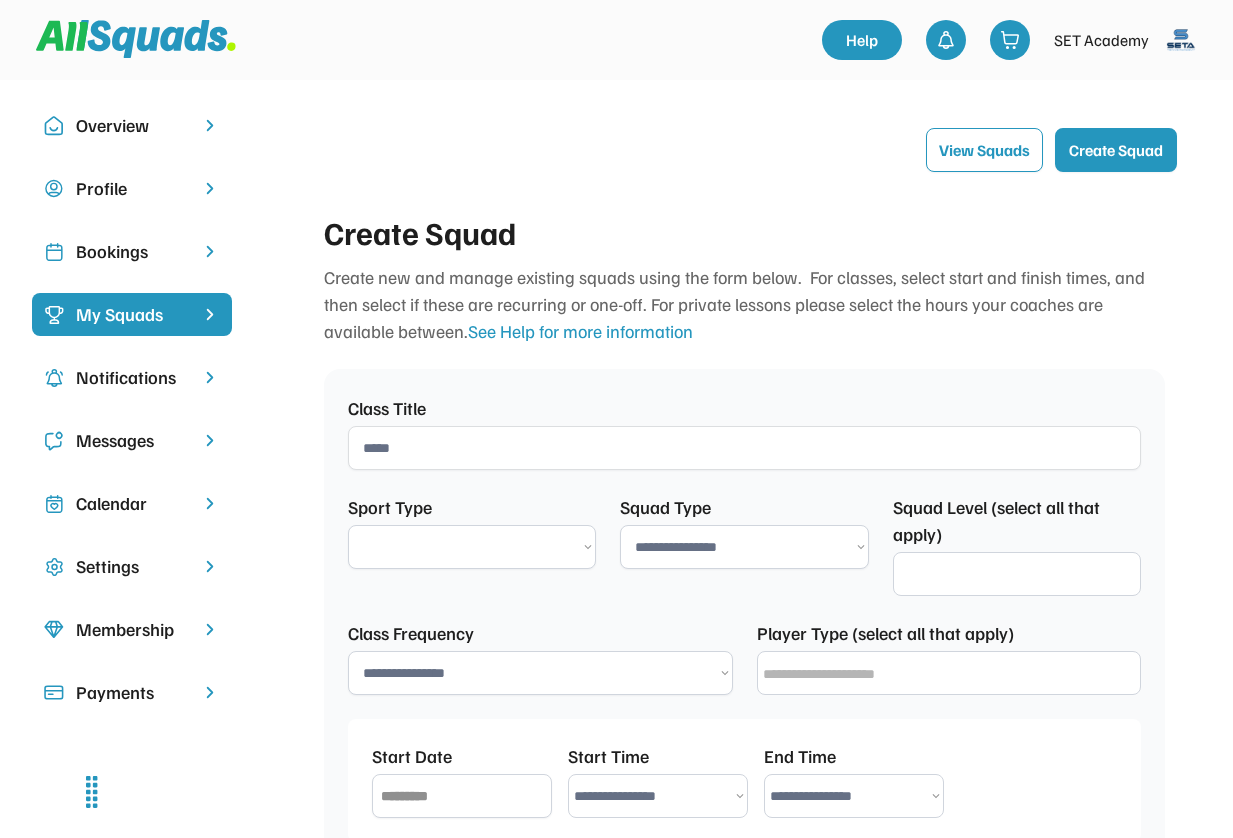 select 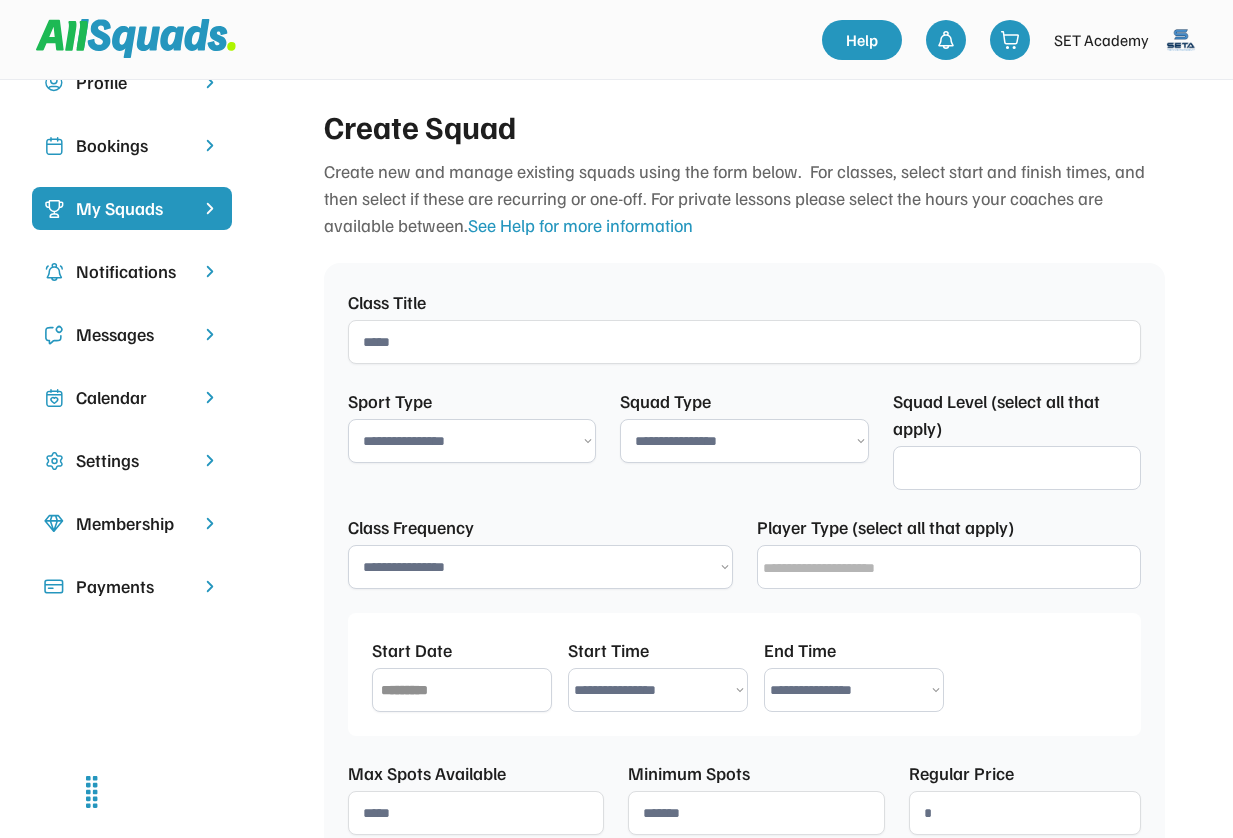 scroll, scrollTop: 113, scrollLeft: 0, axis: vertical 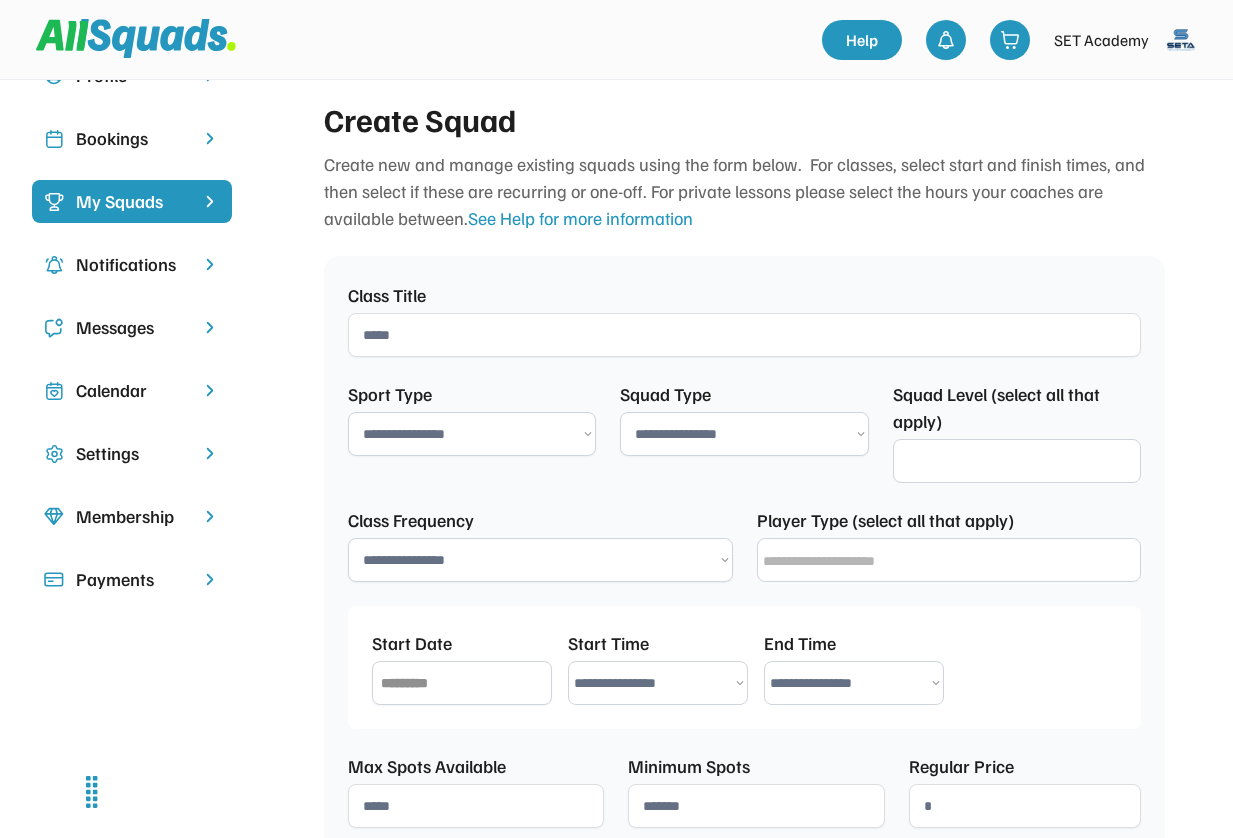 select 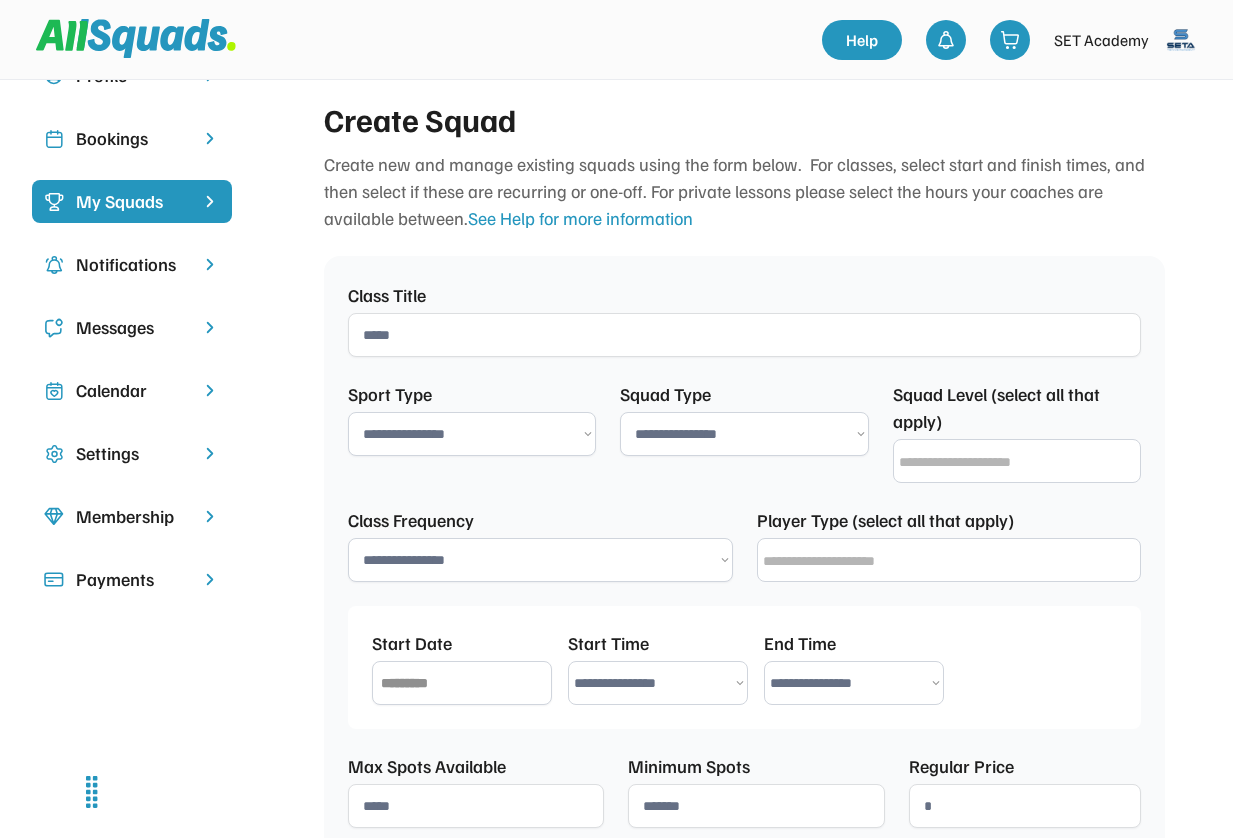 click at bounding box center [744, 335] 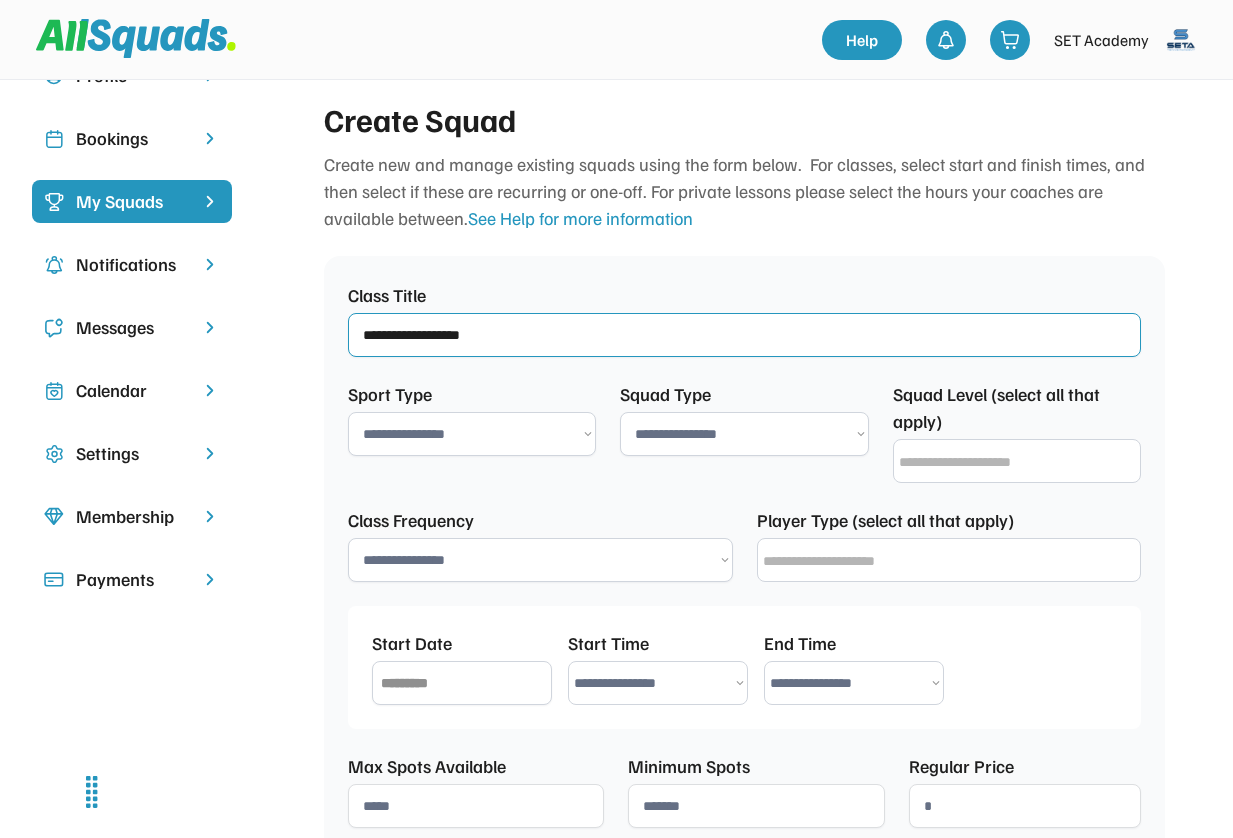 type on "**********" 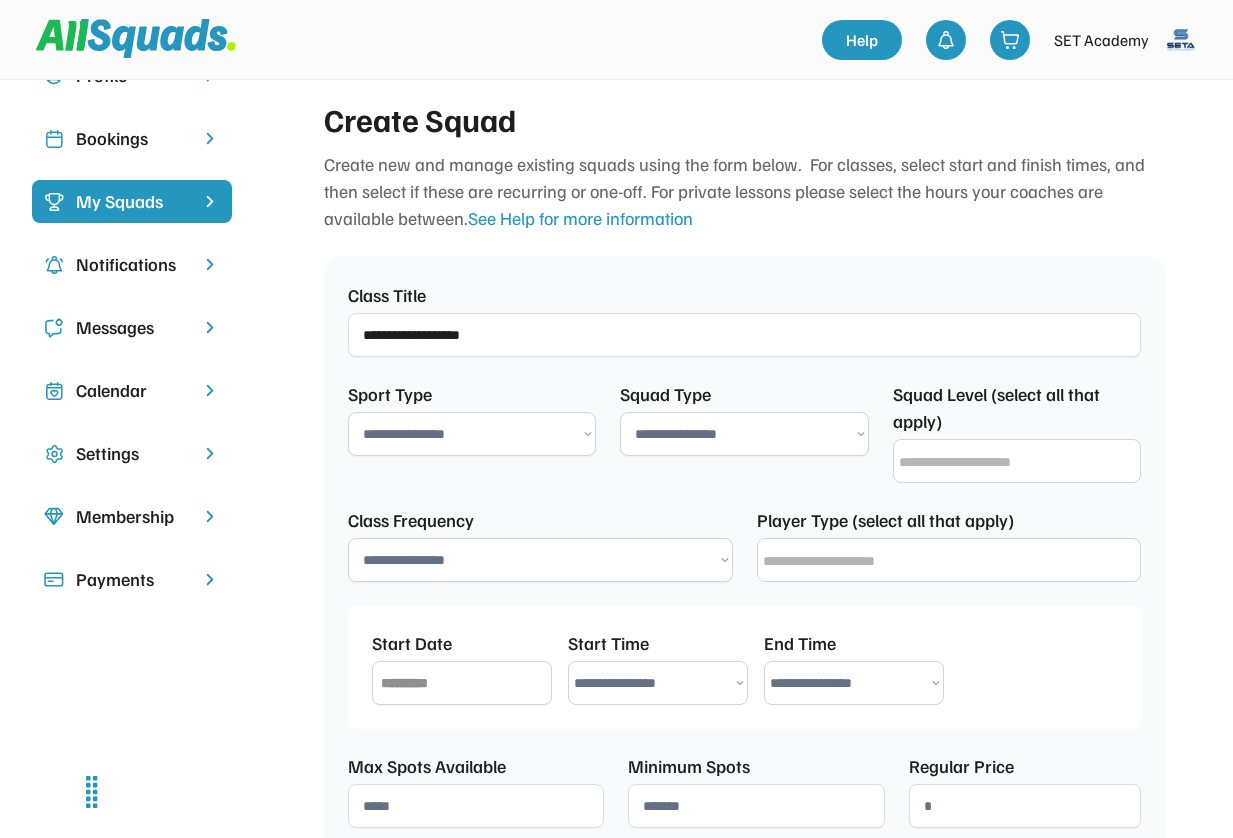 select on "**********" 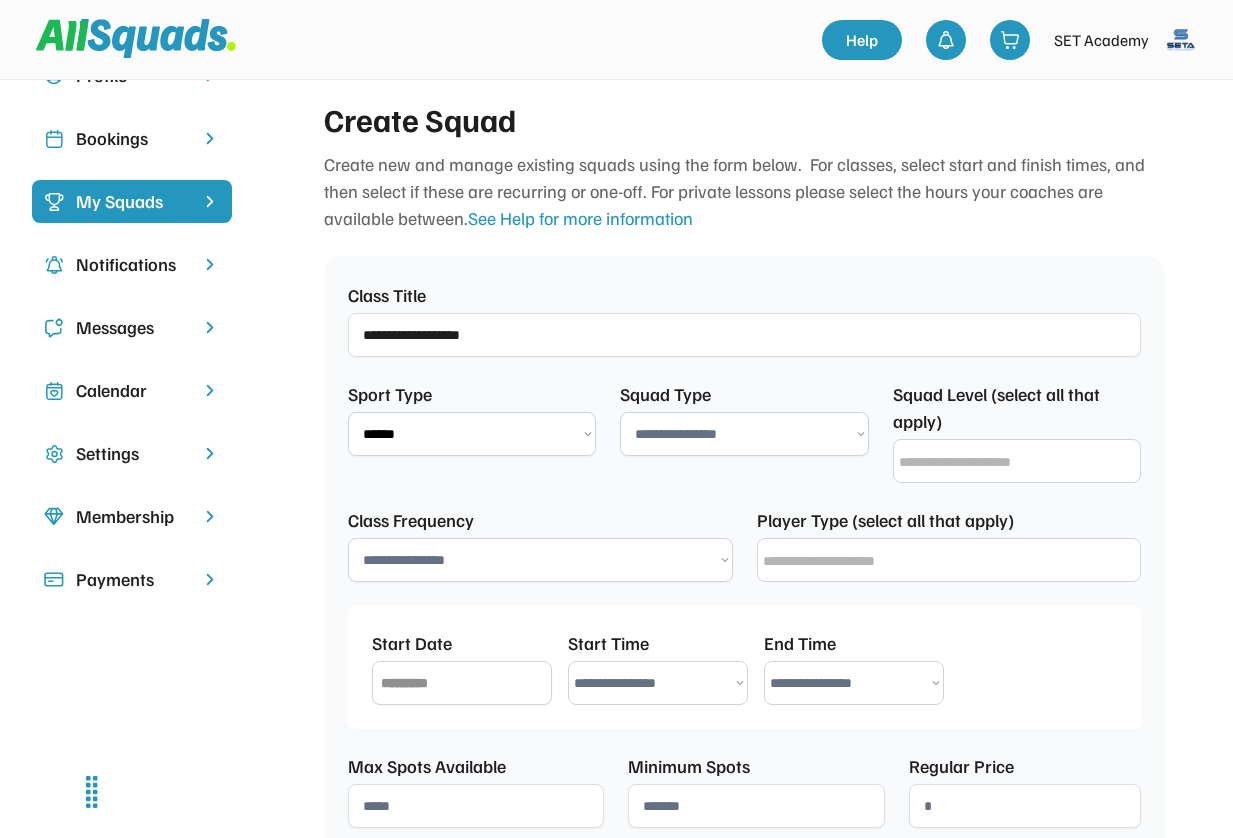 select on "**********" 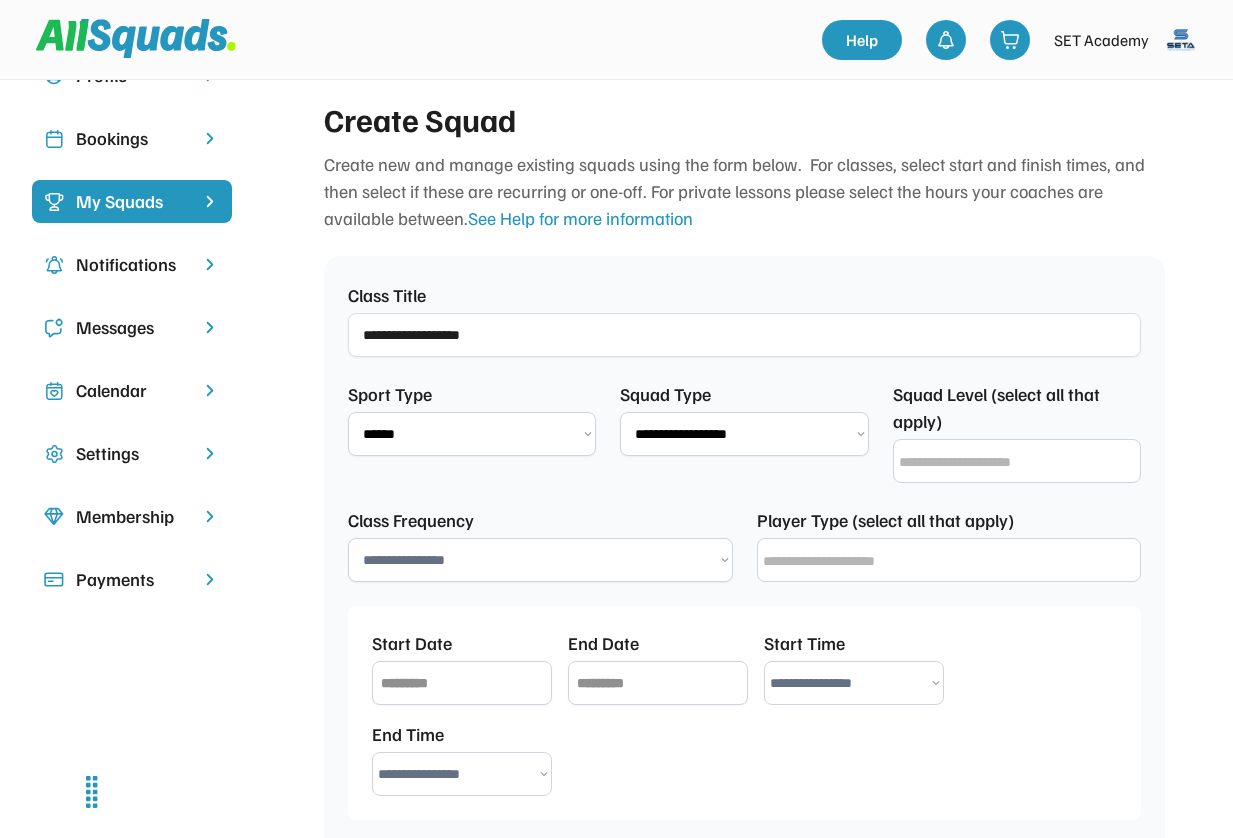 click at bounding box center (1022, 462) 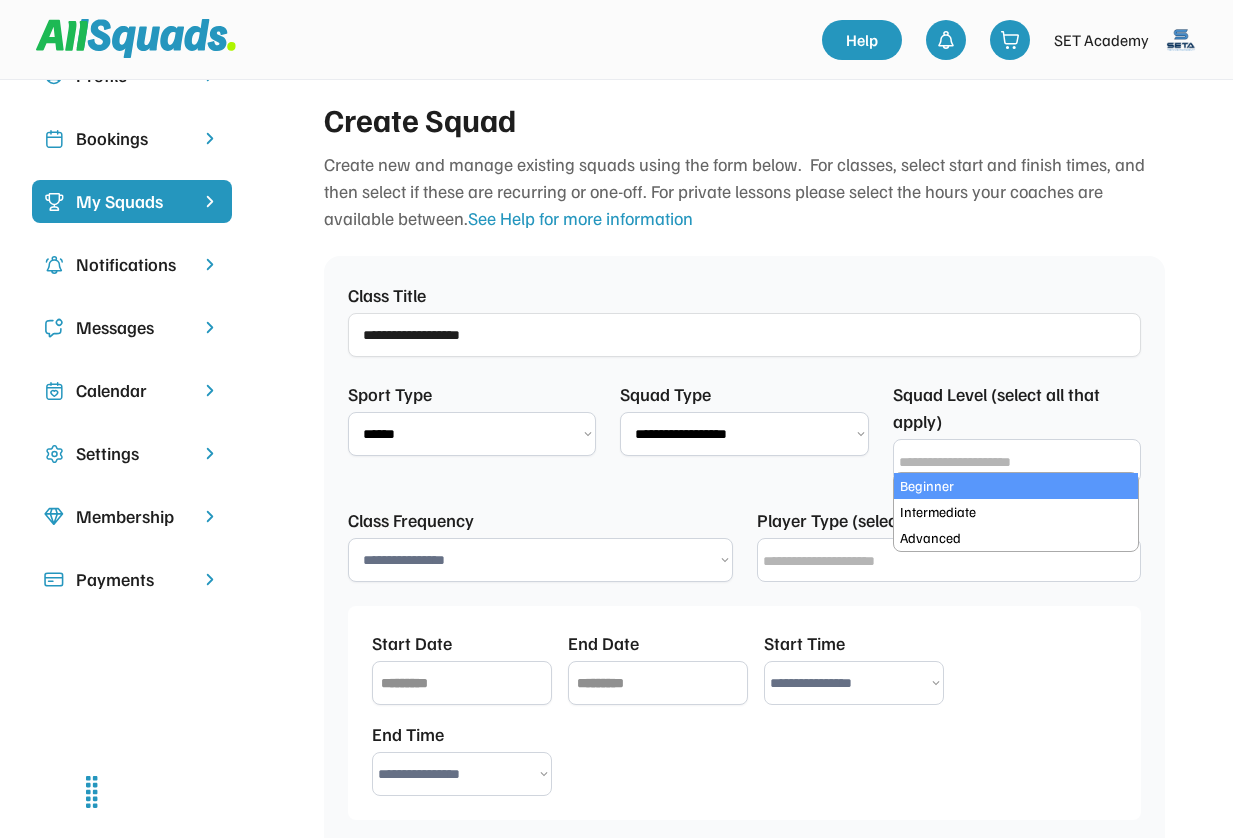 select on "**********" 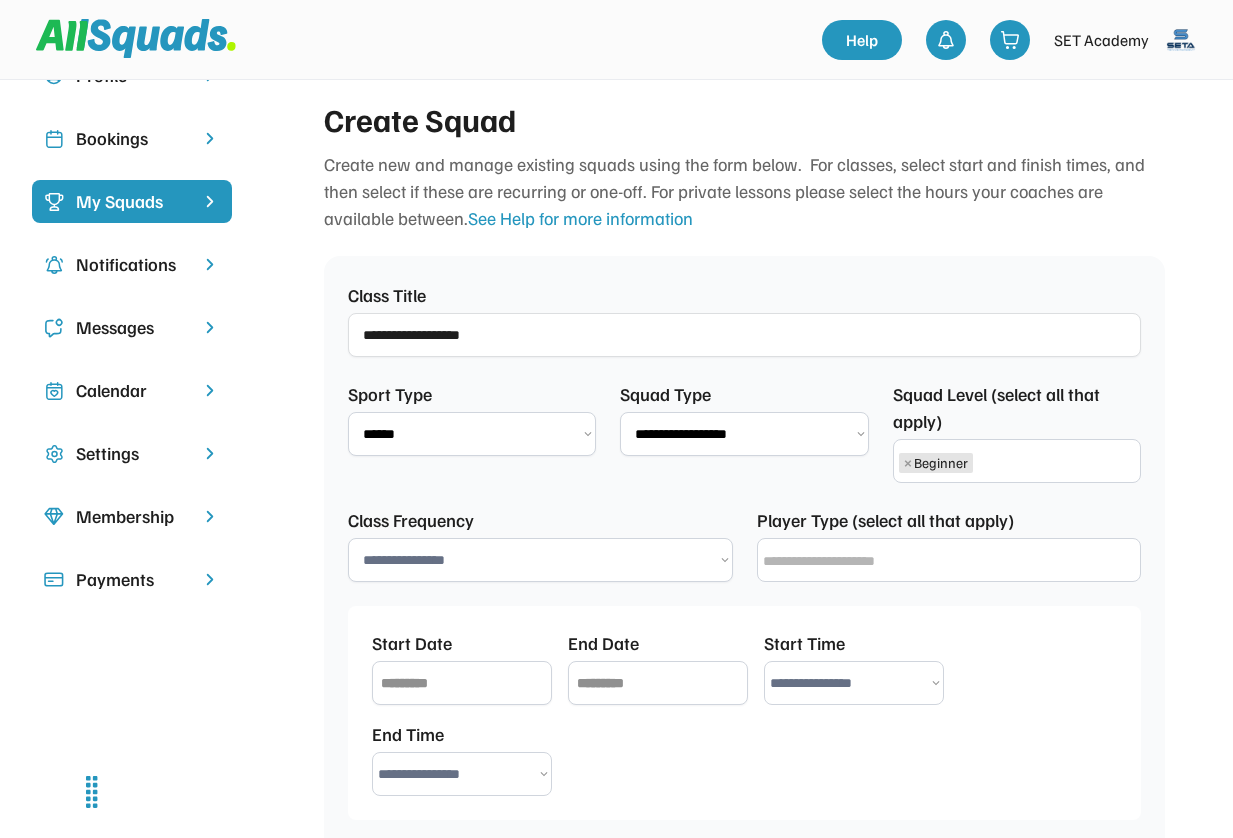 click on "× Beginner" at bounding box center [1017, 460] 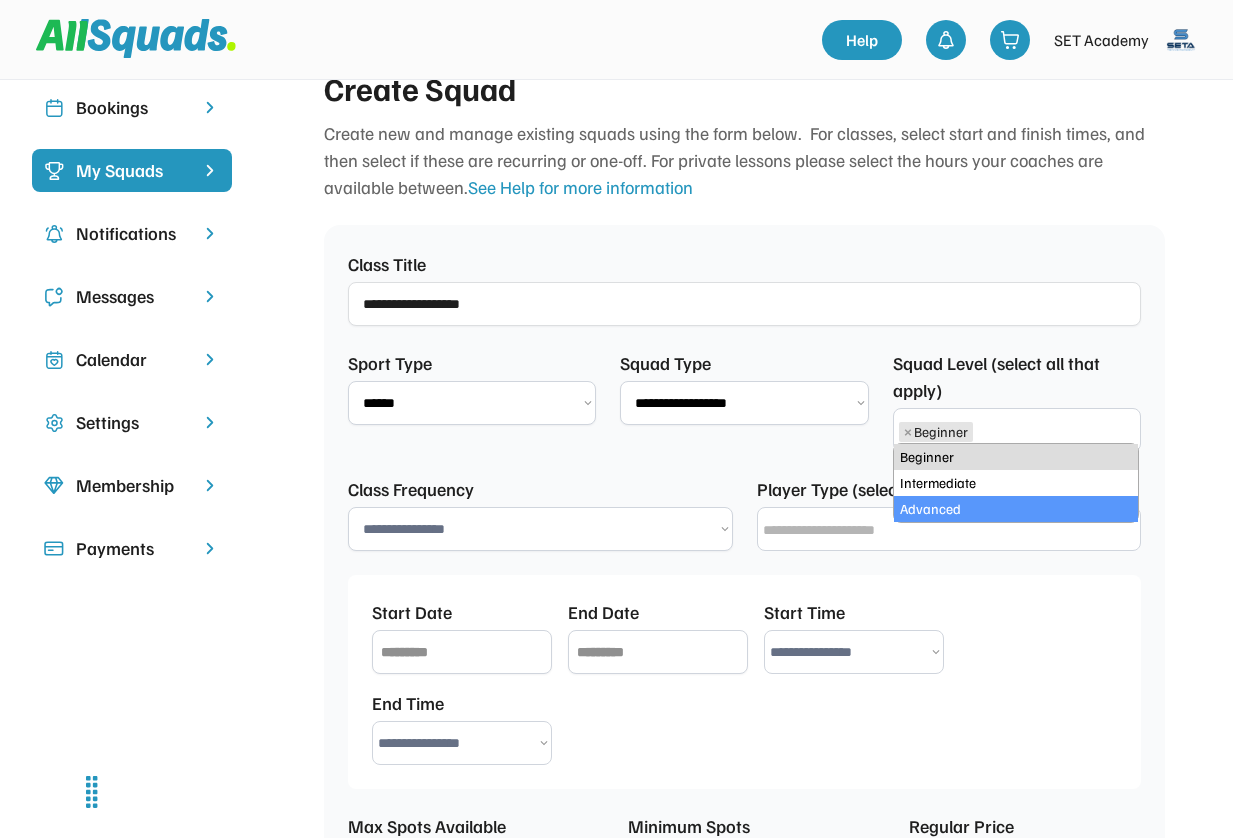 scroll, scrollTop: 140, scrollLeft: 0, axis: vertical 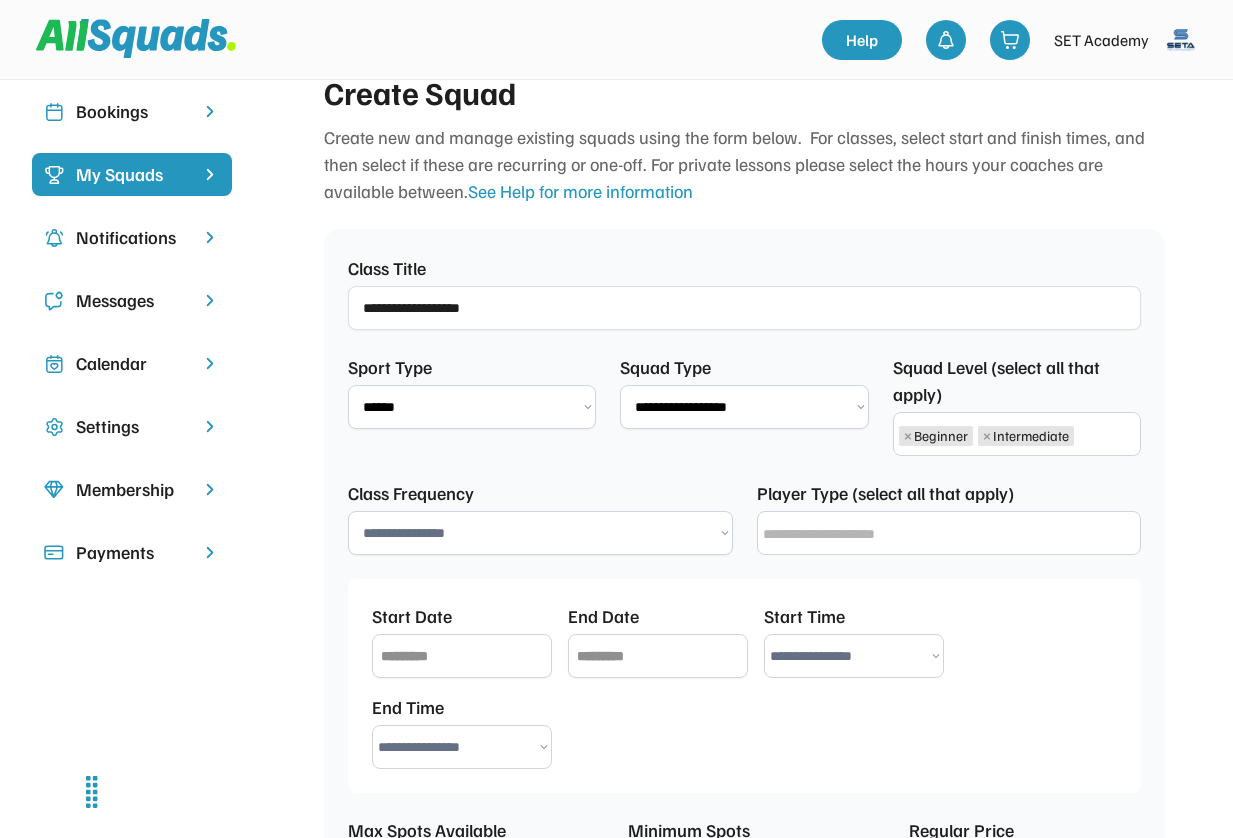 select on "**********" 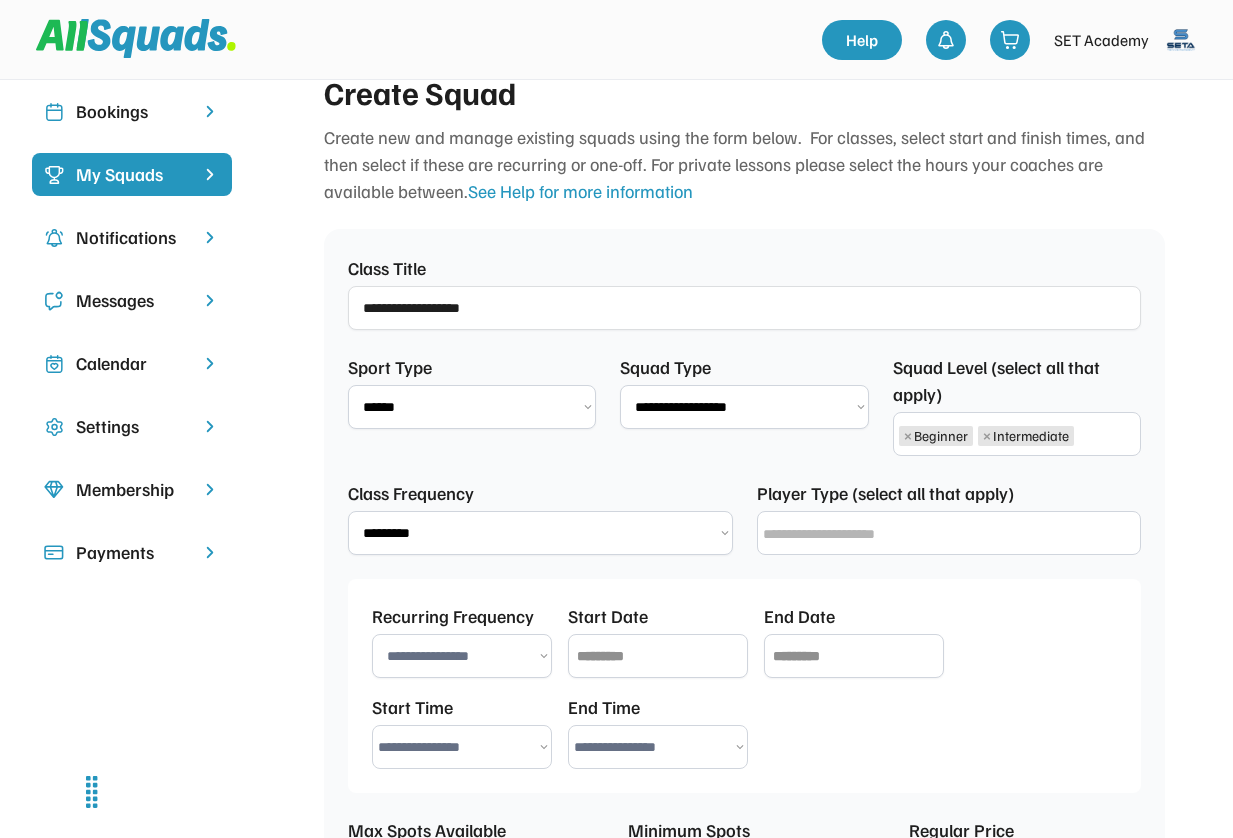 click at bounding box center (954, 534) 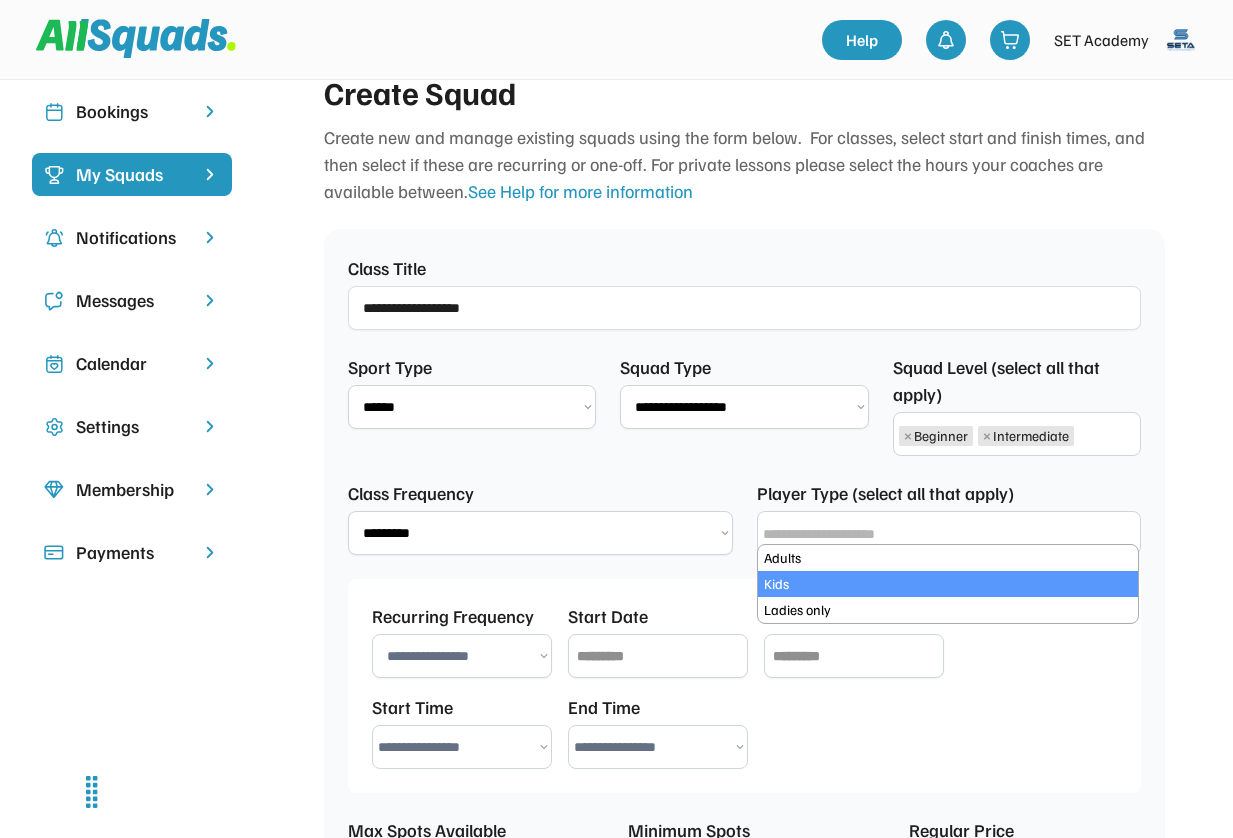 select on "****" 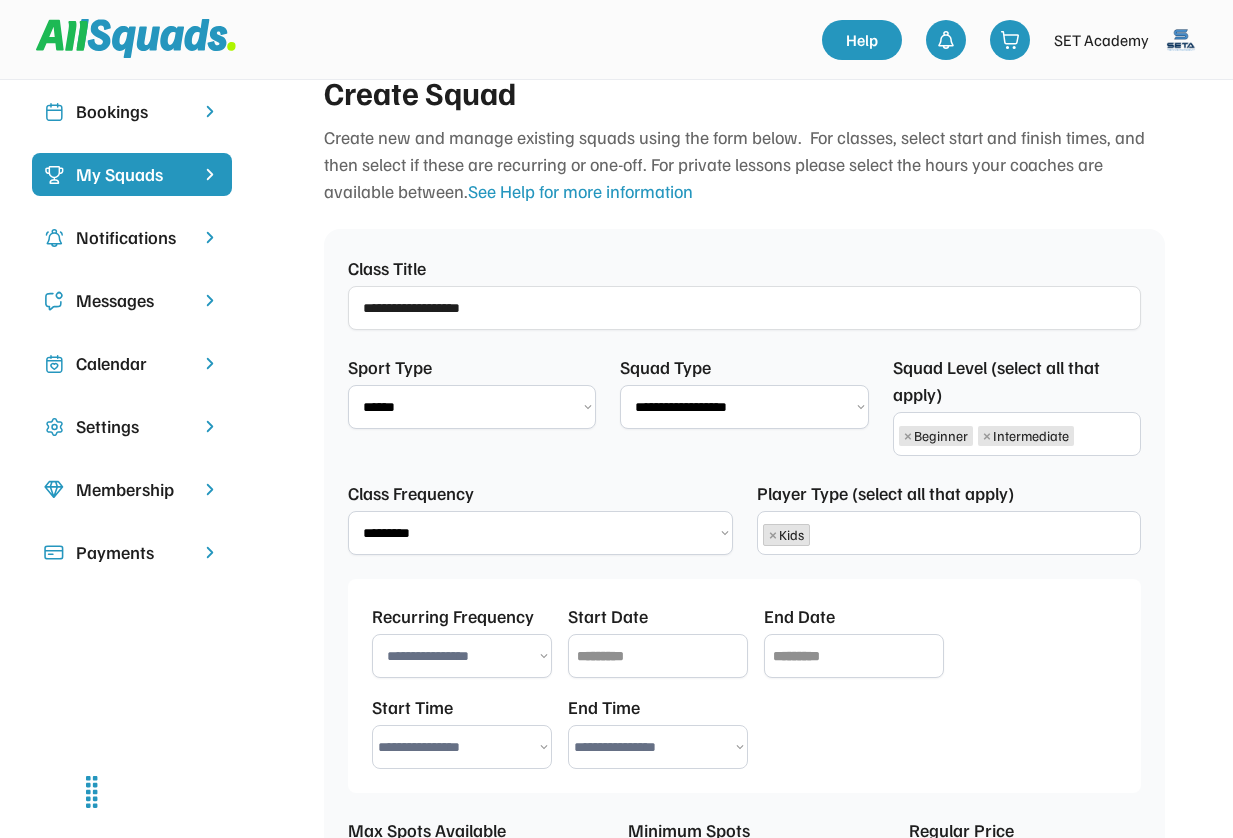 scroll, scrollTop: 14, scrollLeft: 0, axis: vertical 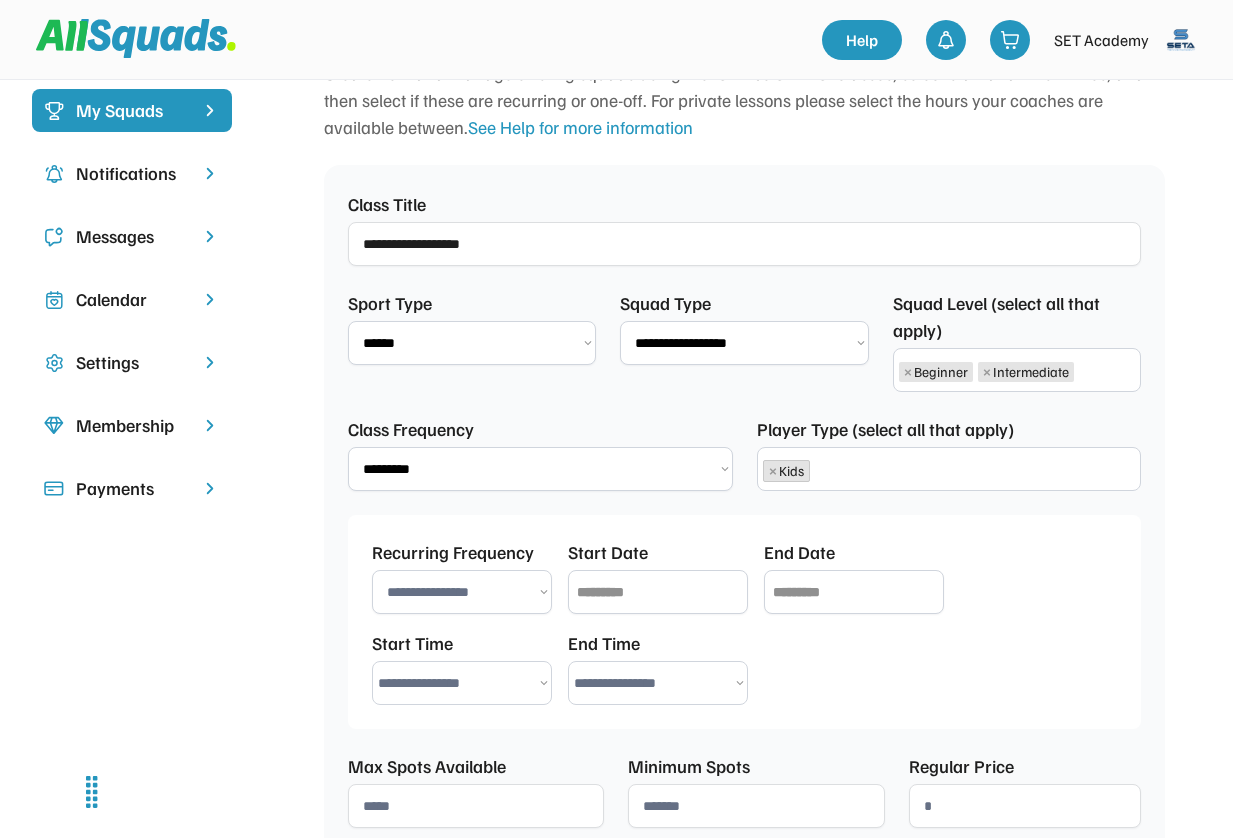 select on "**********" 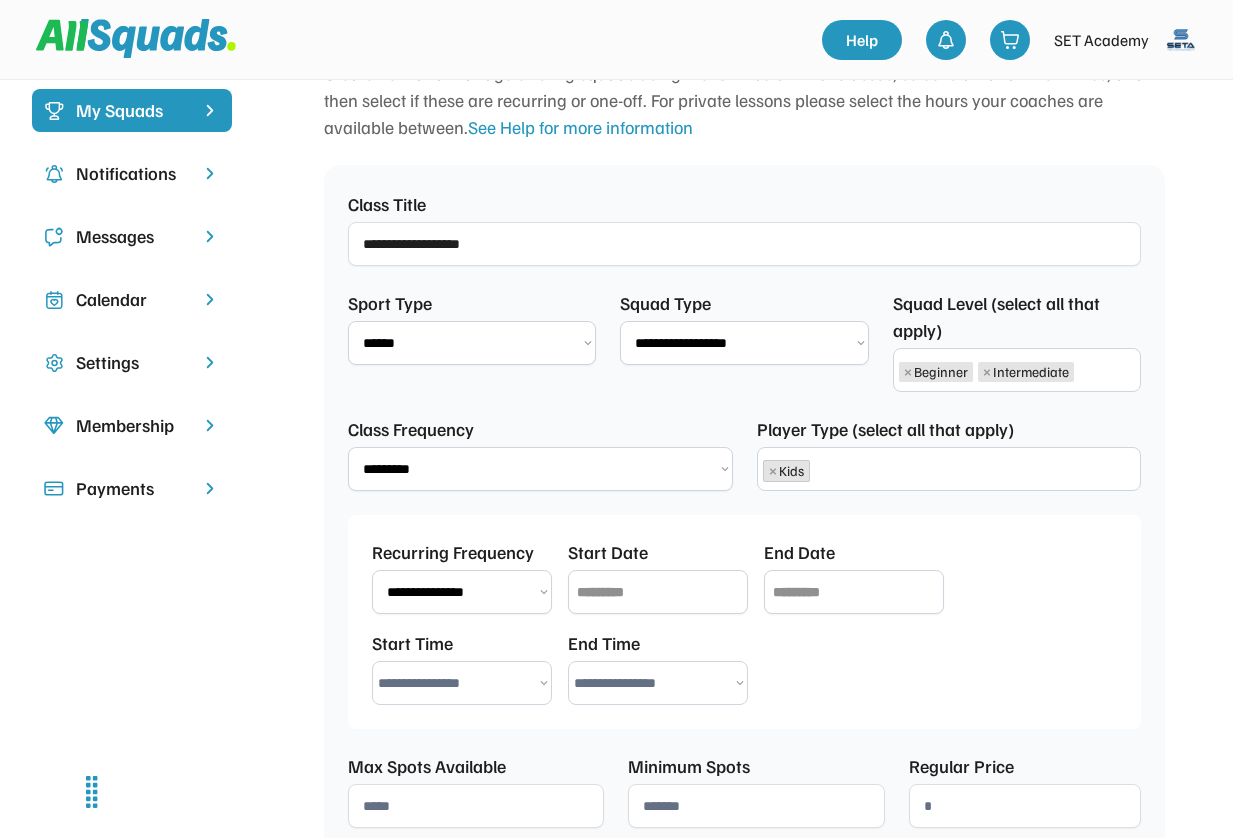 click at bounding box center (658, 592) 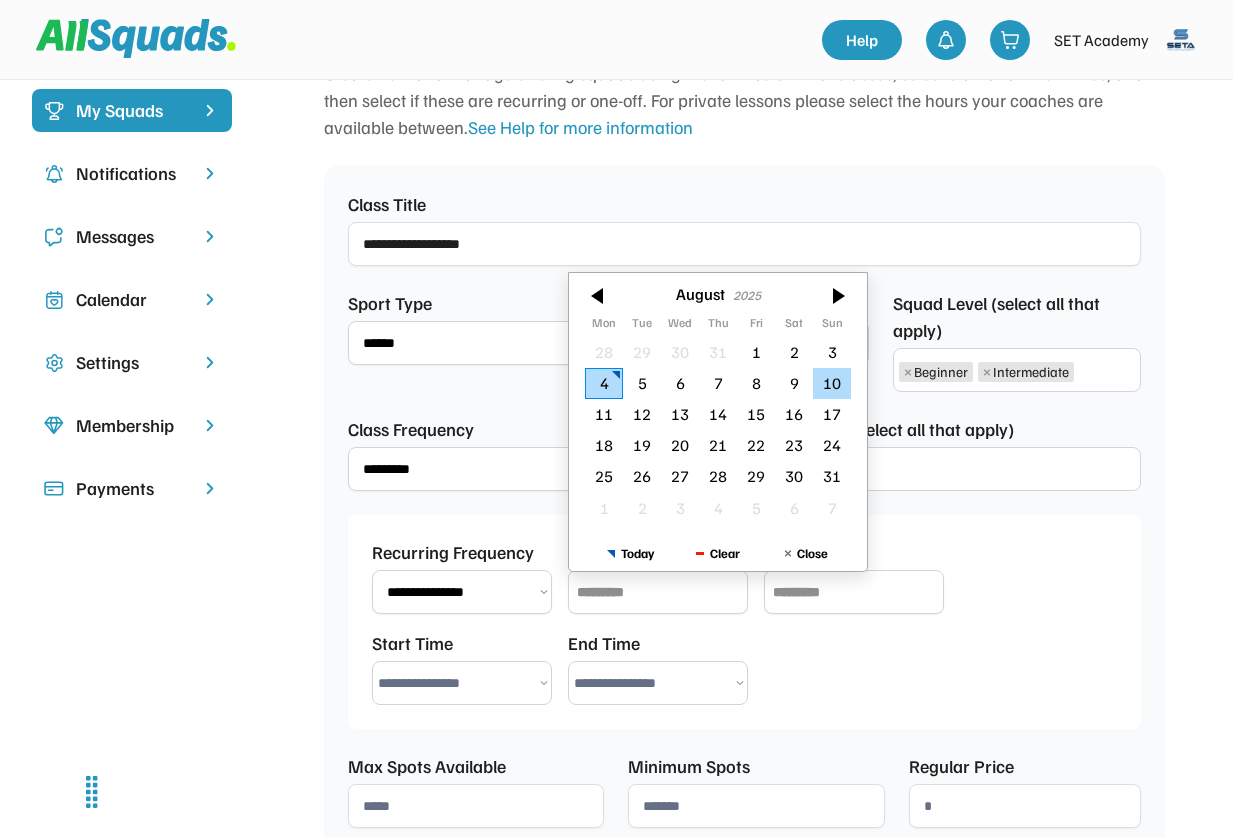 click on "10" at bounding box center [832, 383] 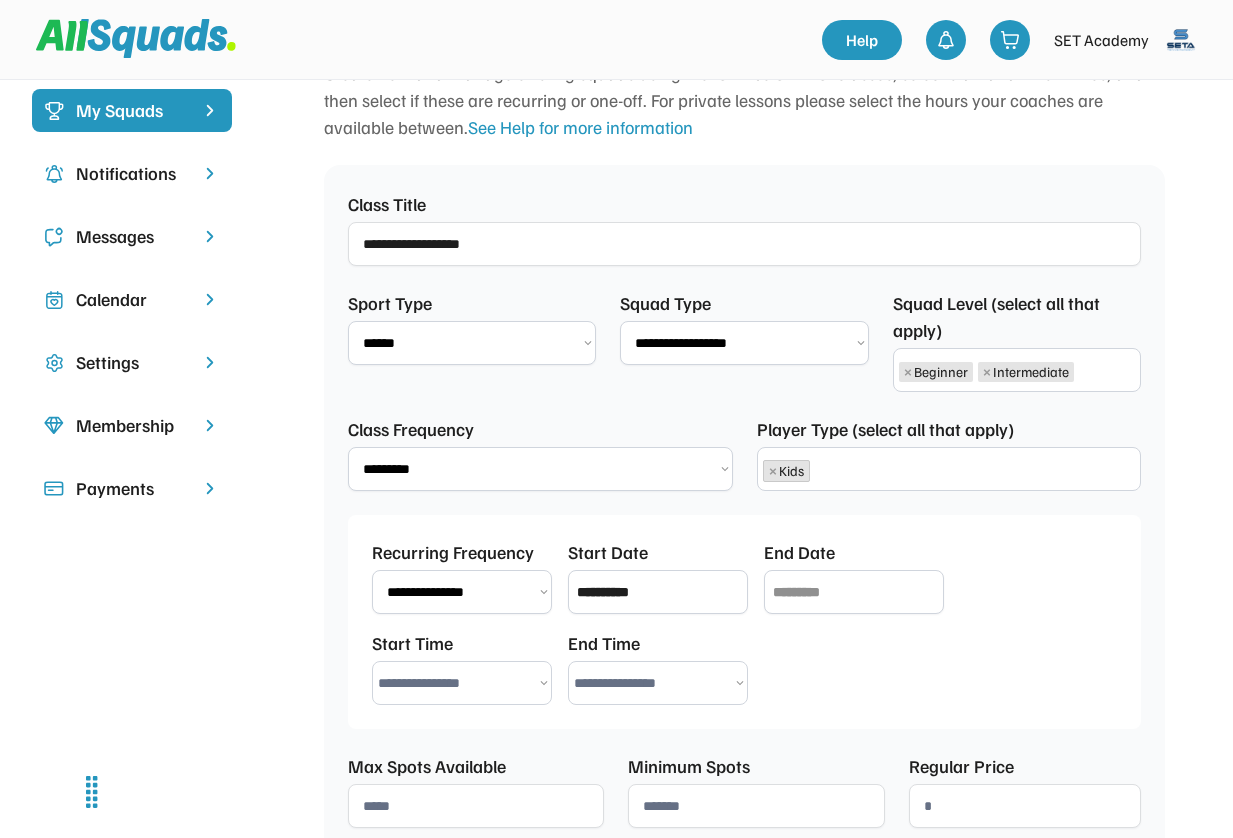 click at bounding box center (854, 592) 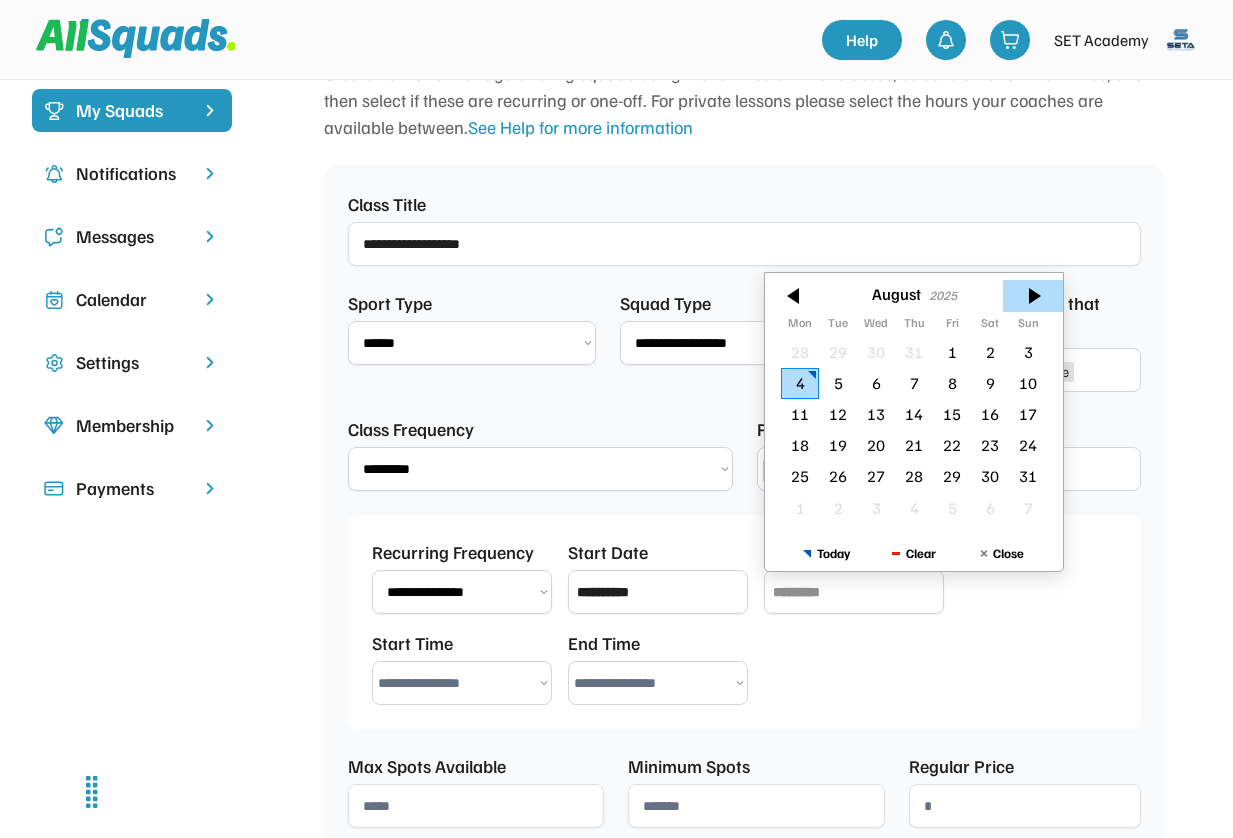 click at bounding box center [1033, 296] 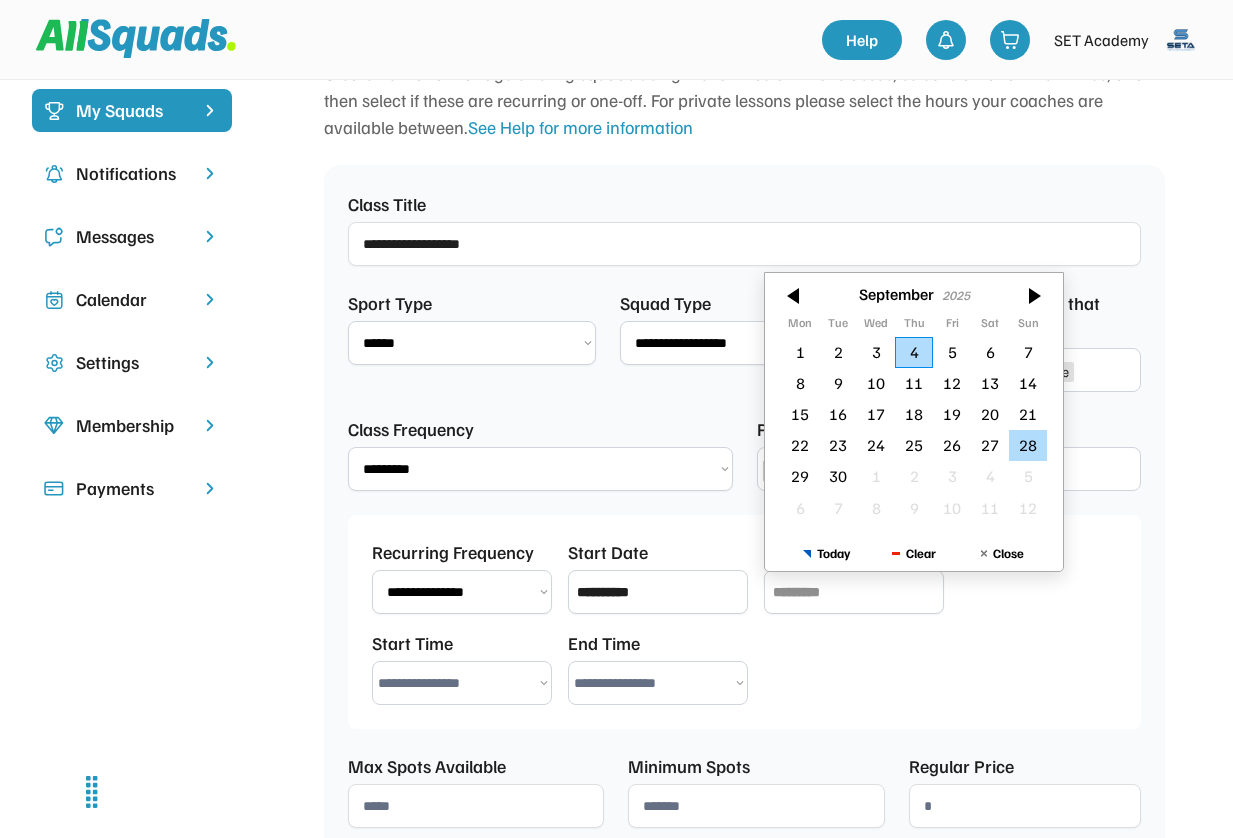 click on "28" at bounding box center [1028, 445] 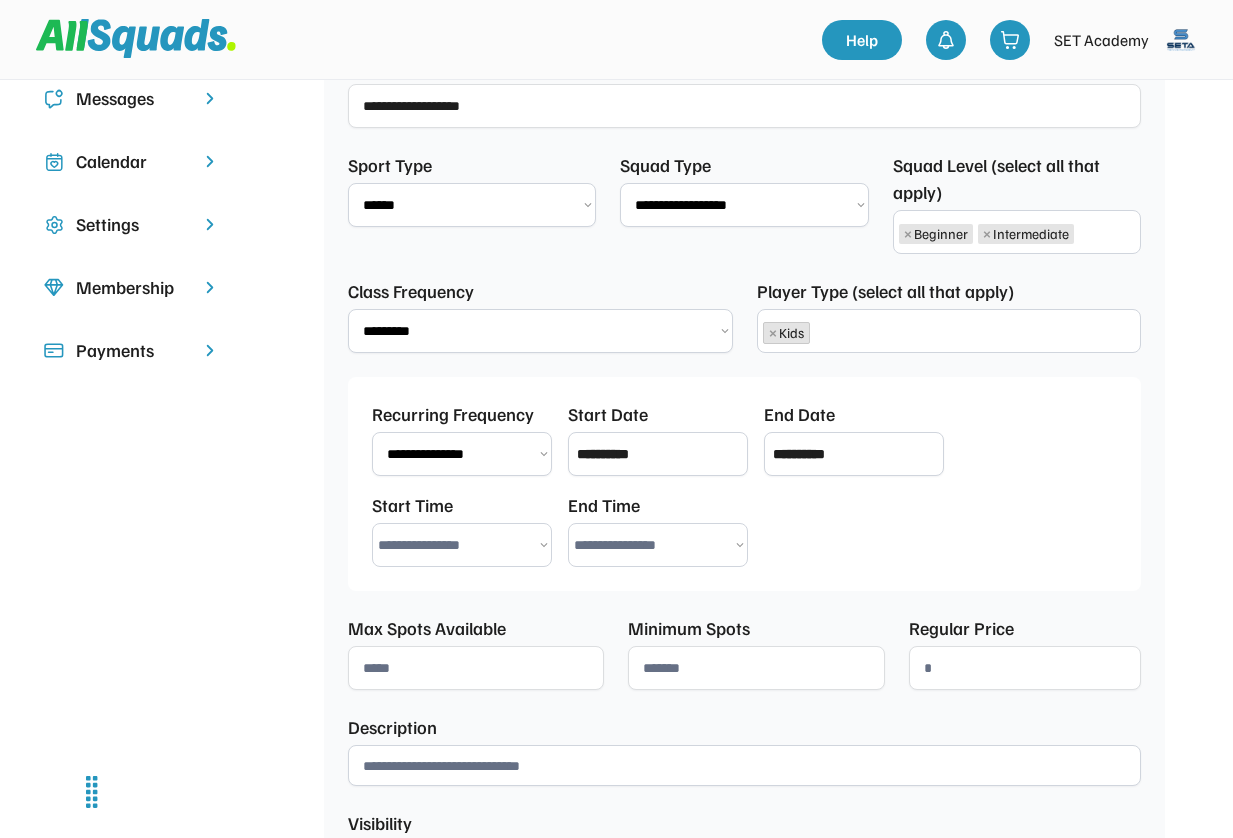 scroll, scrollTop: 355, scrollLeft: 0, axis: vertical 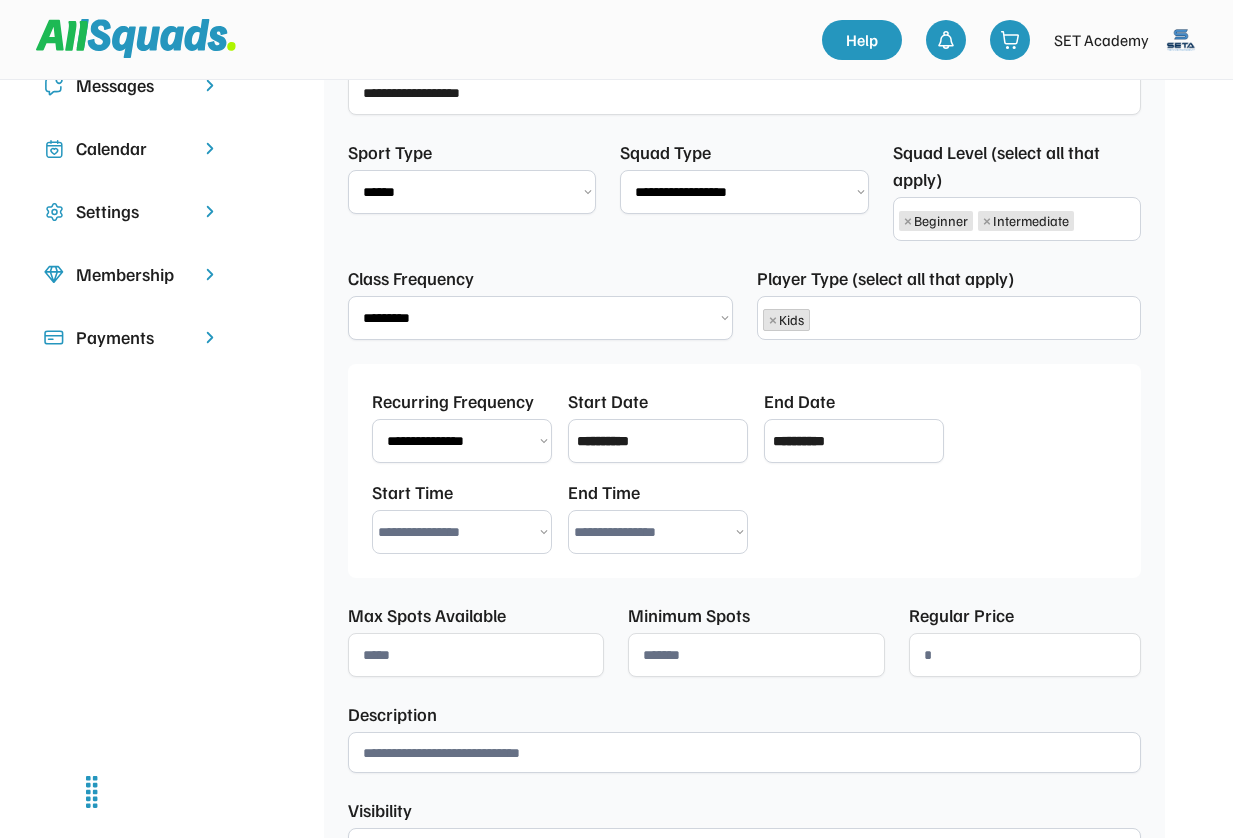 select on "********" 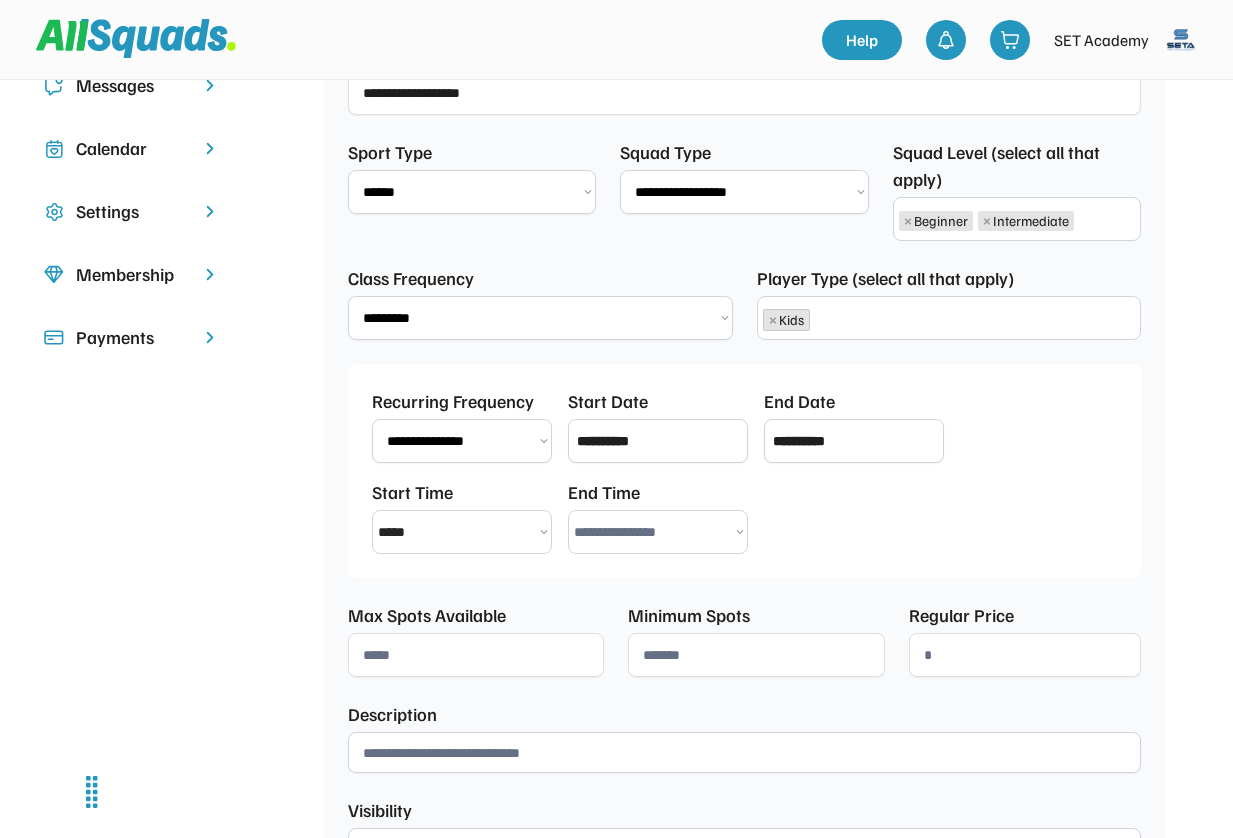 select on "********" 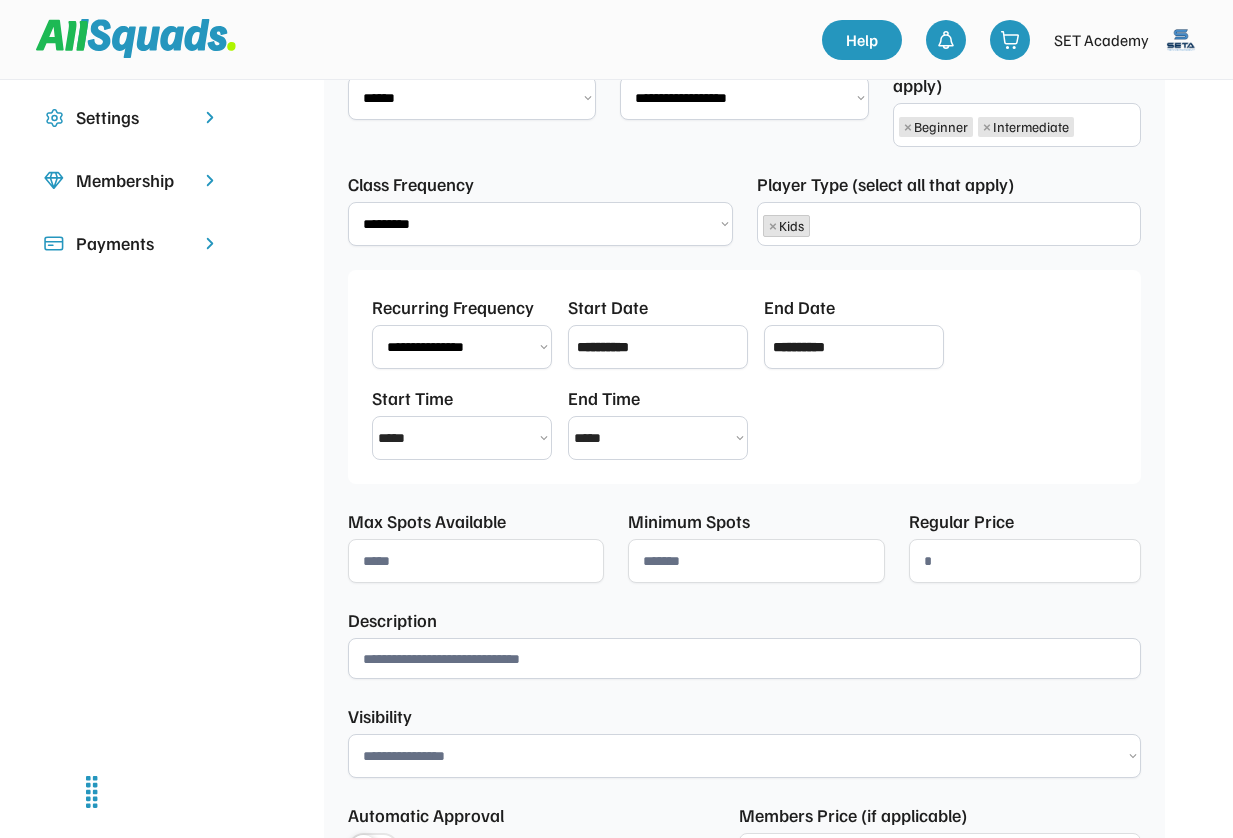 scroll, scrollTop: 452, scrollLeft: 0, axis: vertical 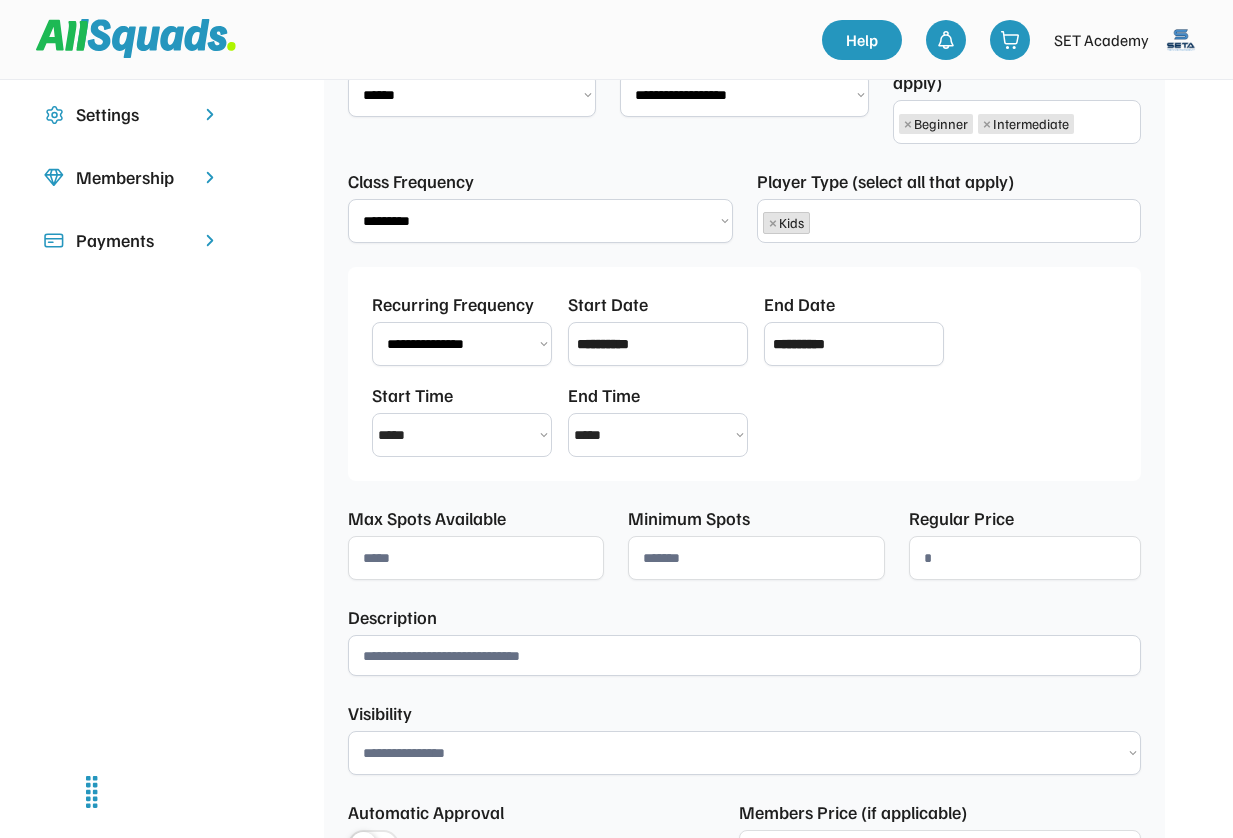 click at bounding box center [744, 655] 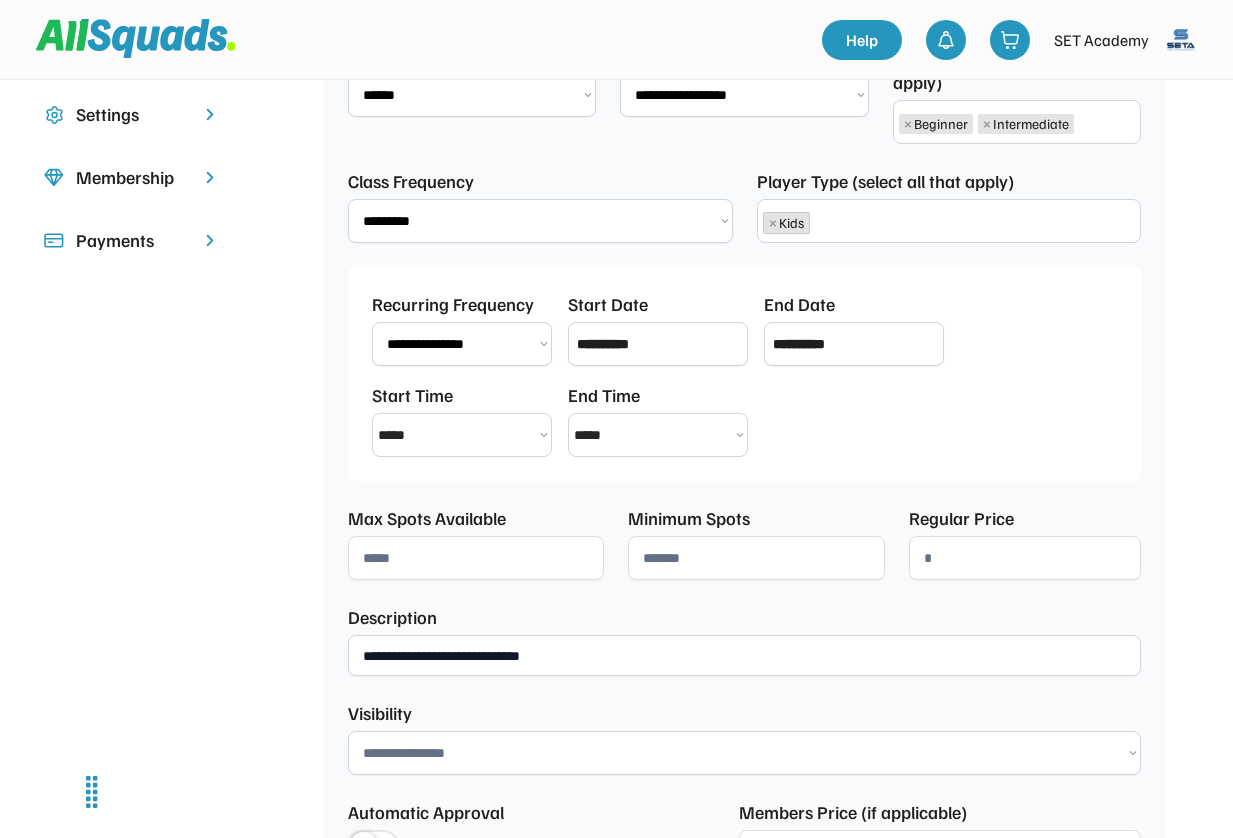 type on "**********" 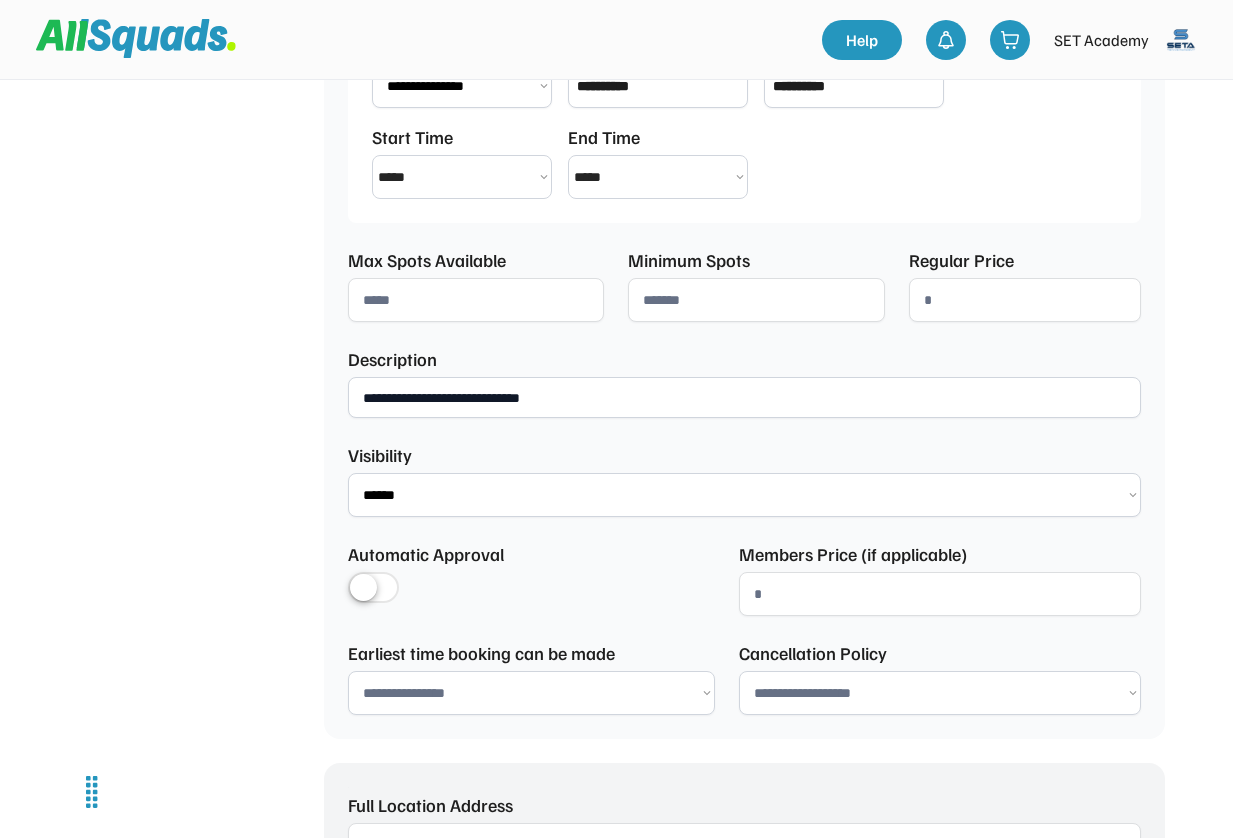 scroll, scrollTop: 715, scrollLeft: 0, axis: vertical 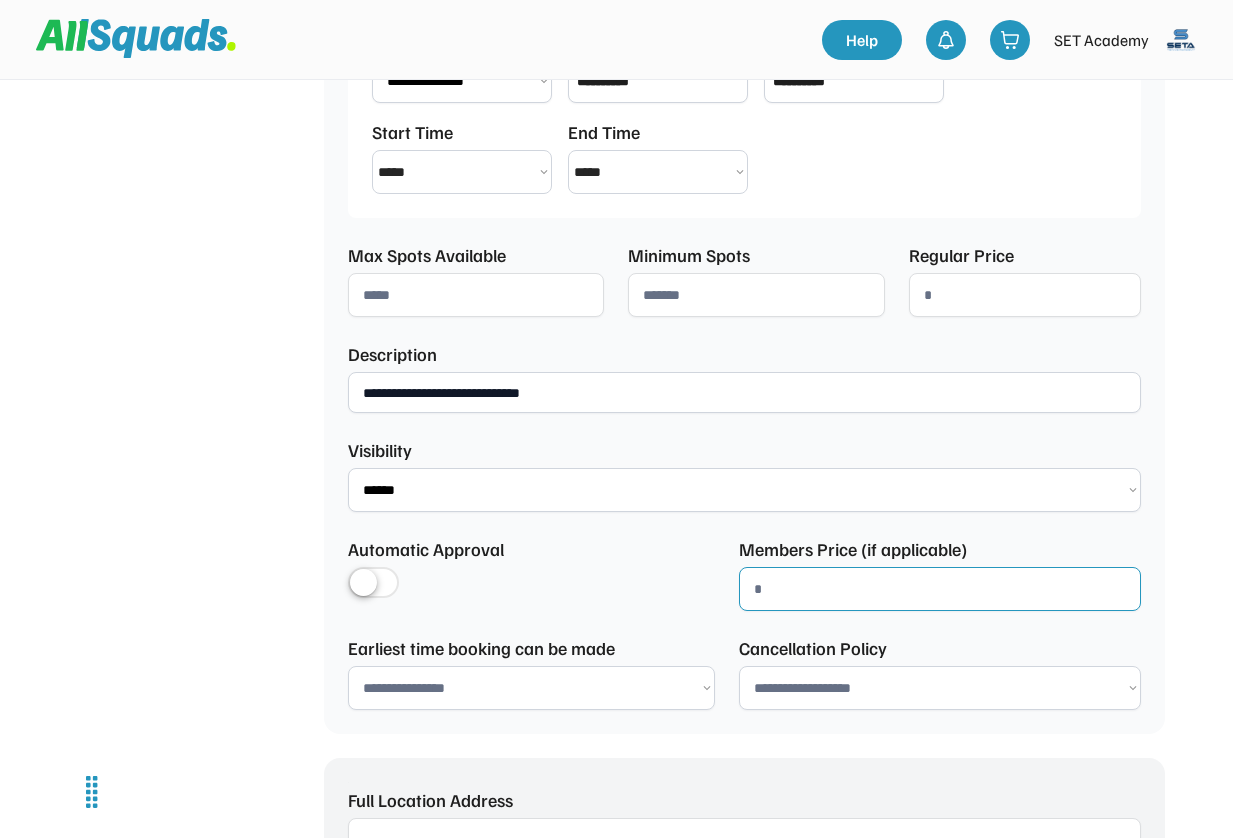 click at bounding box center [940, 589] 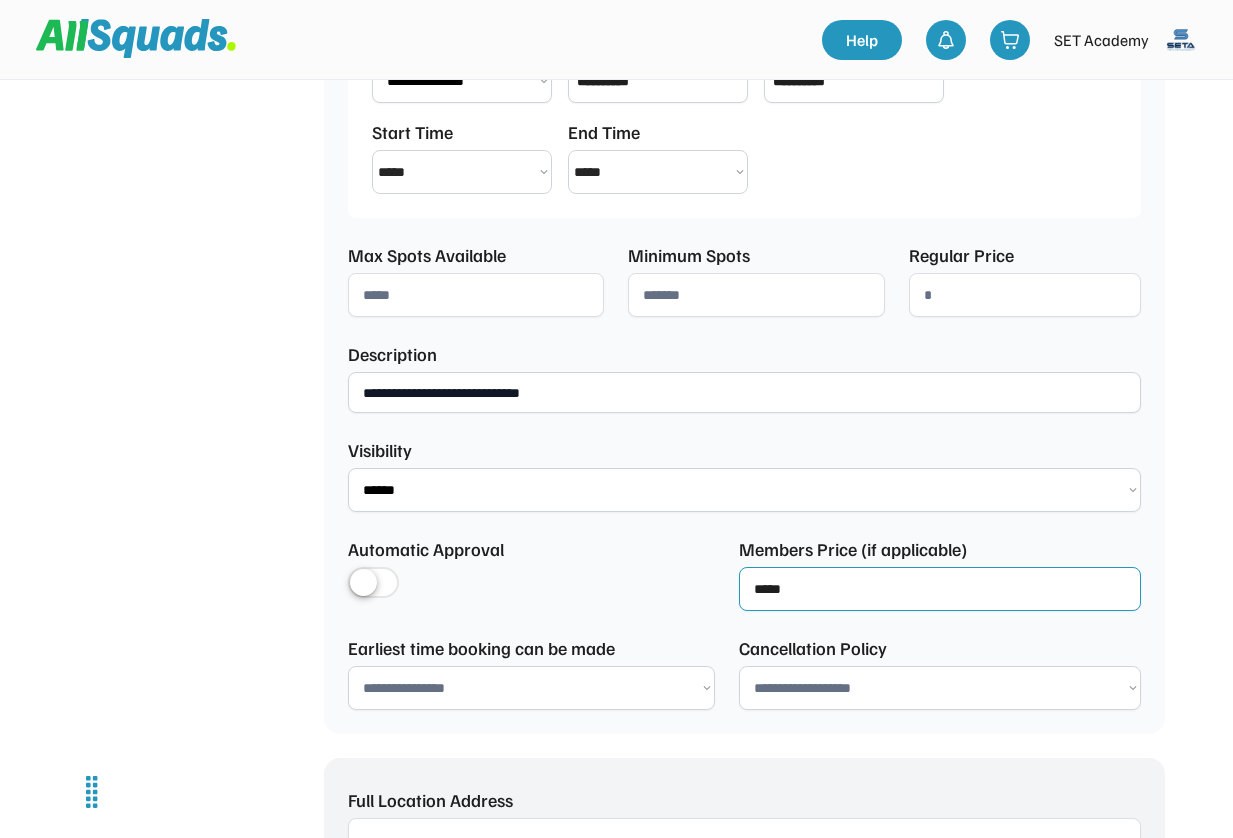 type on "******" 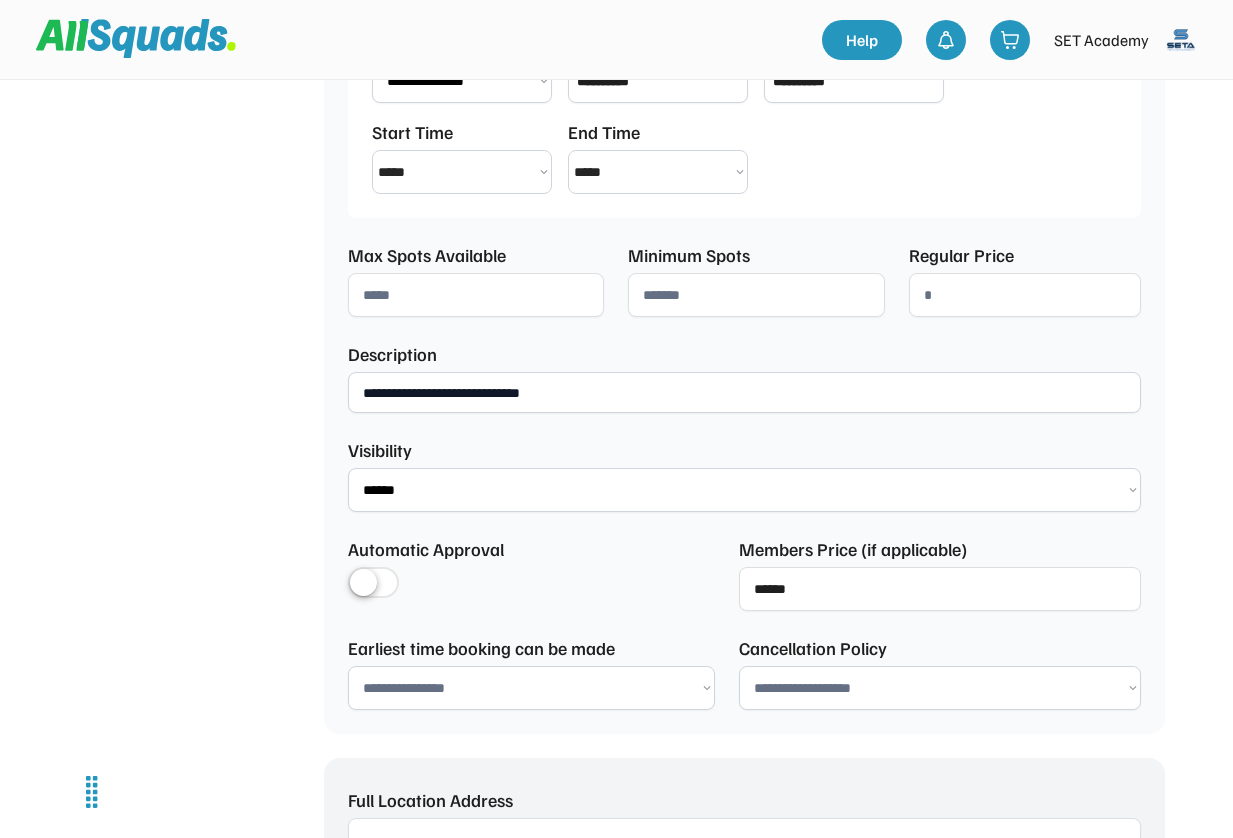select on "********" 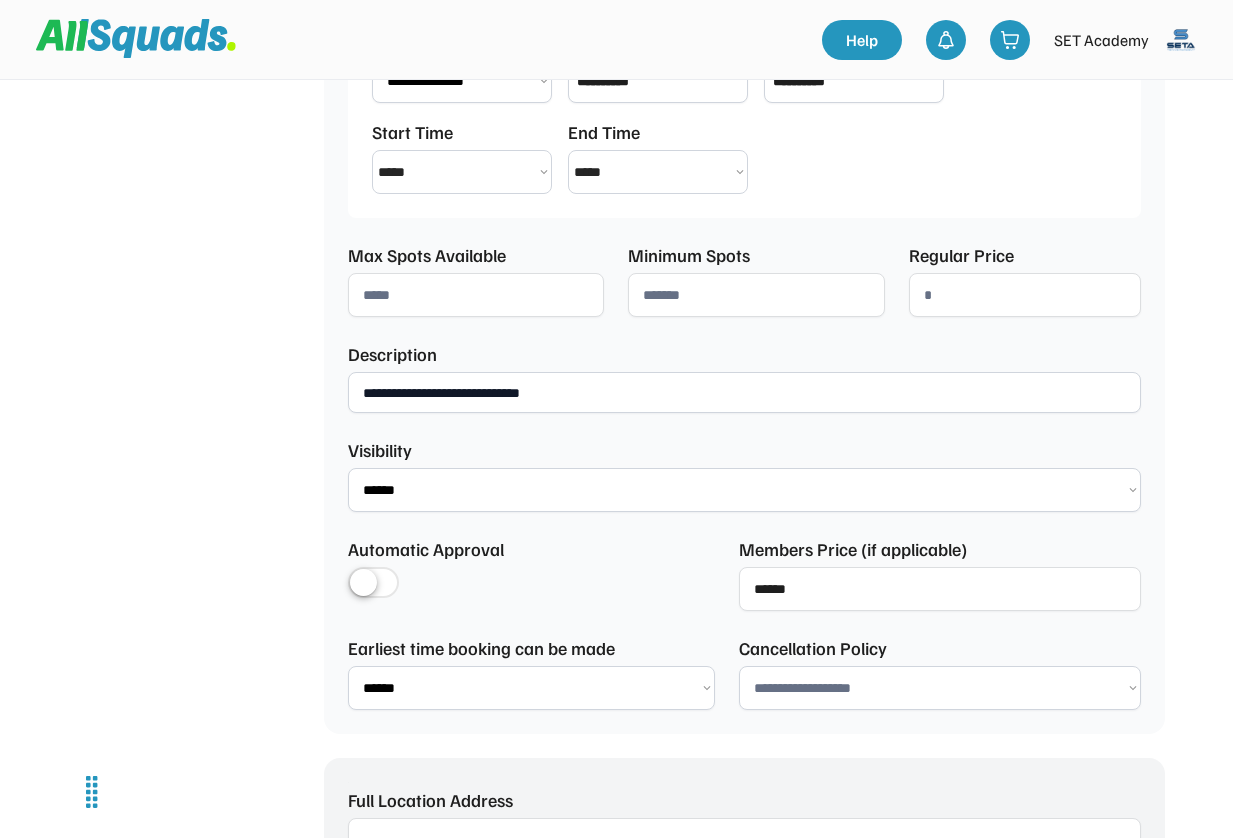 select on "**********" 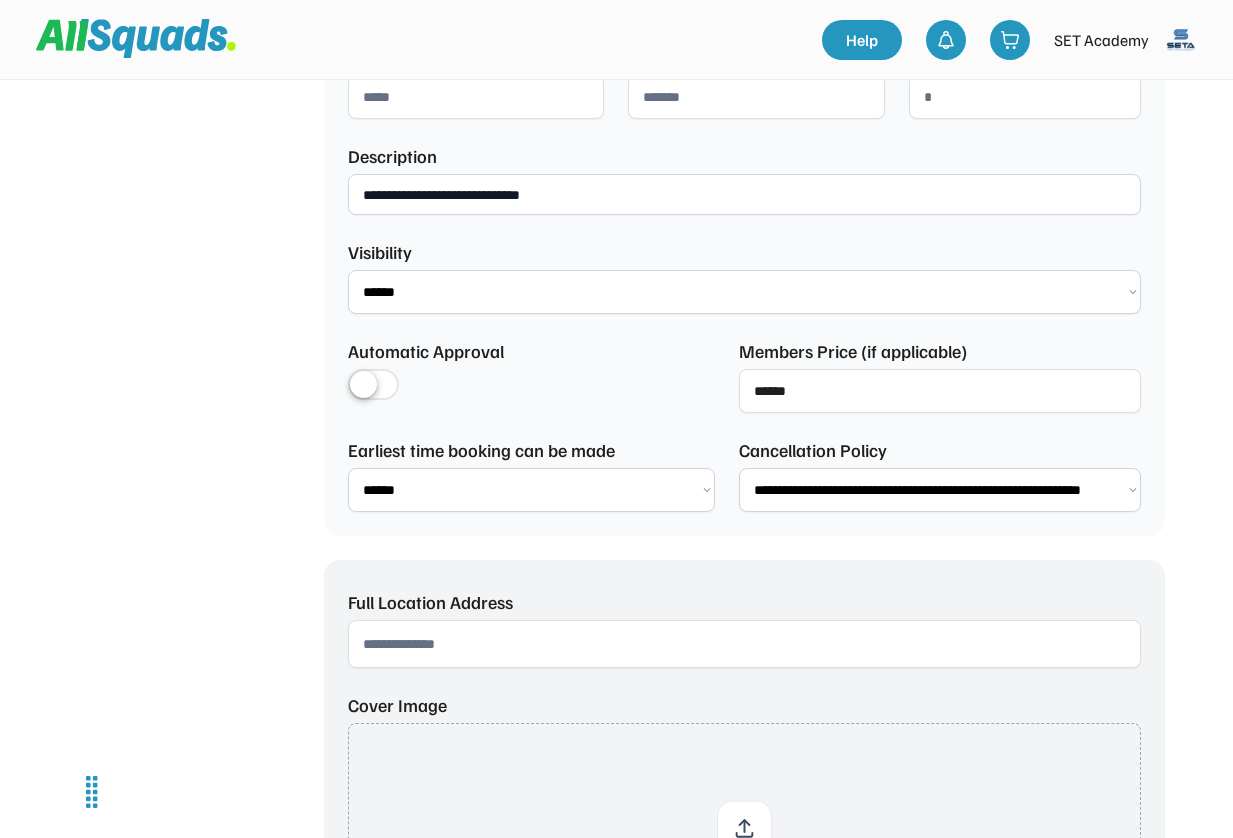 scroll, scrollTop: 916, scrollLeft: 0, axis: vertical 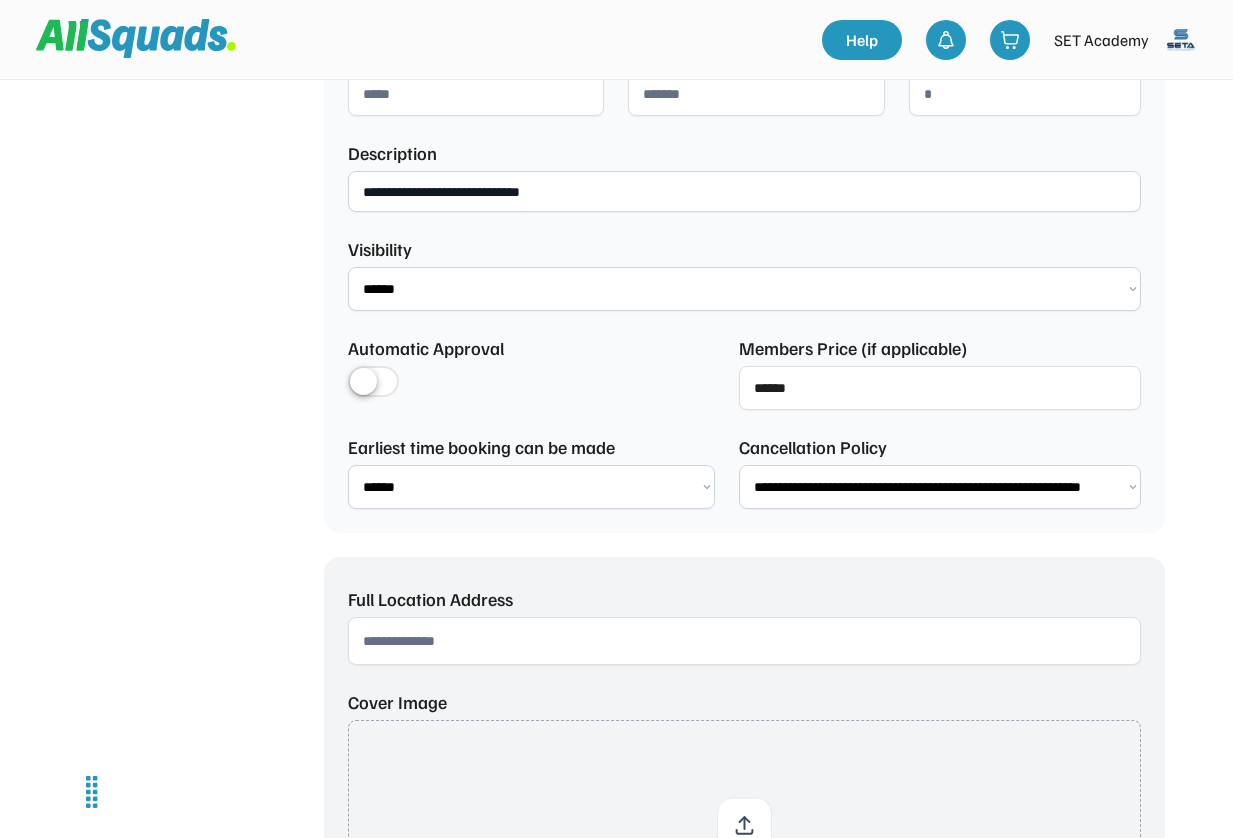 click at bounding box center (744, 641) 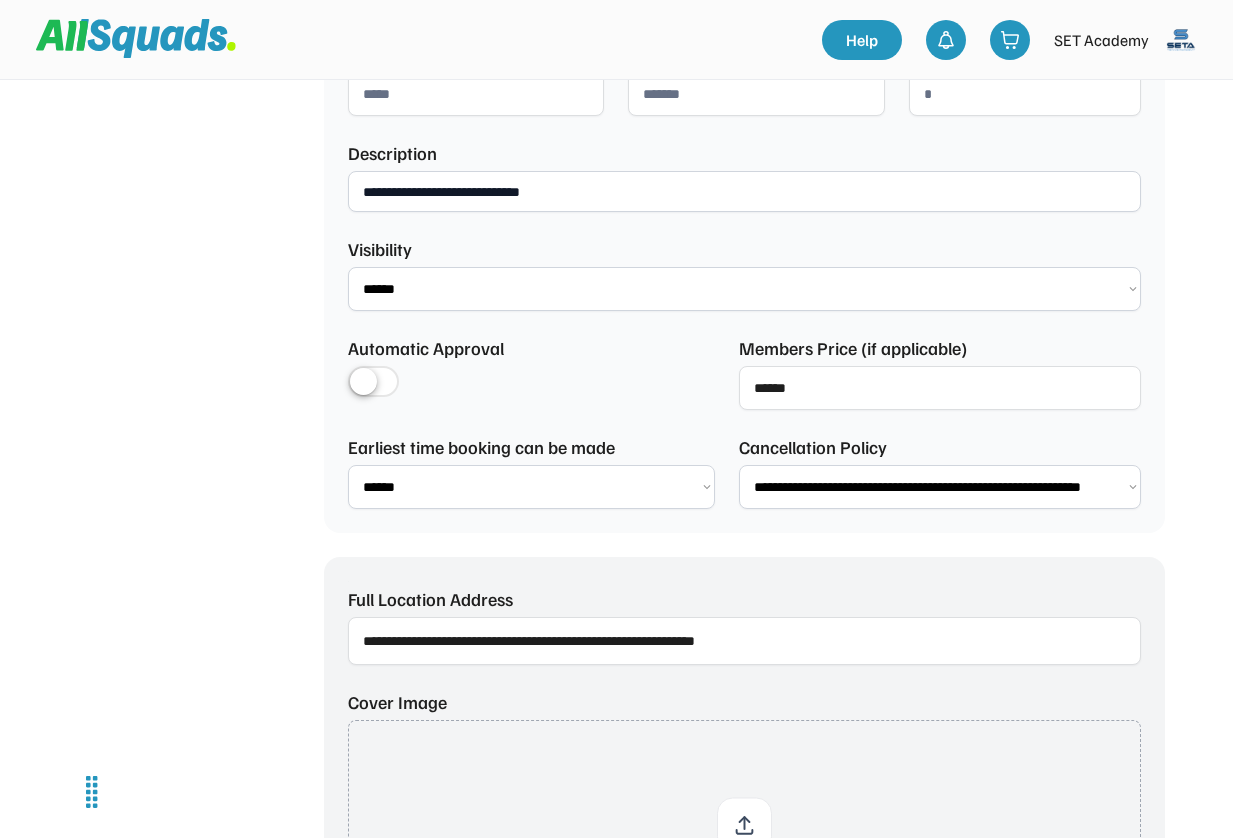 type on "**********" 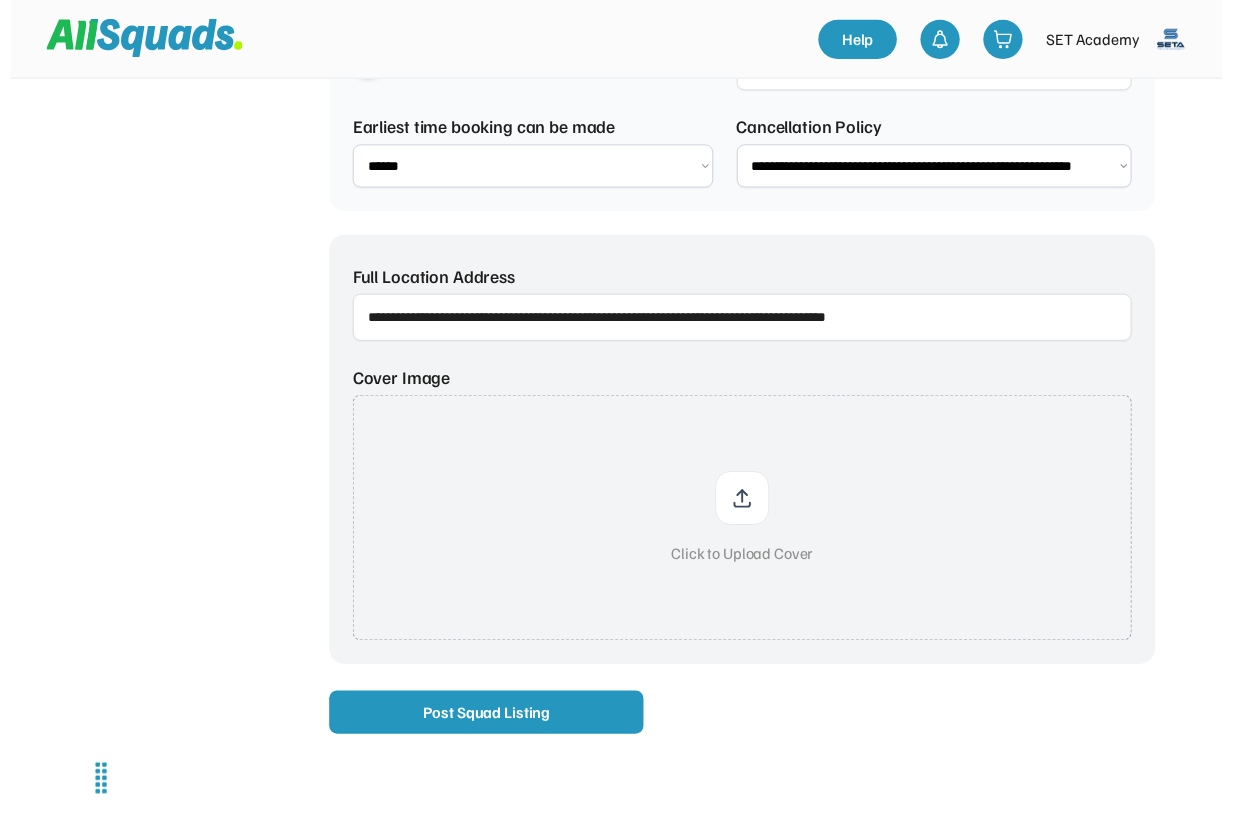 scroll, scrollTop: 1243, scrollLeft: 0, axis: vertical 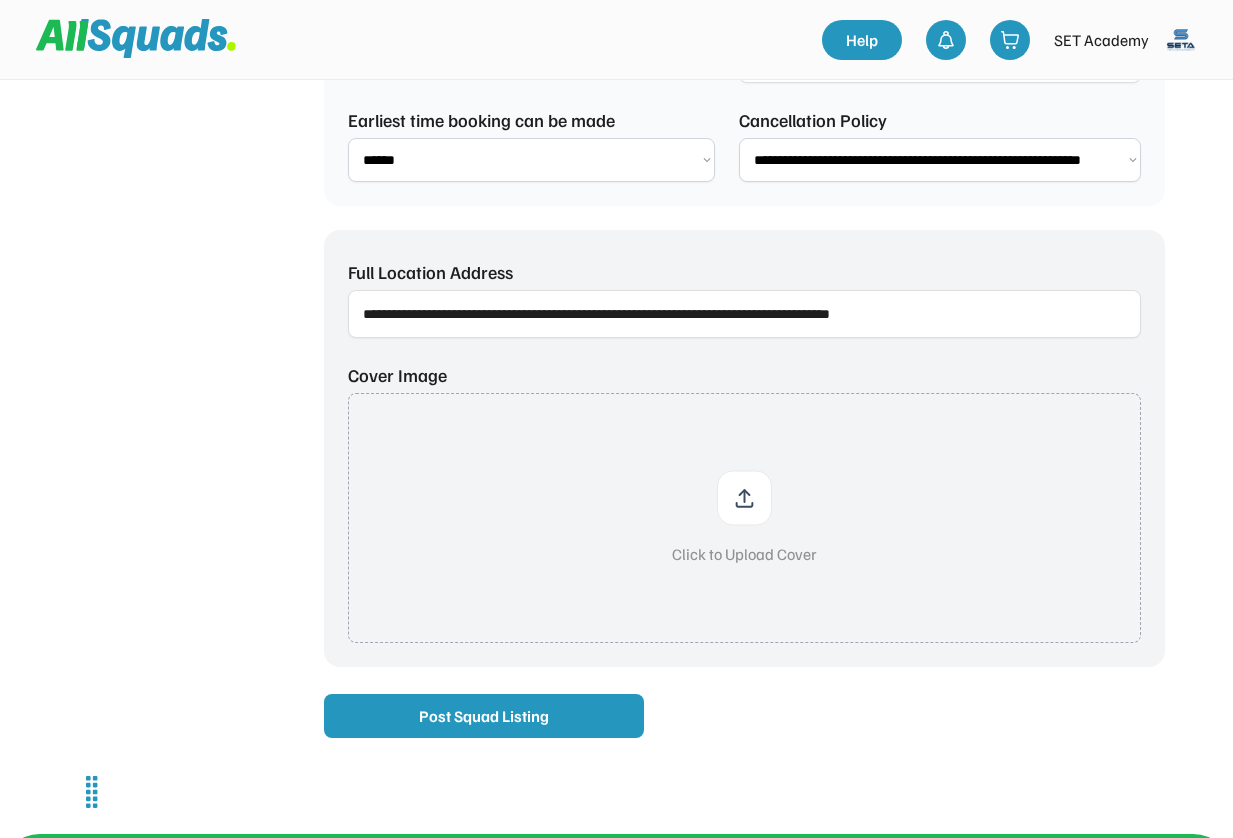 click at bounding box center (744, 518) 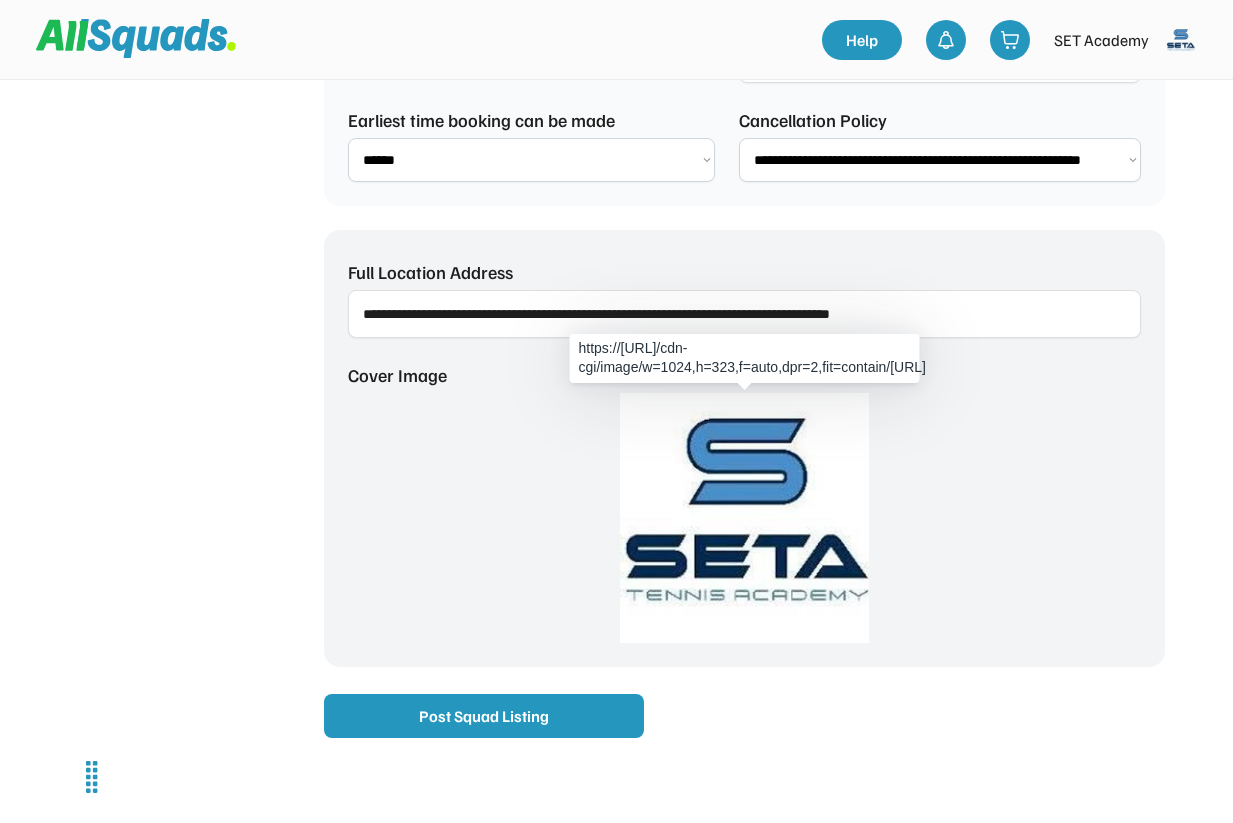 click at bounding box center [744, 518] 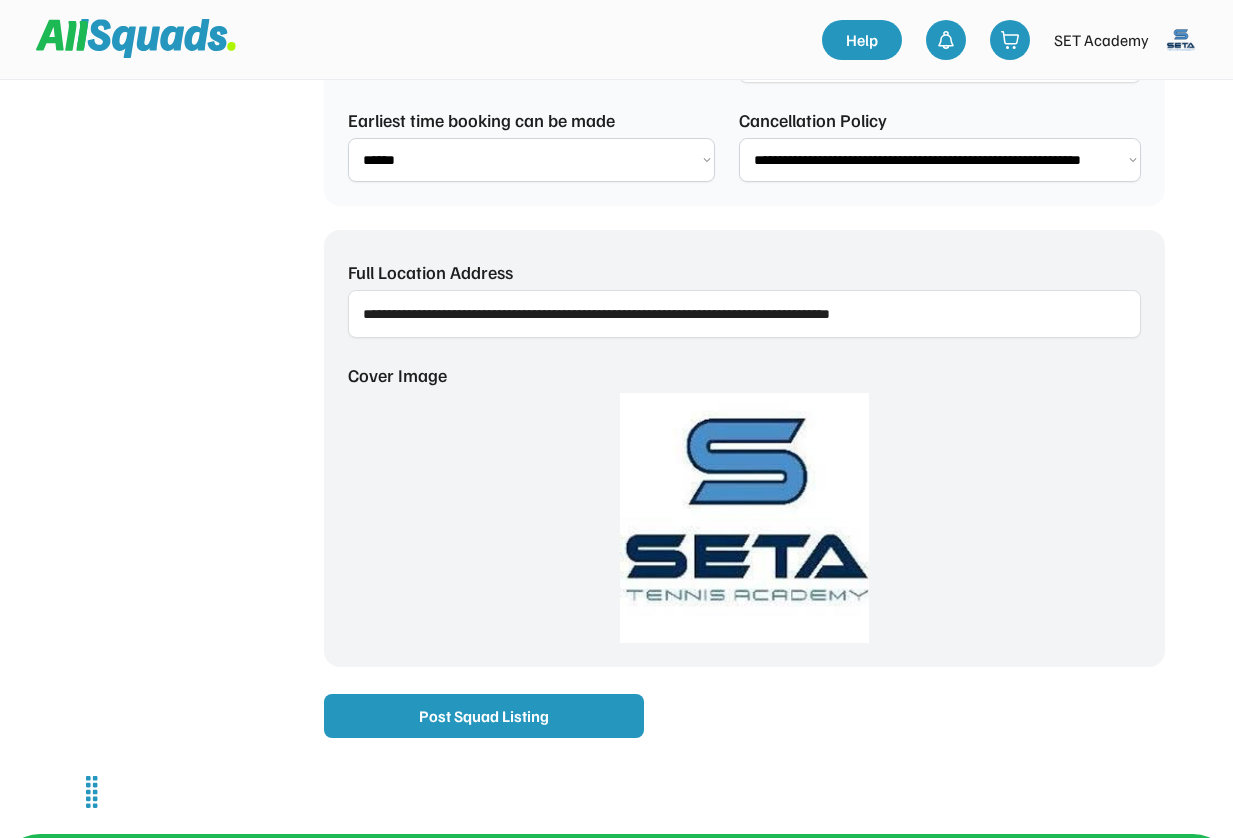 type on "**********" 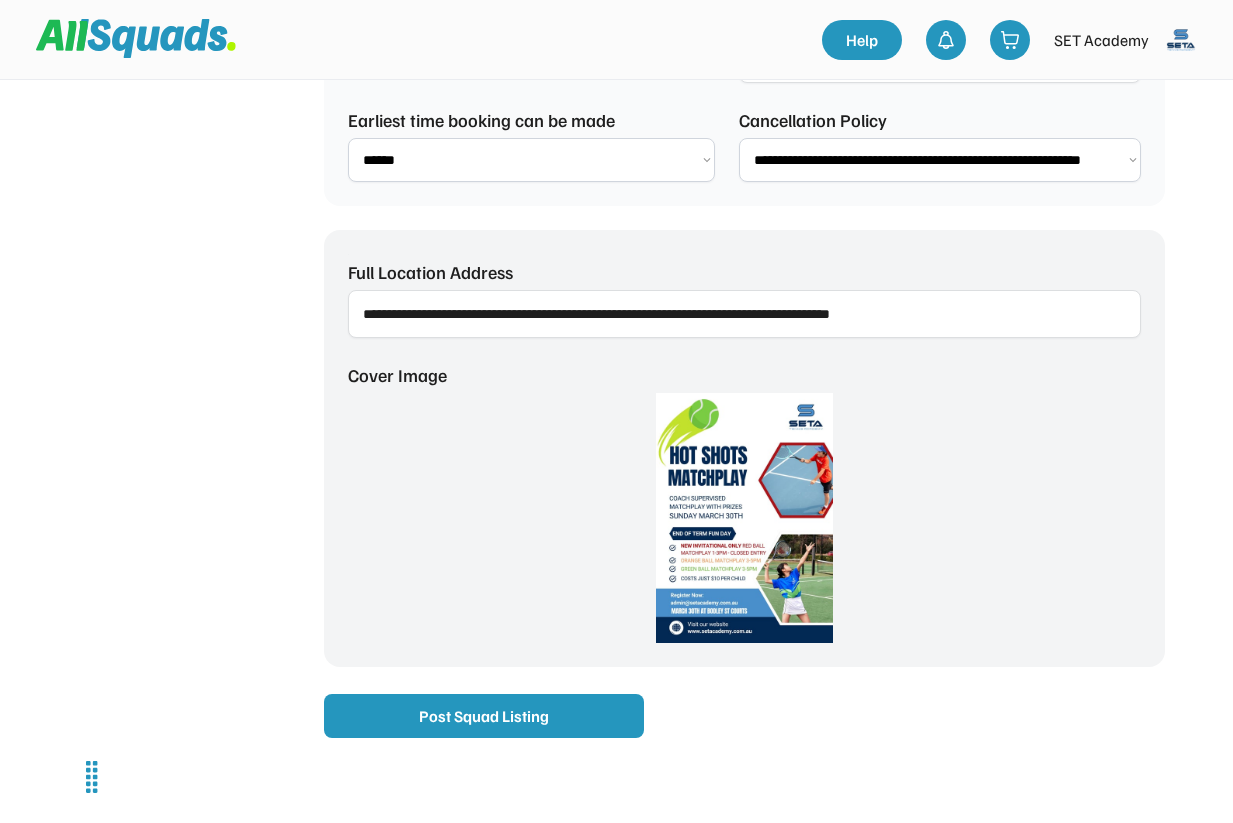 click at bounding box center (744, 518) 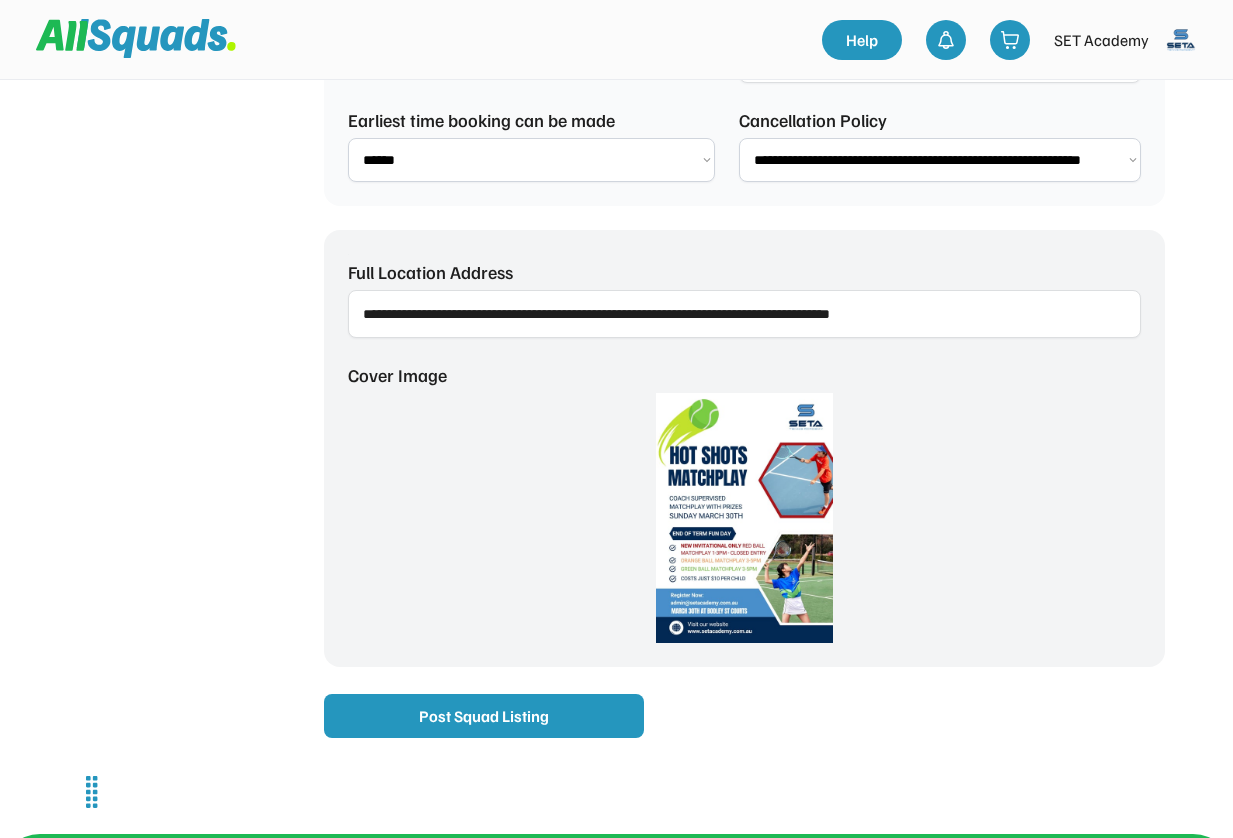 type on "**********" 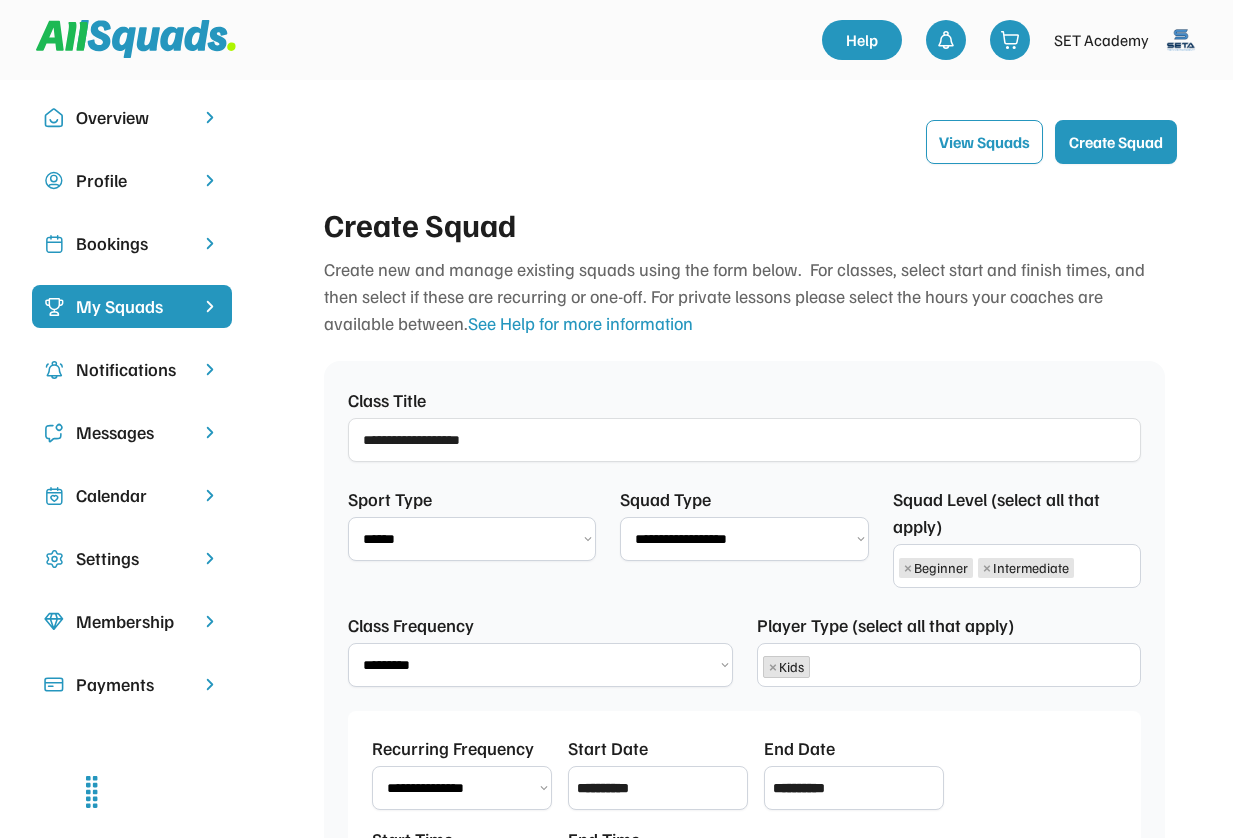 scroll, scrollTop: 5, scrollLeft: 0, axis: vertical 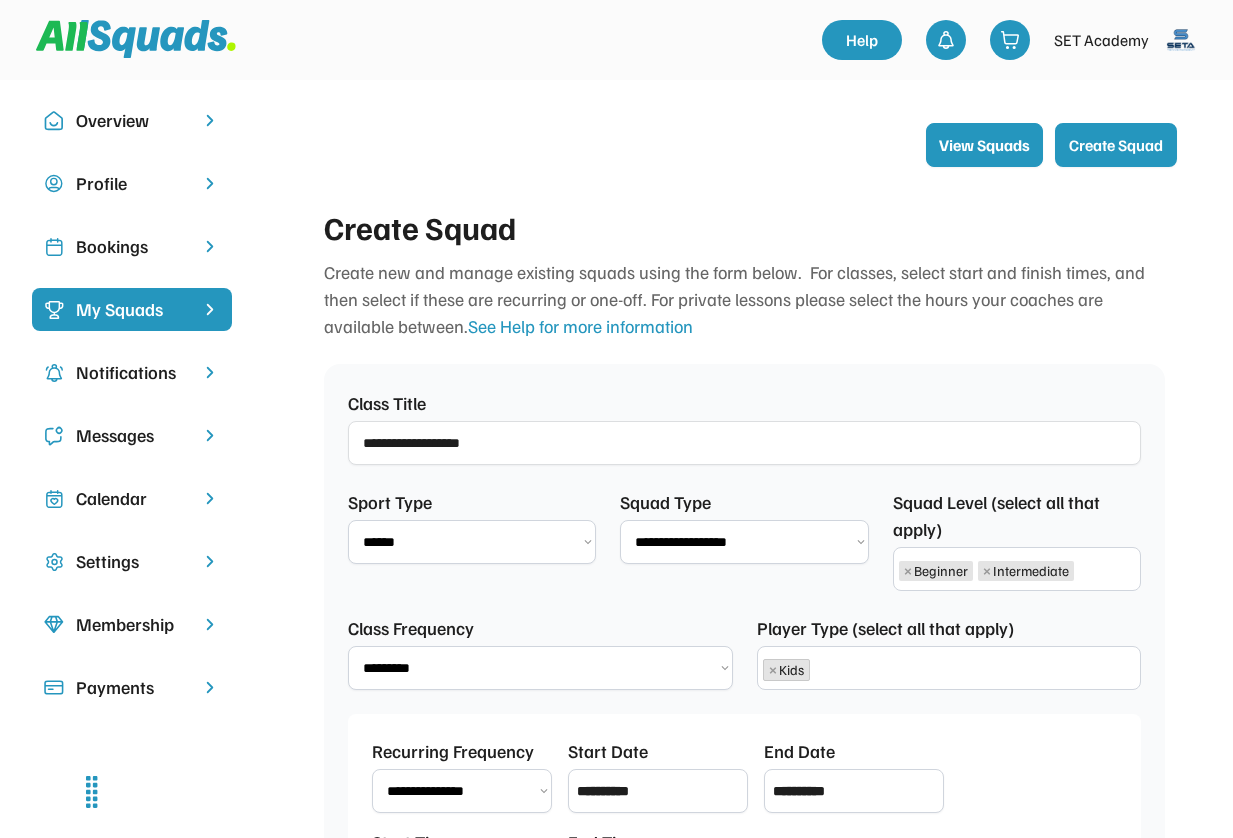 click on "View Squads" at bounding box center (984, 145) 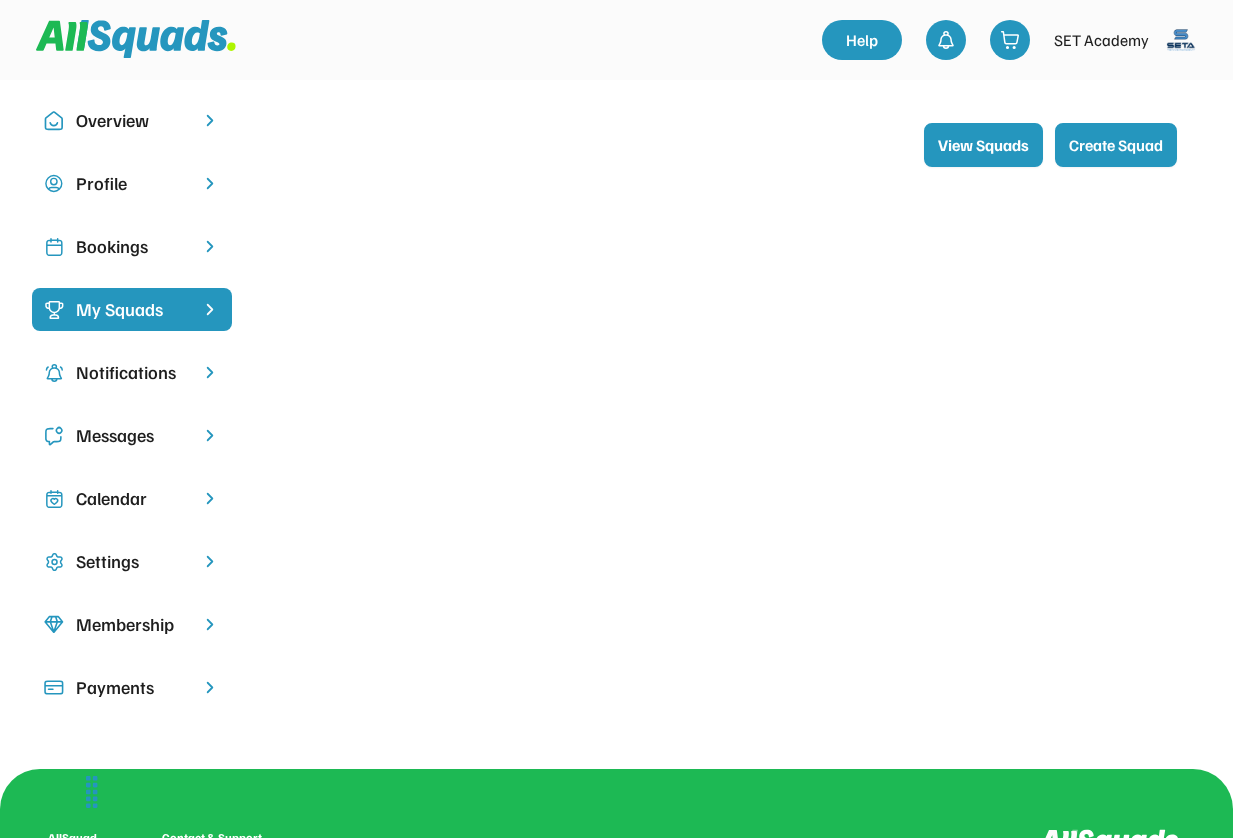 click on "Create Squad" at bounding box center (1116, 145) 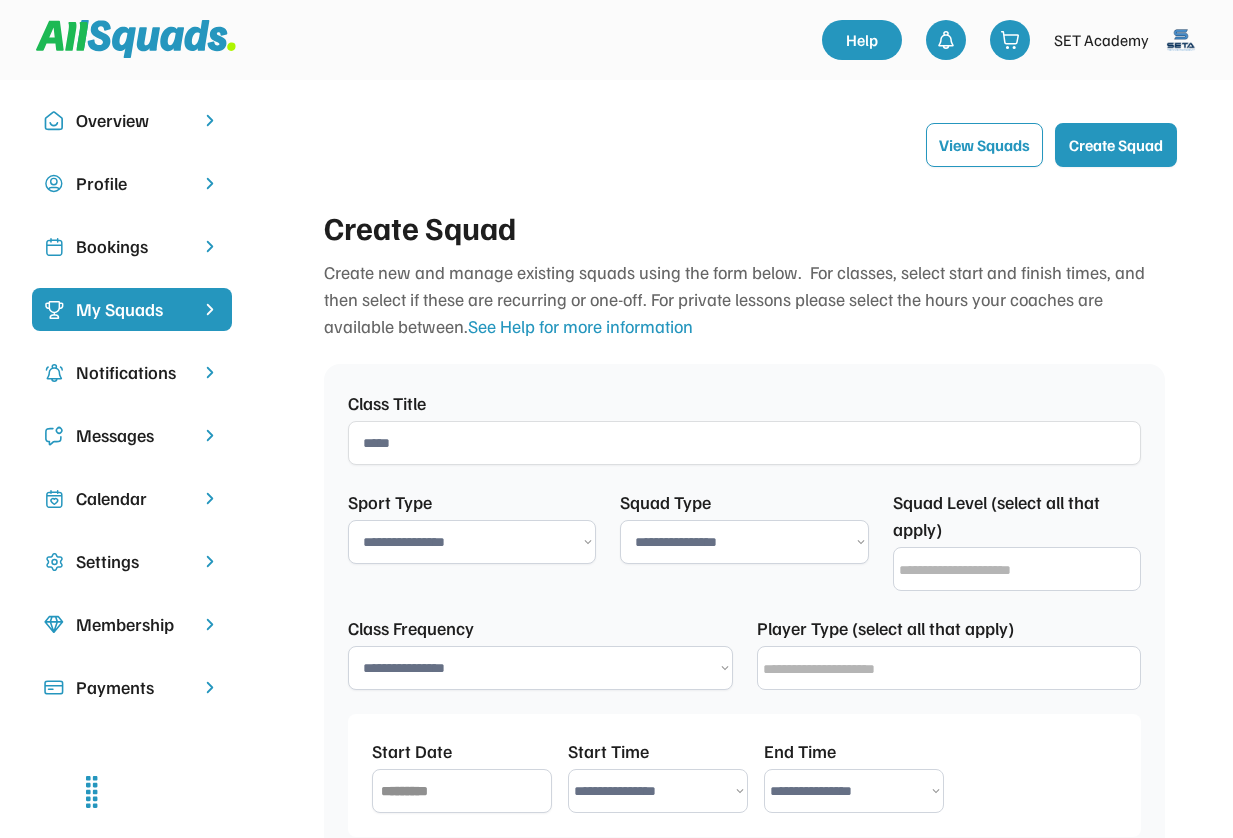 select 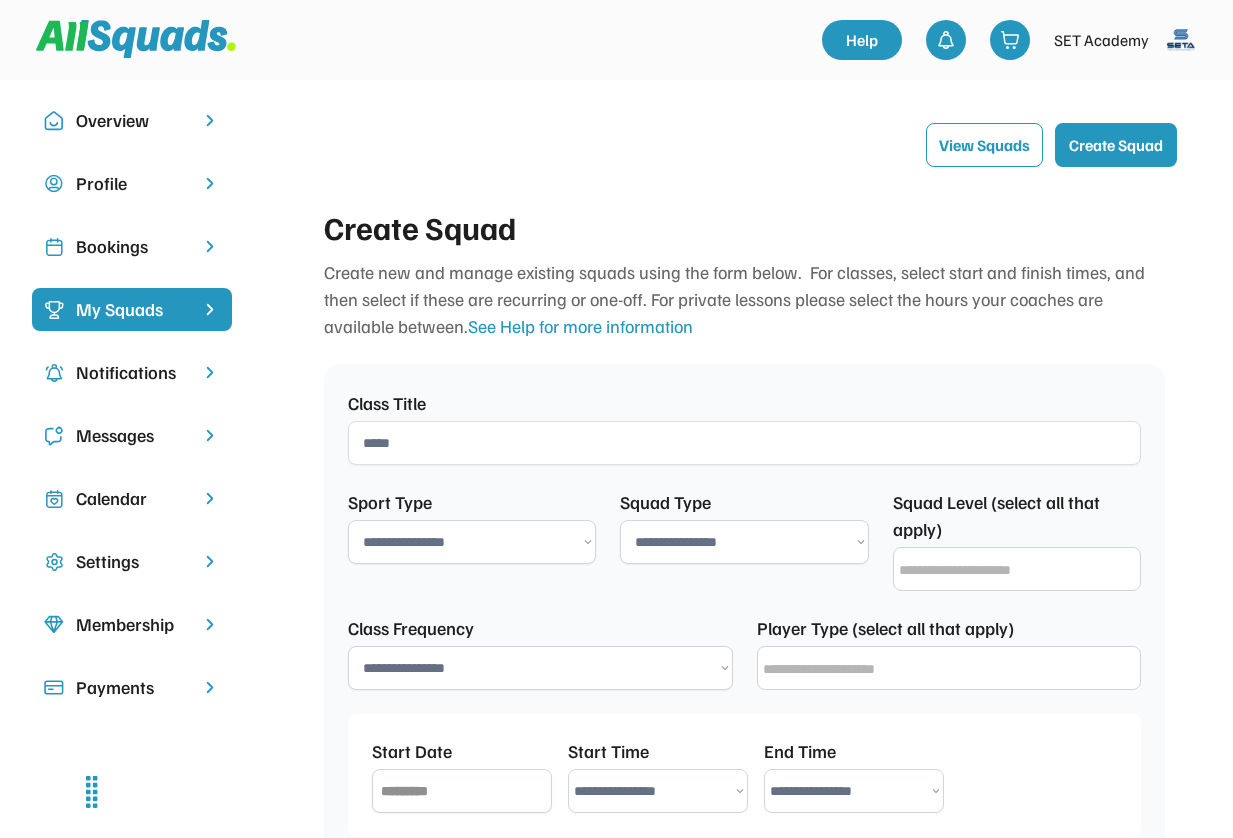 select 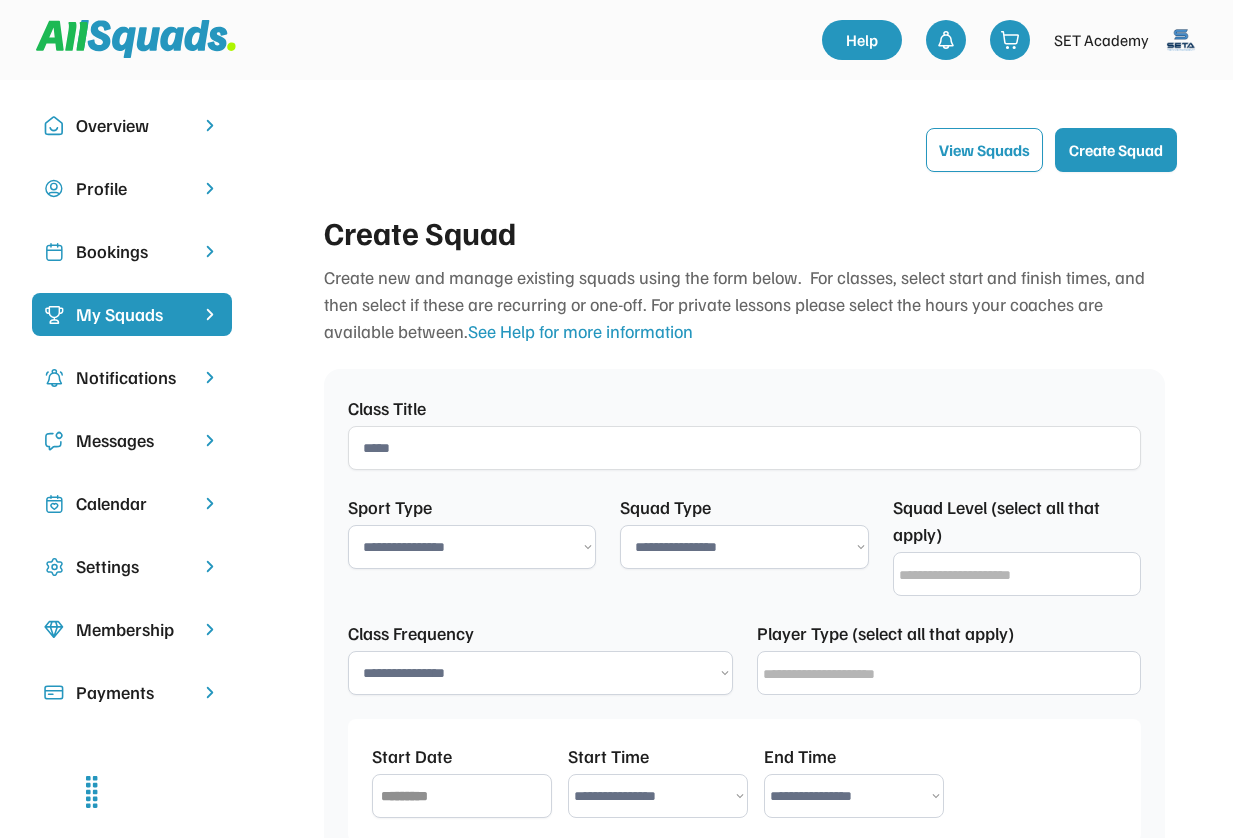 scroll, scrollTop: 0, scrollLeft: 0, axis: both 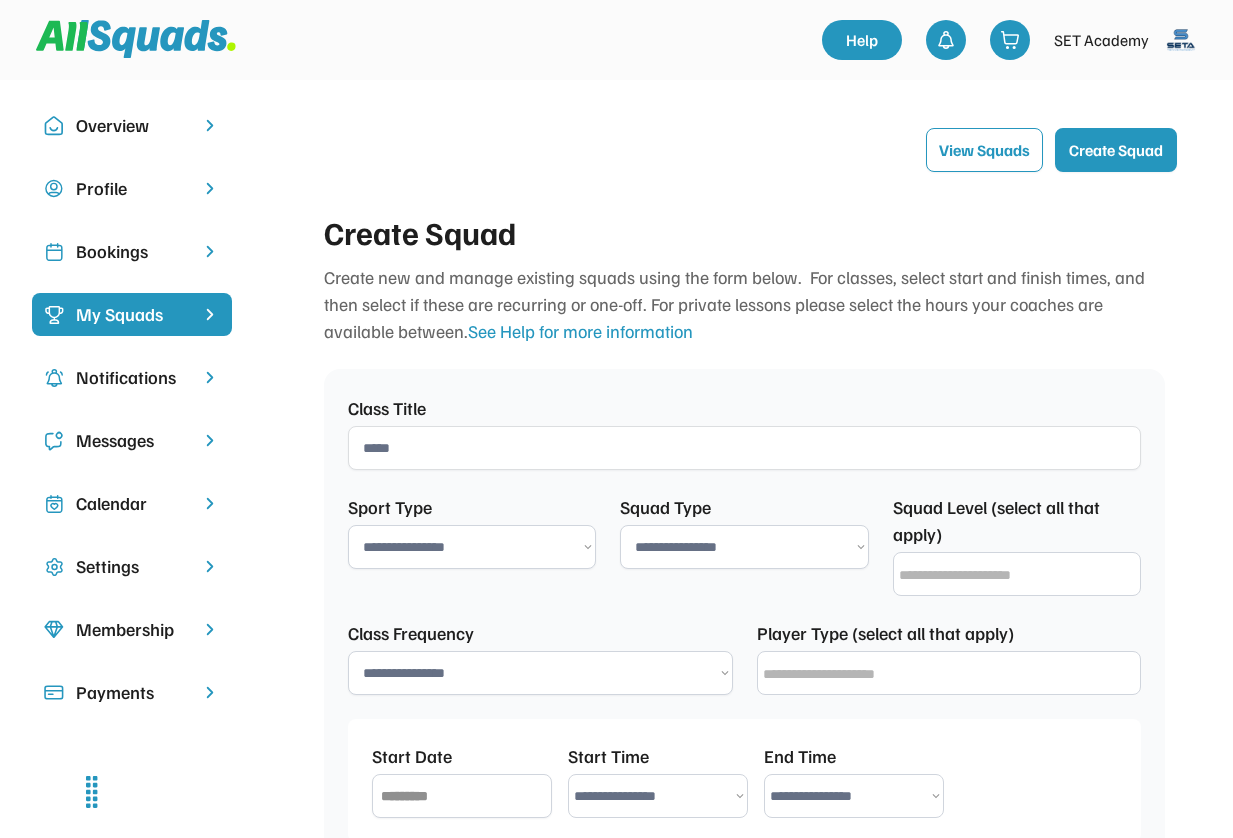 click on "Bookings" at bounding box center (132, 251) 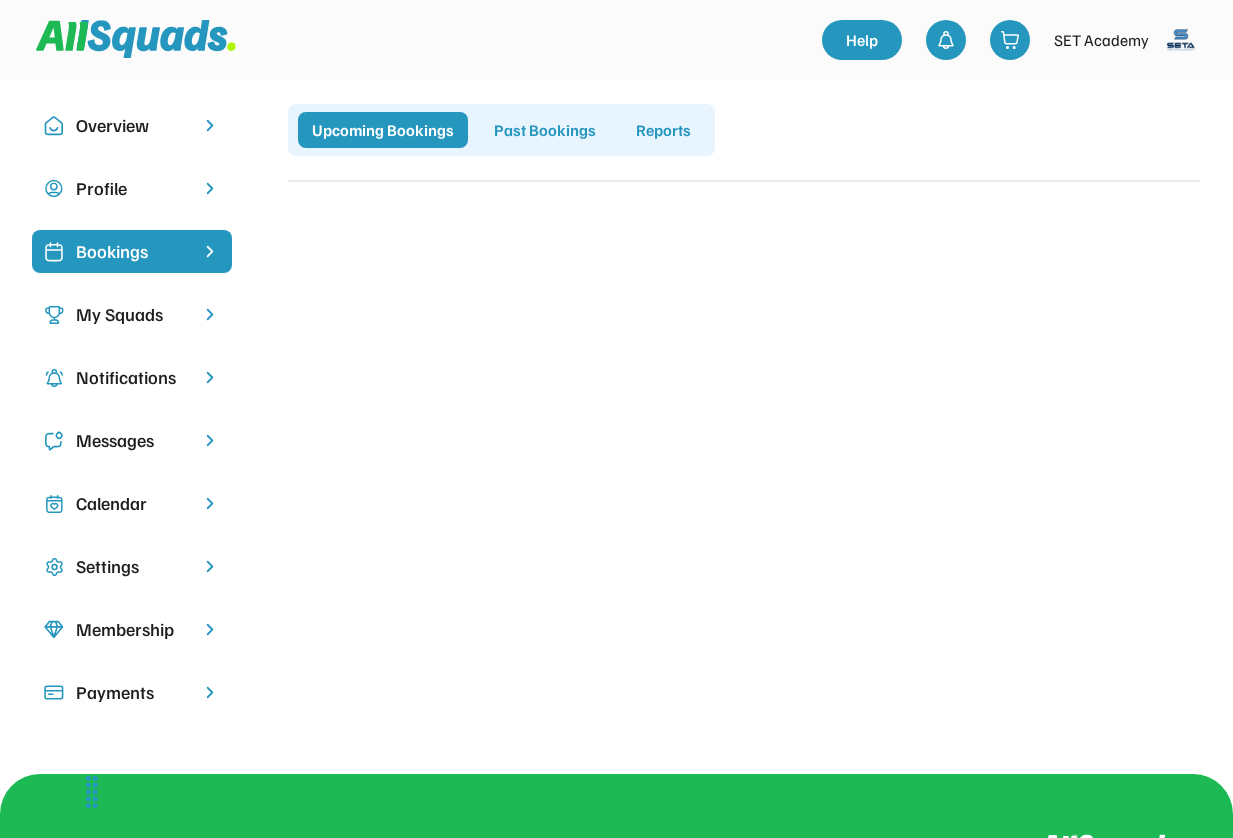click on "Past Bookings" at bounding box center [545, 130] 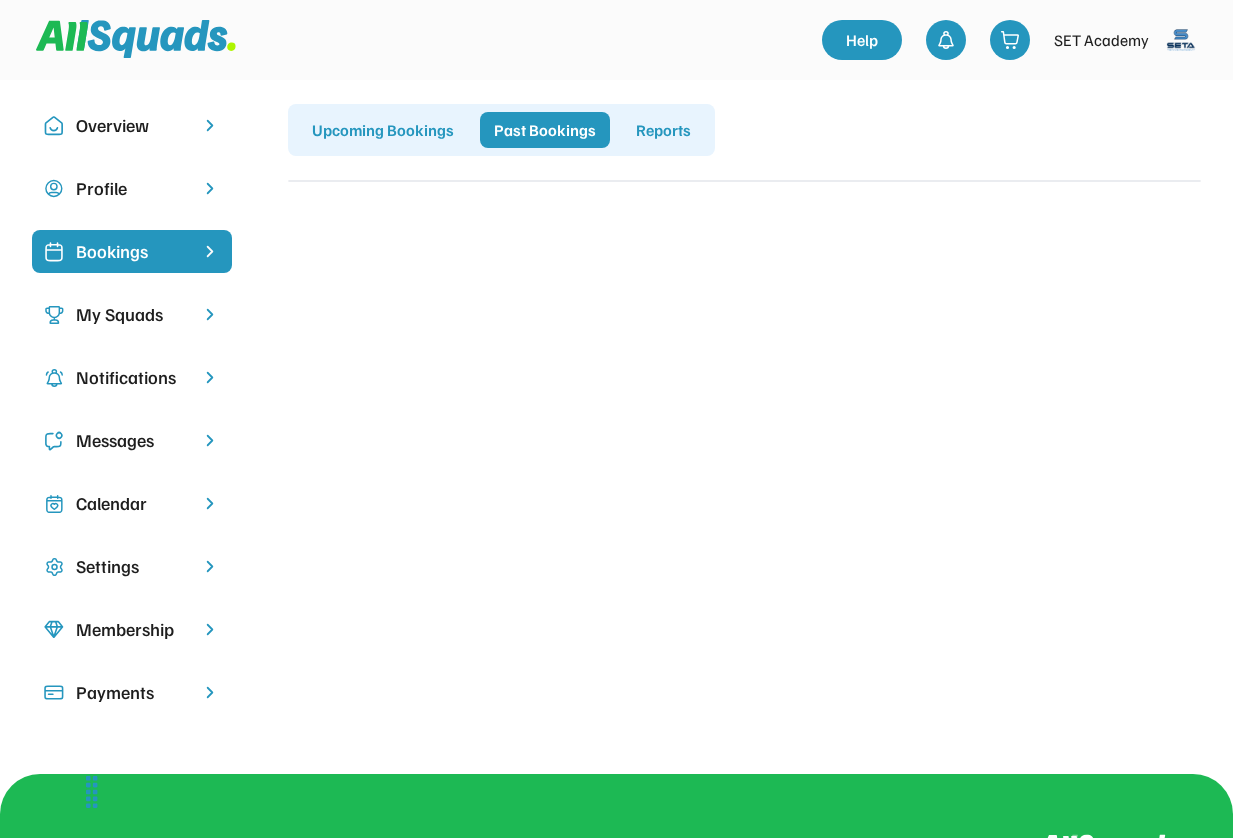 click on "Reports" at bounding box center (663, 130) 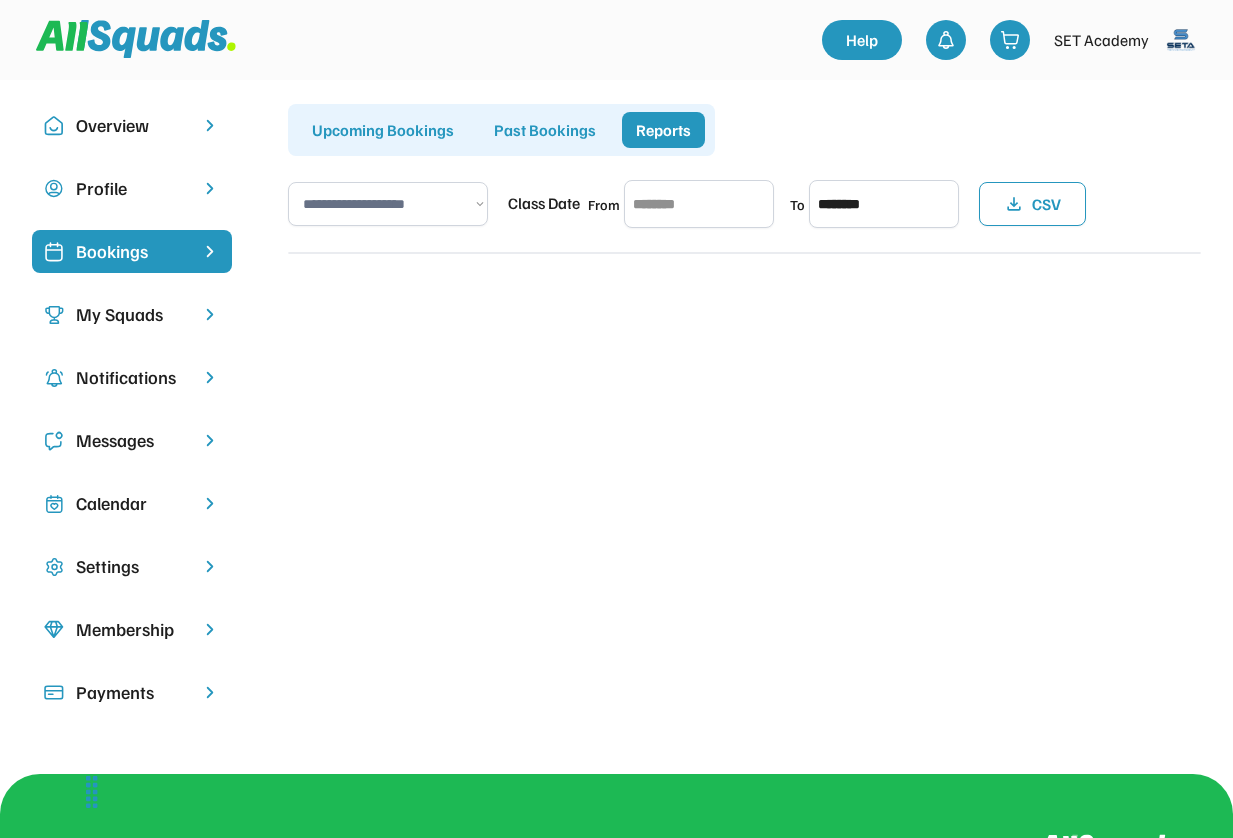 click on "Upcoming Bookings
Past Bookings Reports" at bounding box center (501, 130) 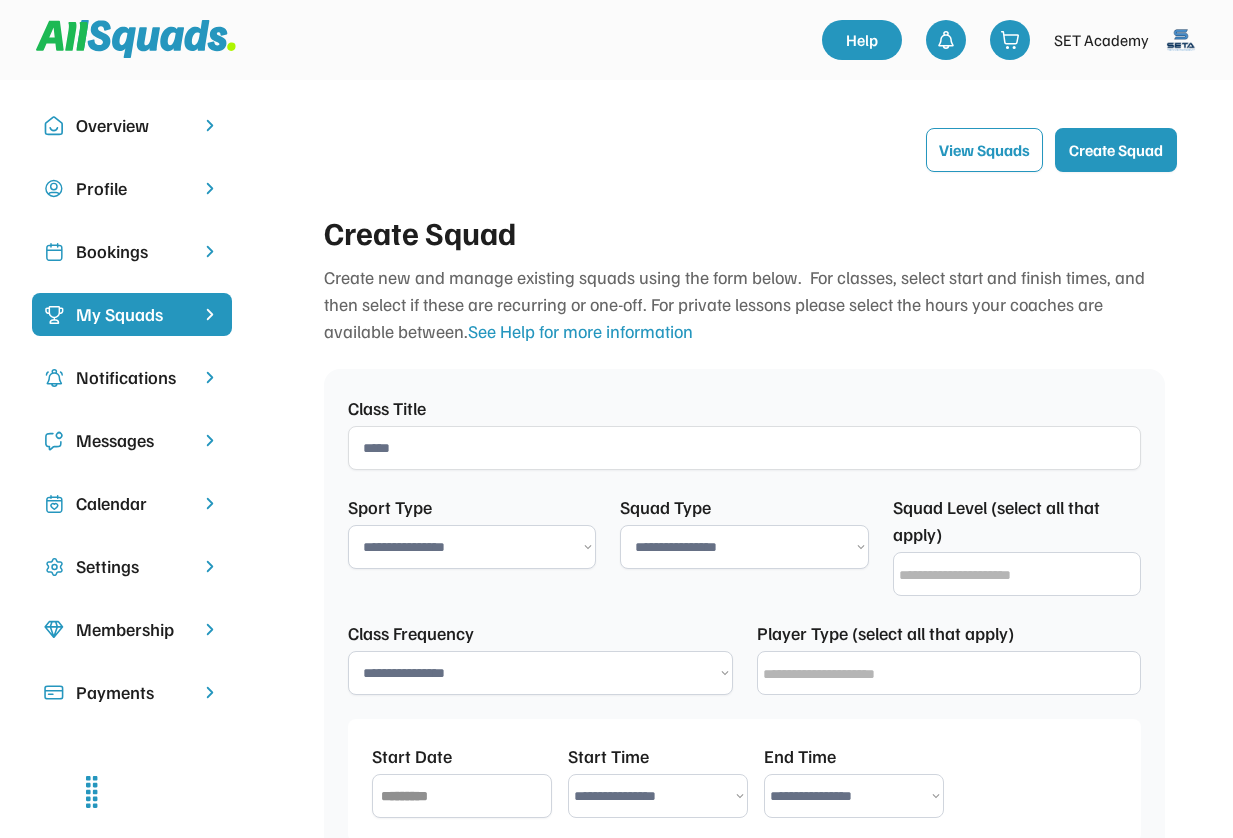 select 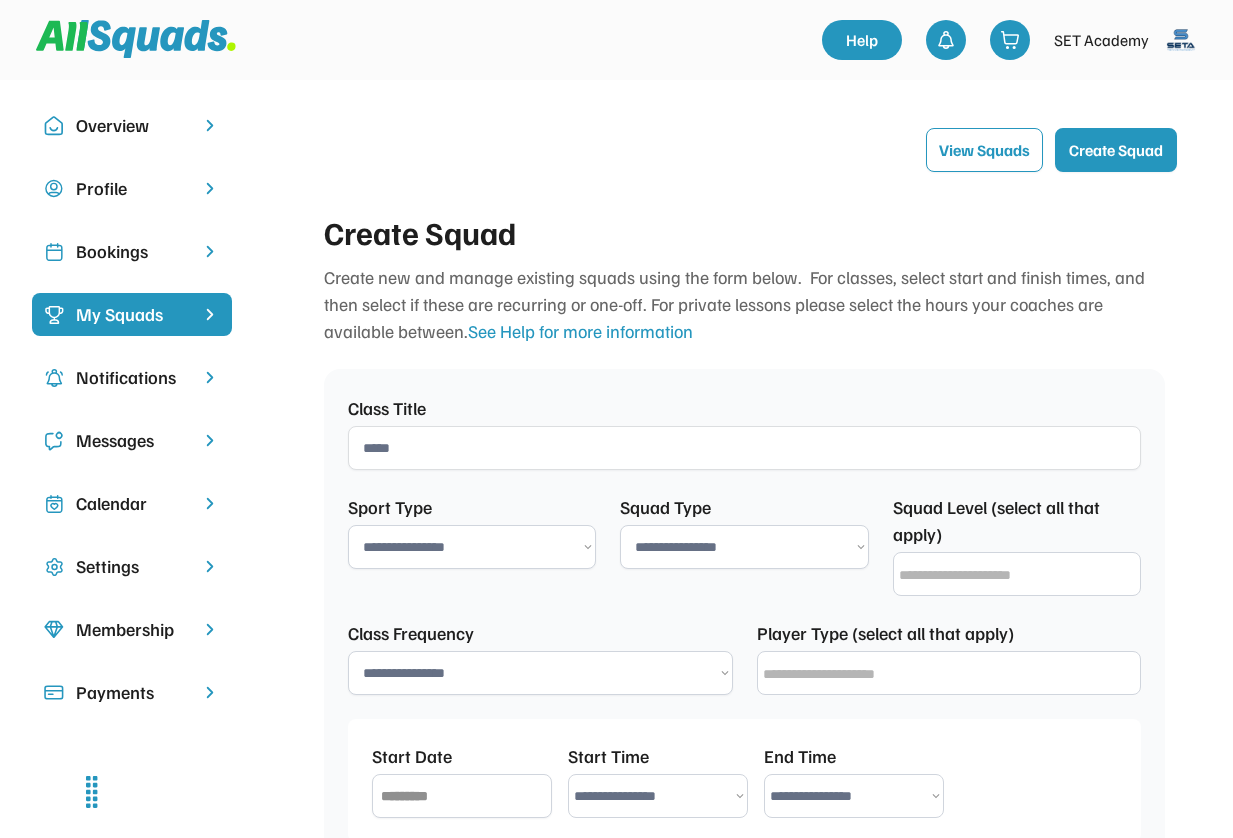 select 